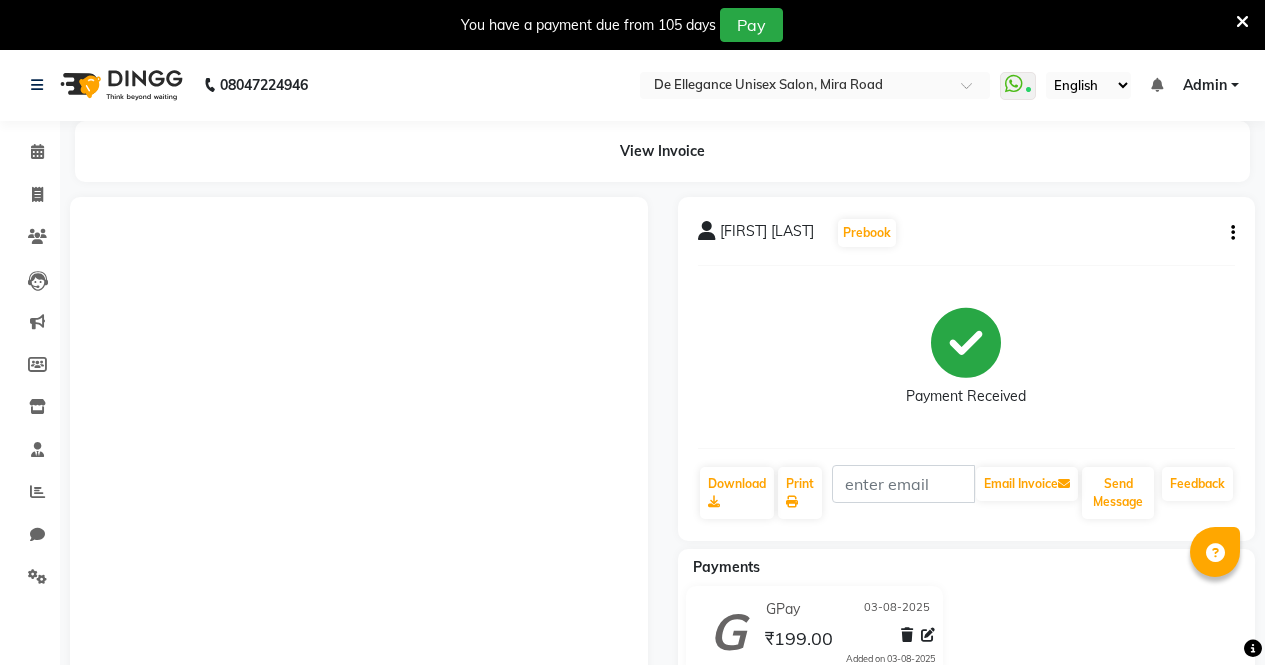 scroll, scrollTop: 182, scrollLeft: 0, axis: vertical 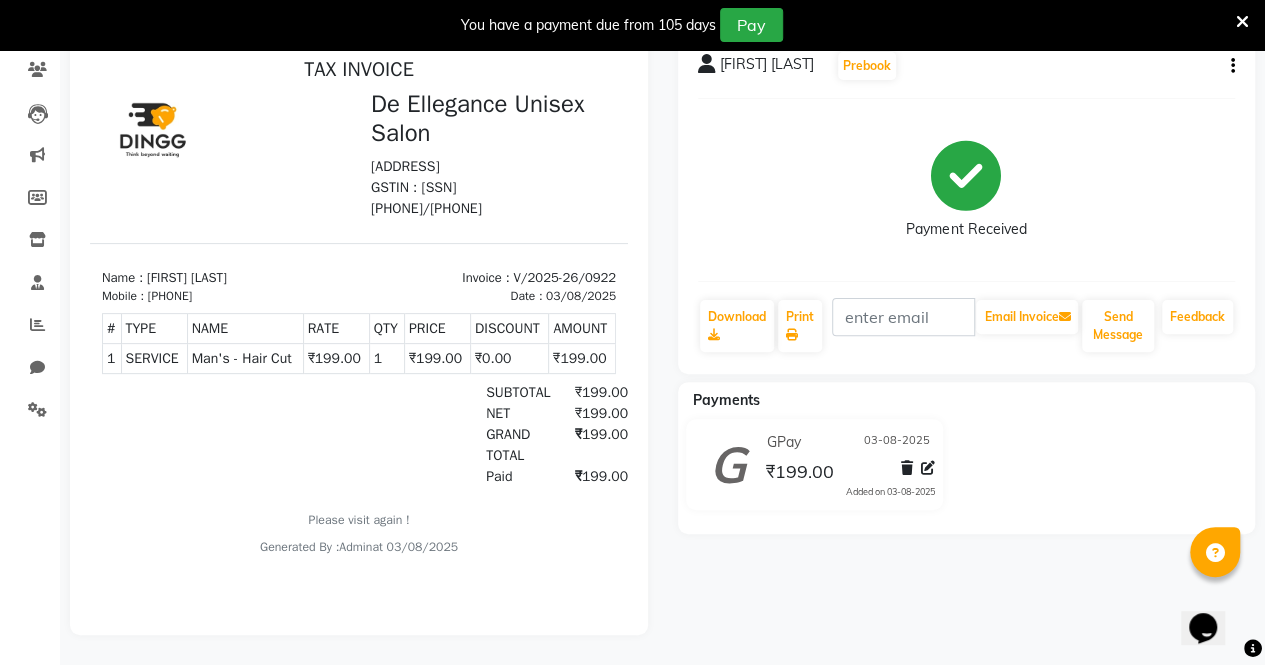 select on "service" 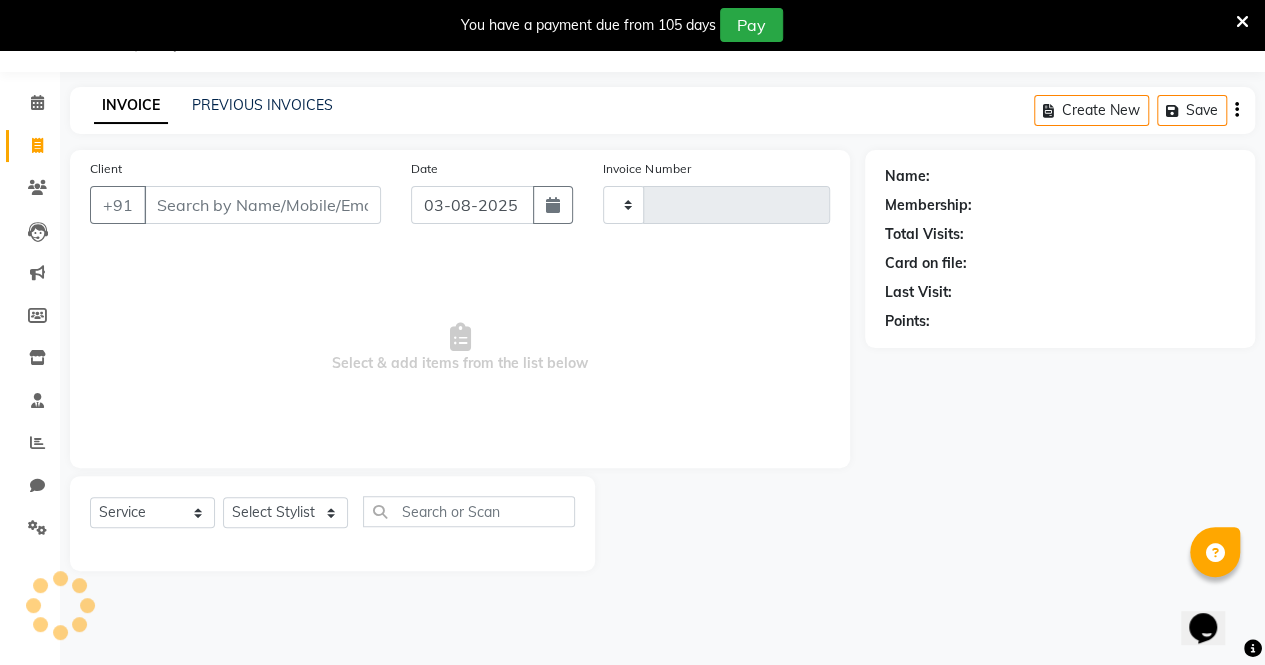 type on "0923" 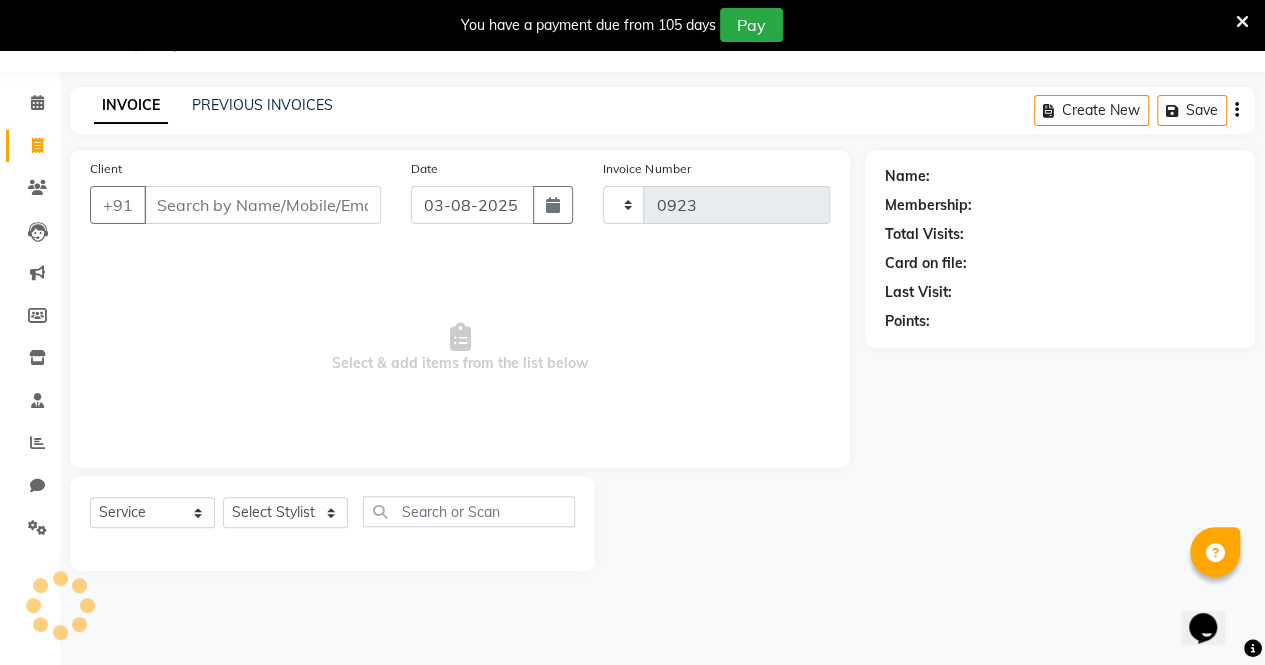 select on "7945" 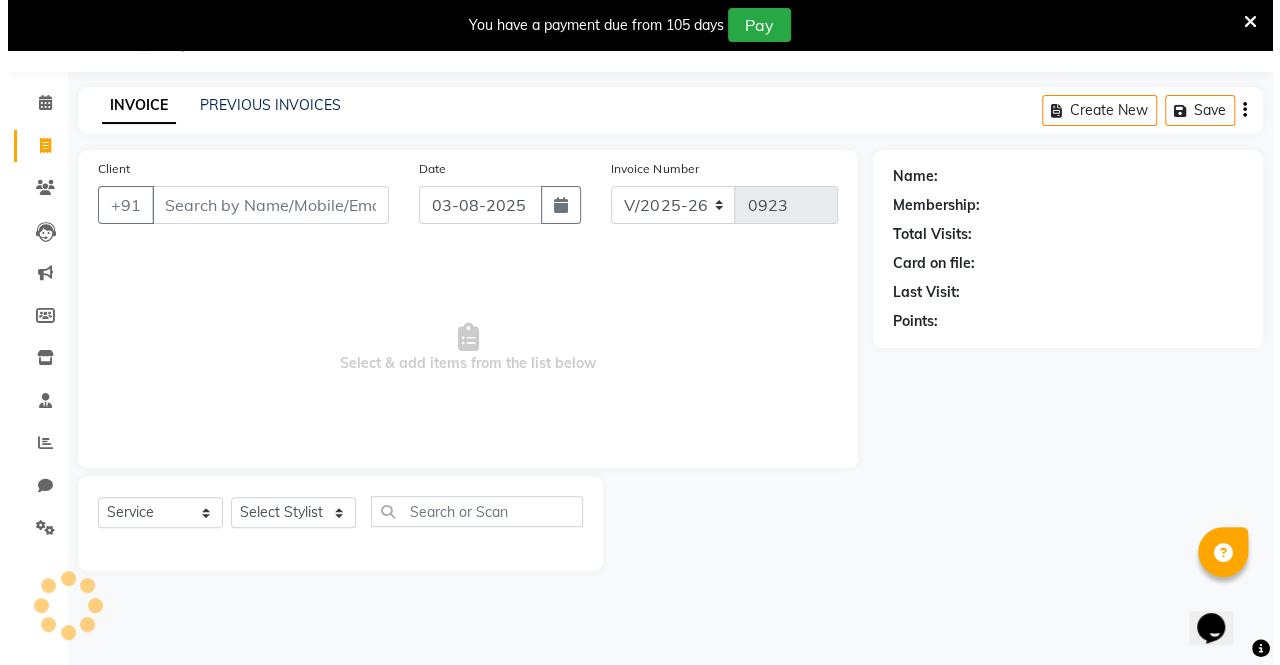 scroll, scrollTop: 49, scrollLeft: 0, axis: vertical 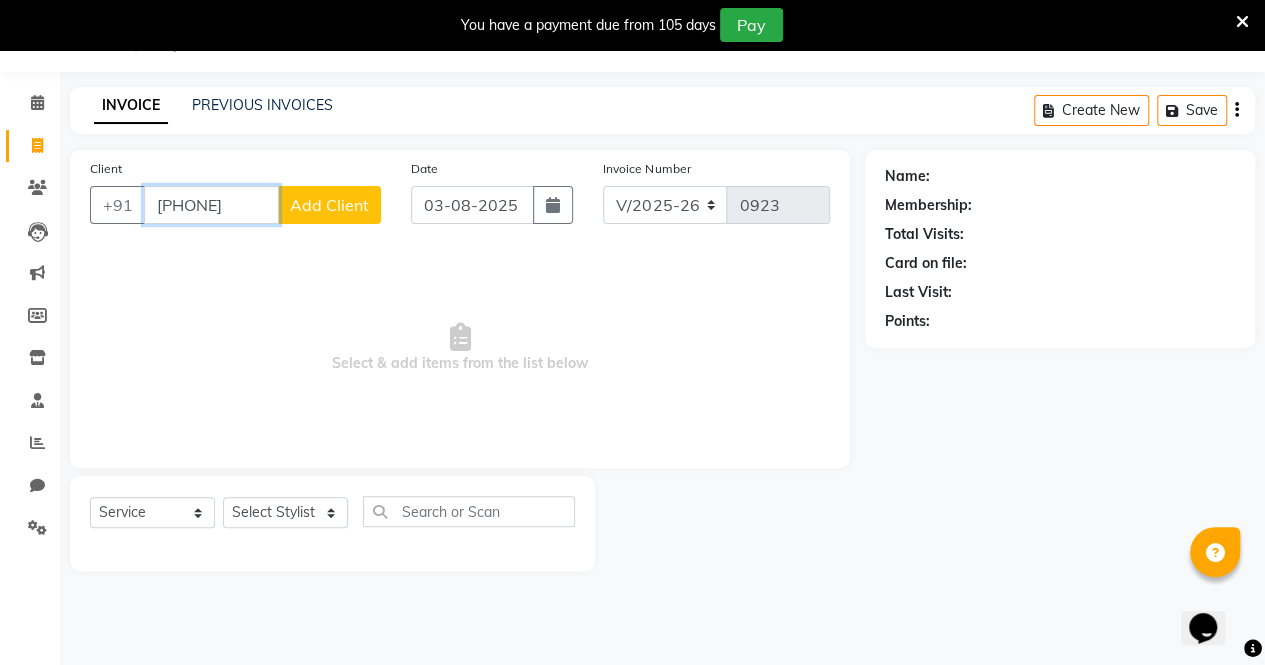 type on "[PHONE]" 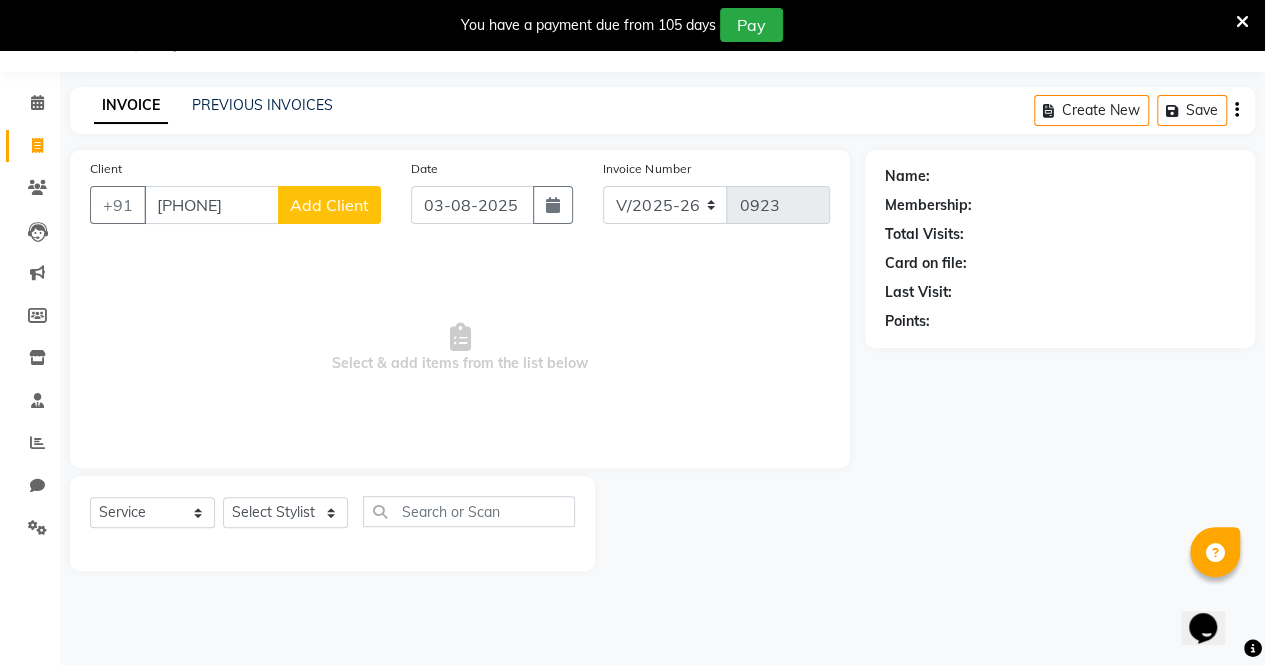 click on "Add Client" 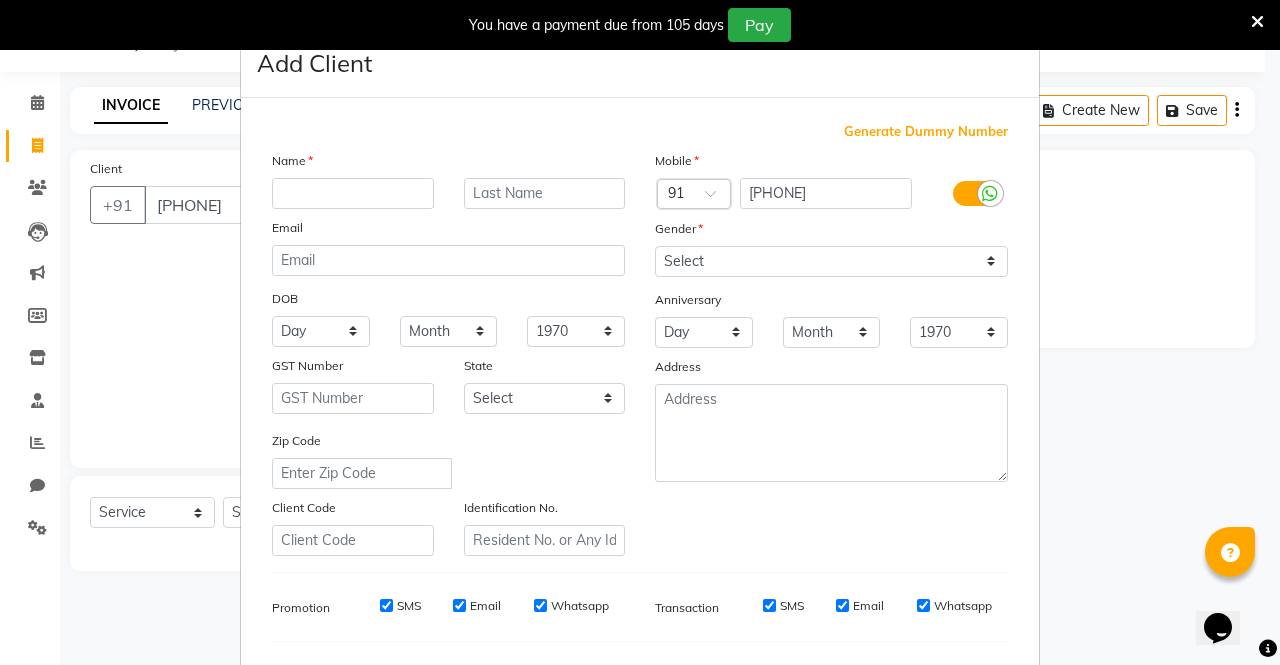 click at bounding box center (353, 193) 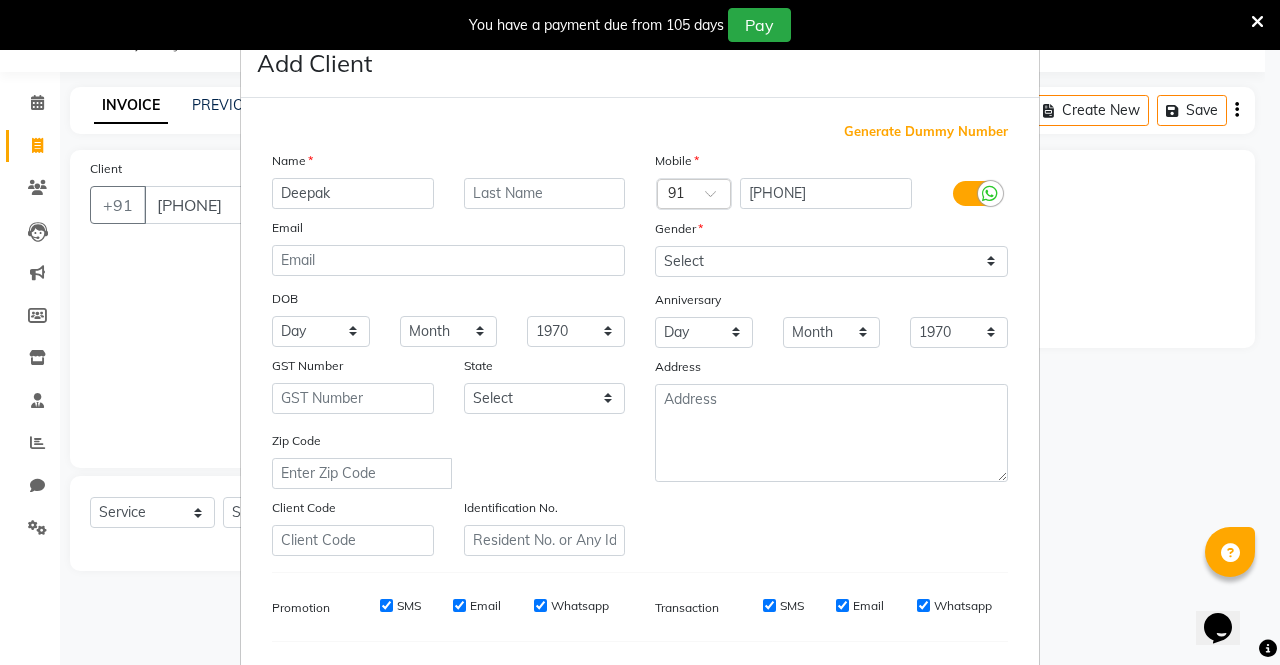 type on "Deepak" 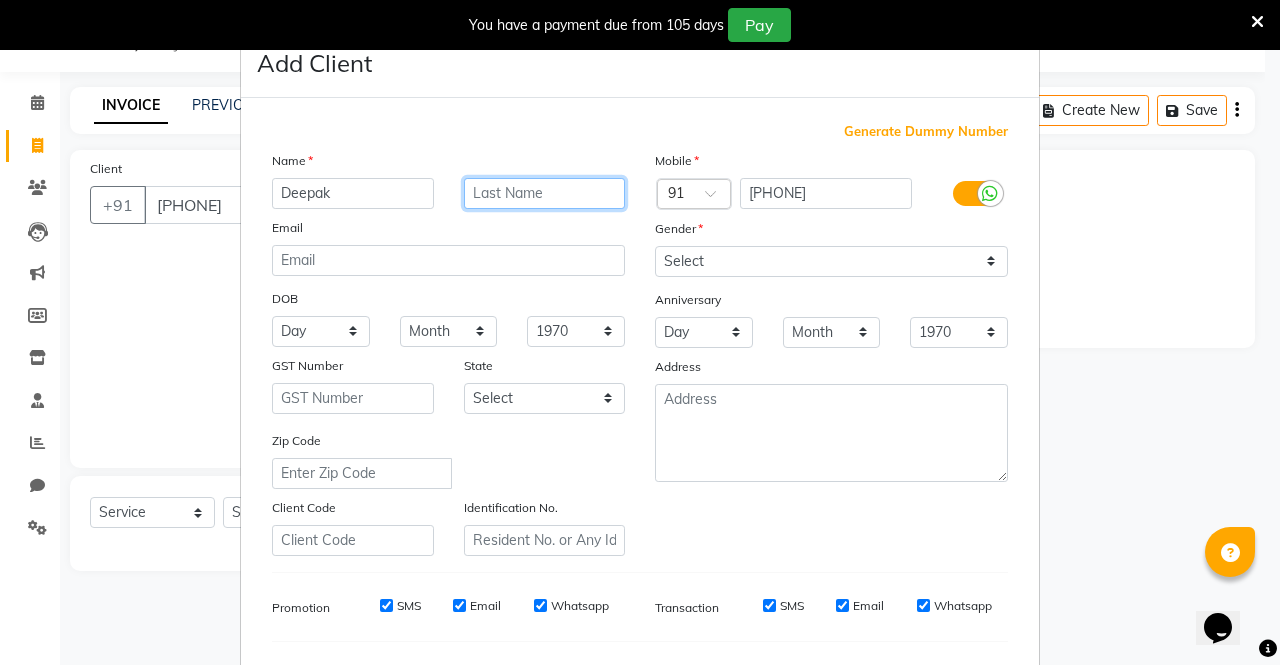 click at bounding box center [545, 193] 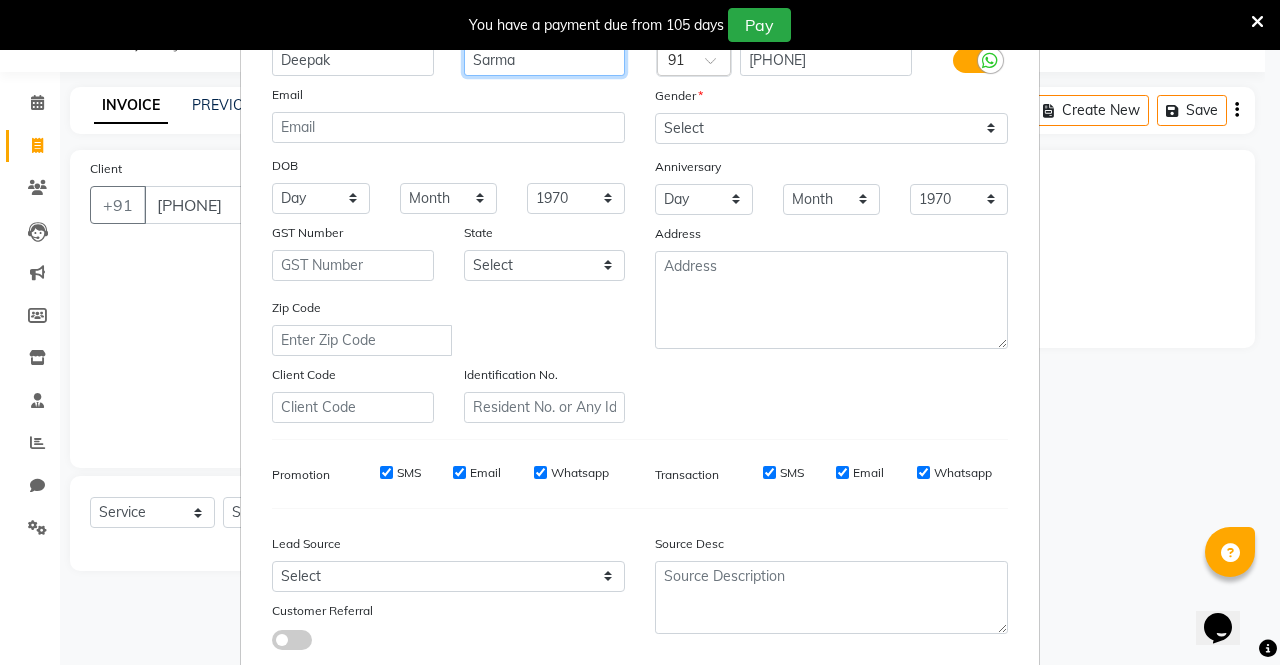 scroll, scrollTop: 122, scrollLeft: 0, axis: vertical 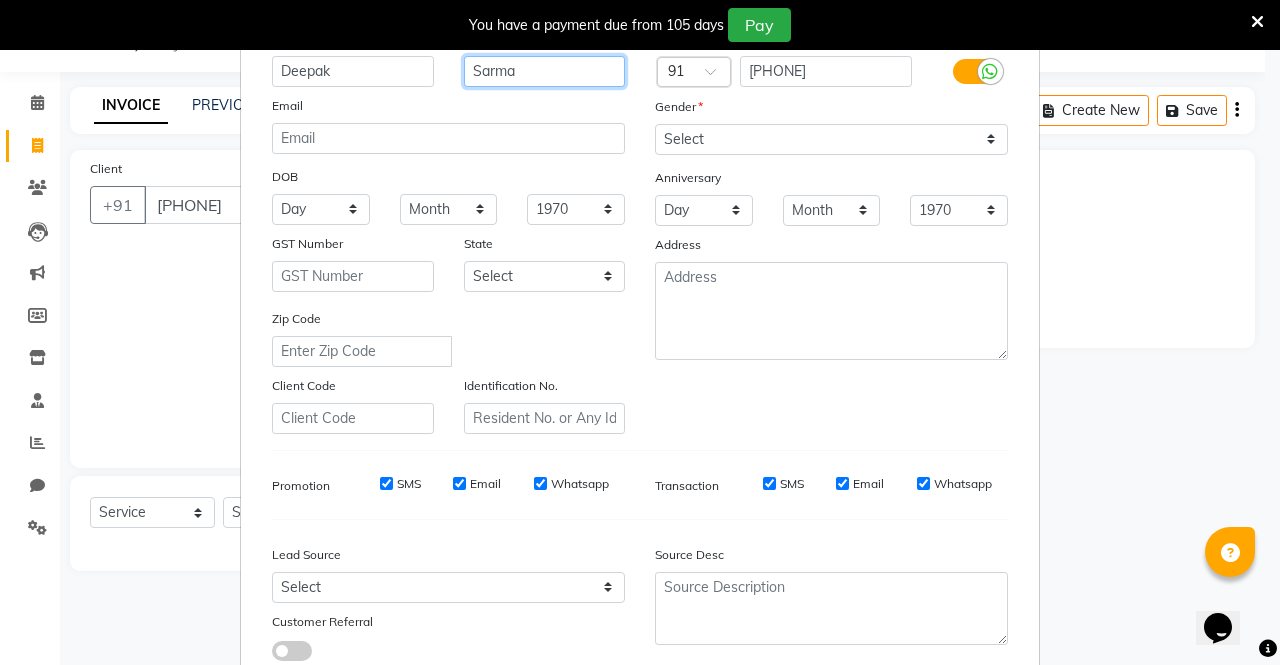 type on "Sarma" 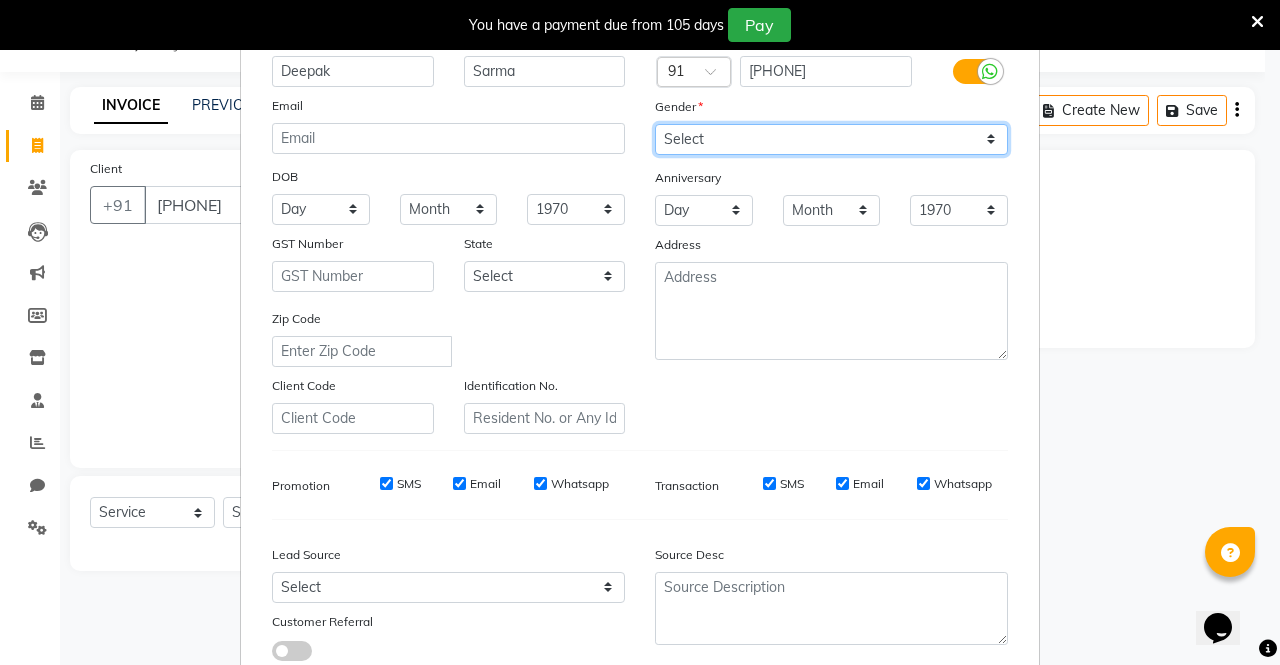 click on "Select Male Female Other Prefer Not To Say" at bounding box center (831, 139) 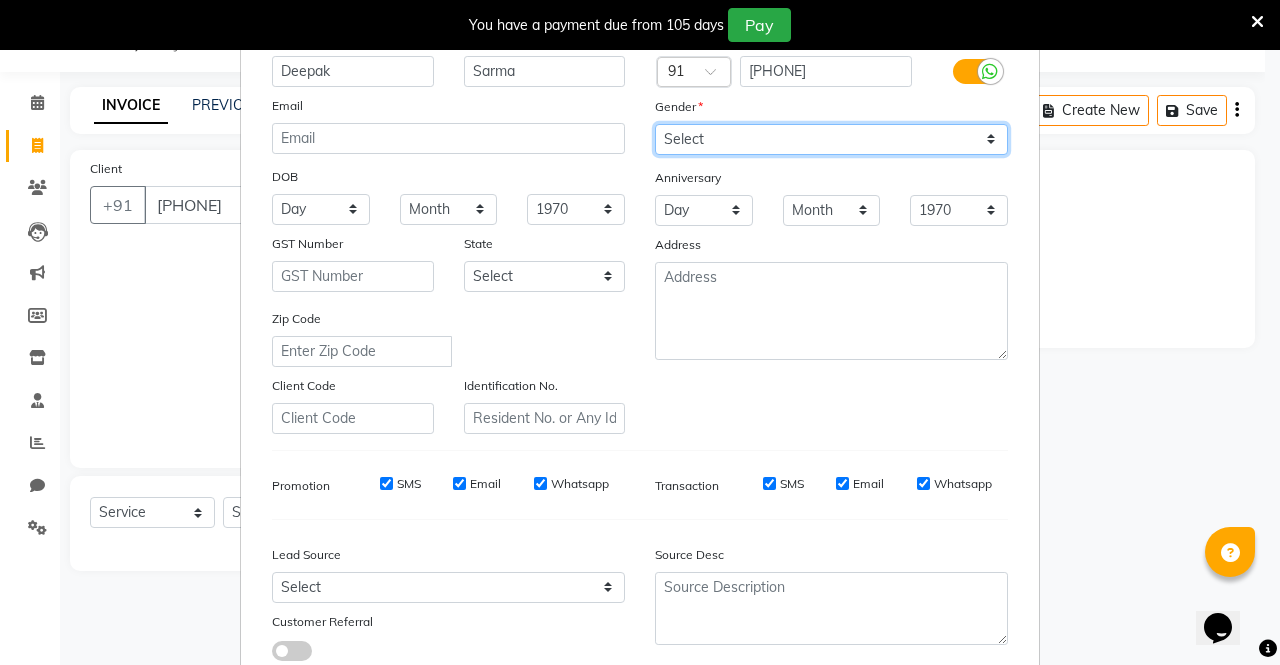 select on "male" 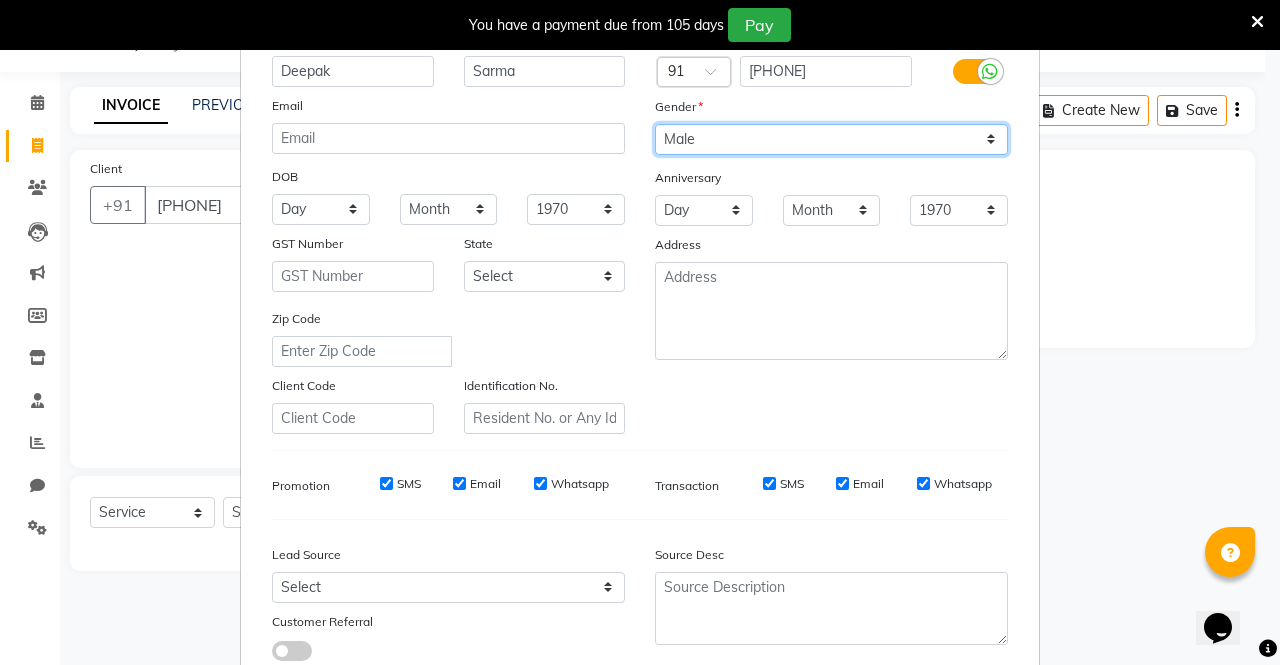 click on "Select Male Female Other Prefer Not To Say" at bounding box center (831, 139) 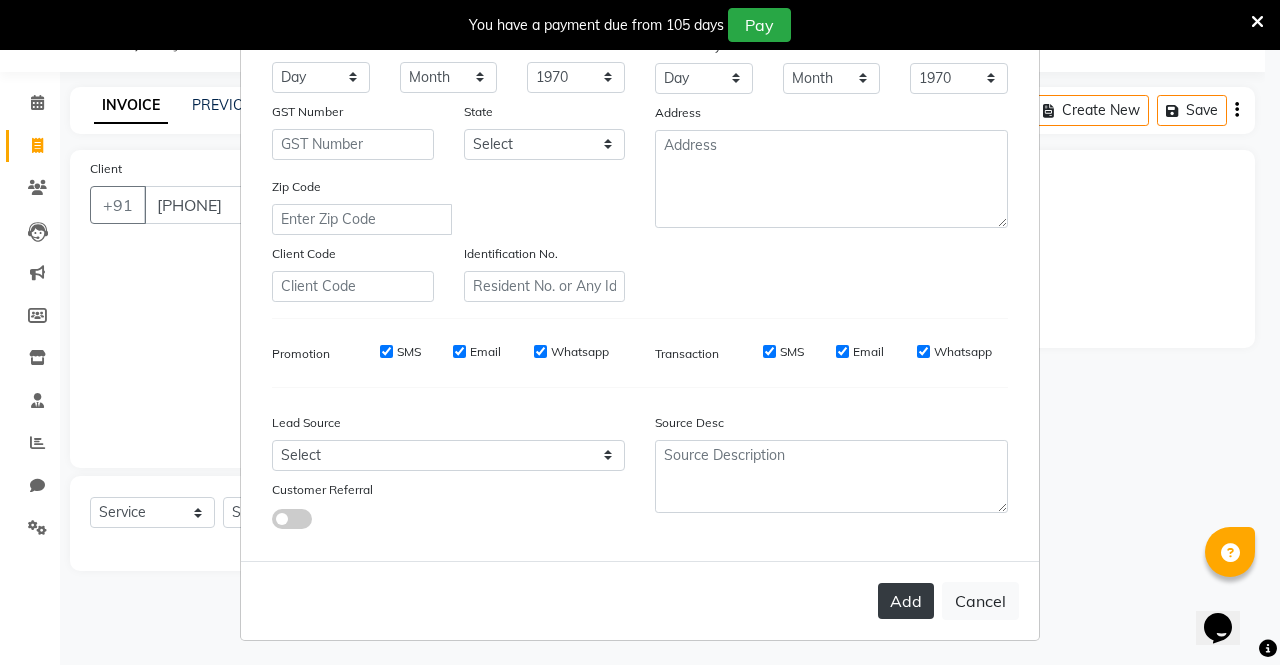 click on "Add" at bounding box center [906, 601] 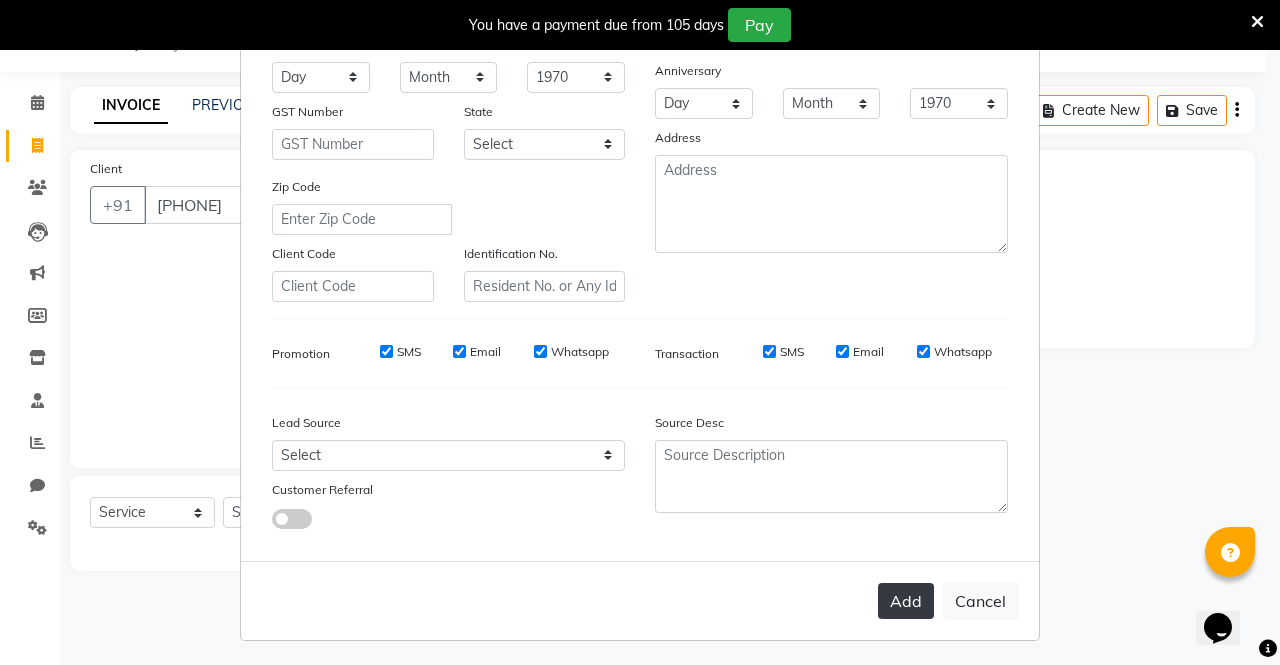 click on "Add" at bounding box center [906, 601] 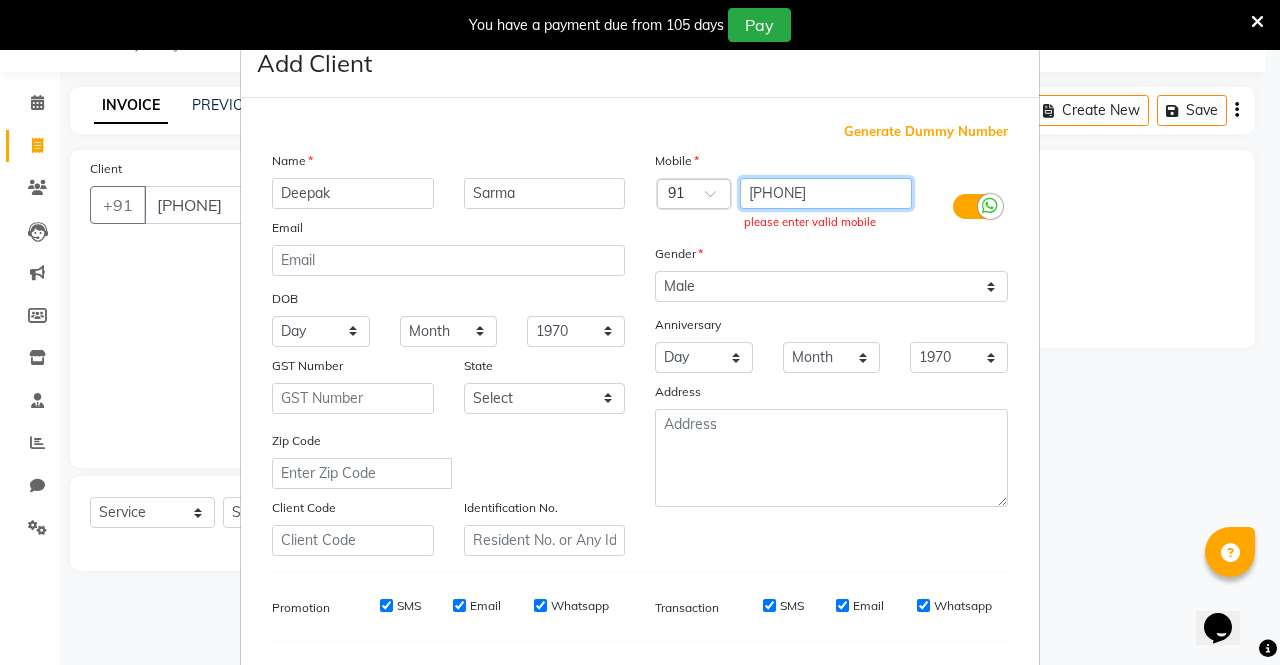 click on "[PHONE]" at bounding box center (826, 193) 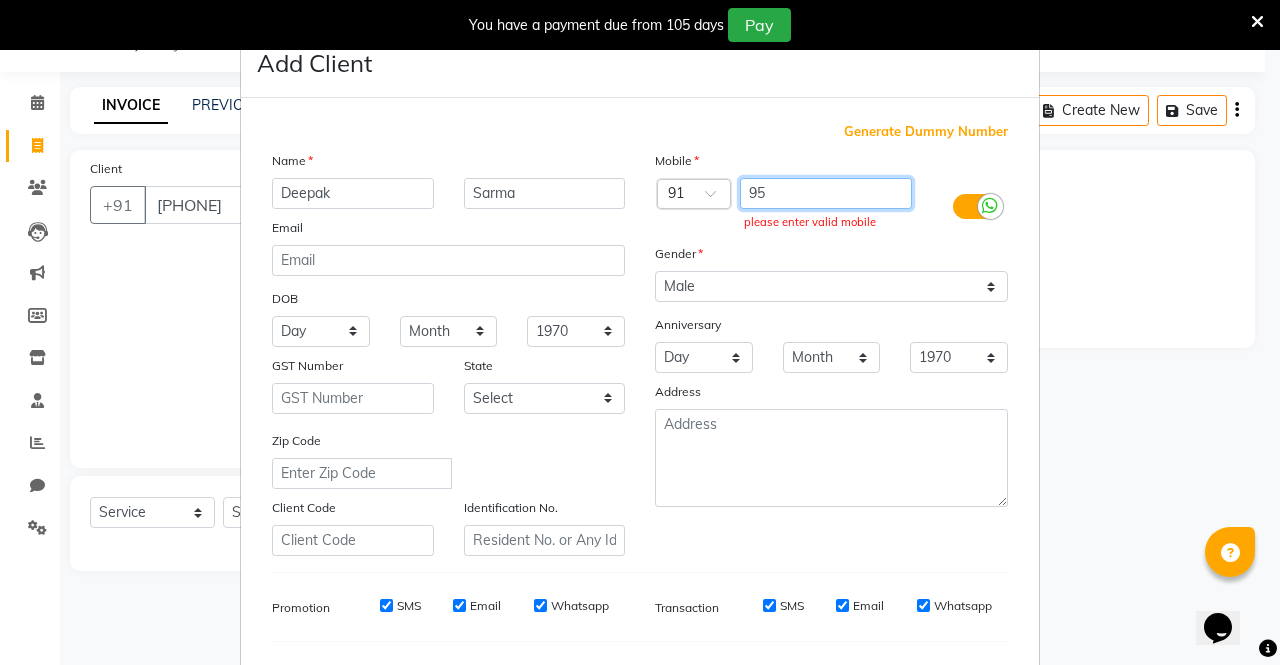 type on "9" 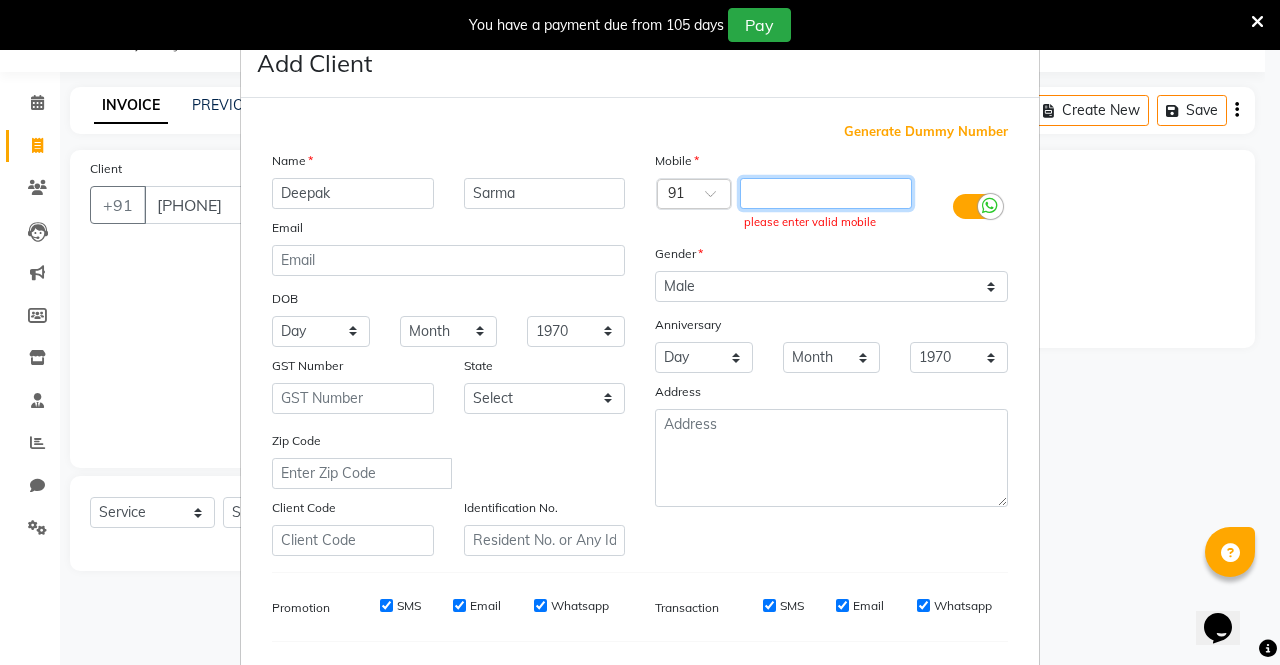 click at bounding box center [826, 193] 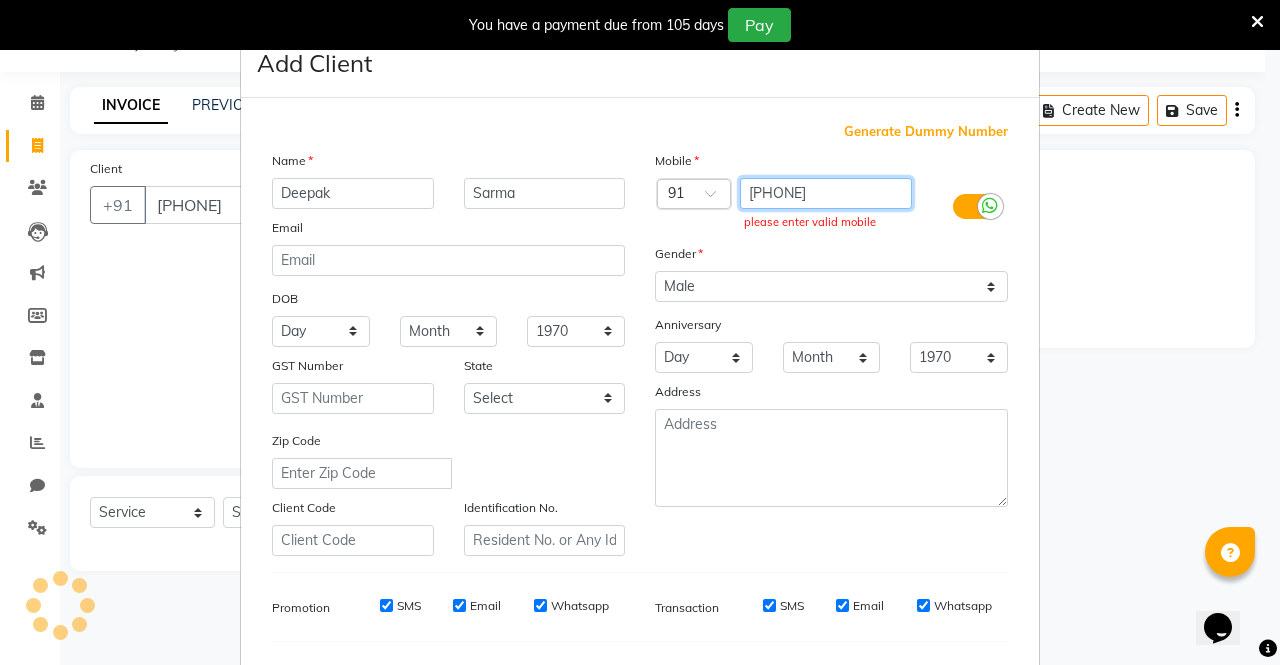 scroll, scrollTop: 254, scrollLeft: 0, axis: vertical 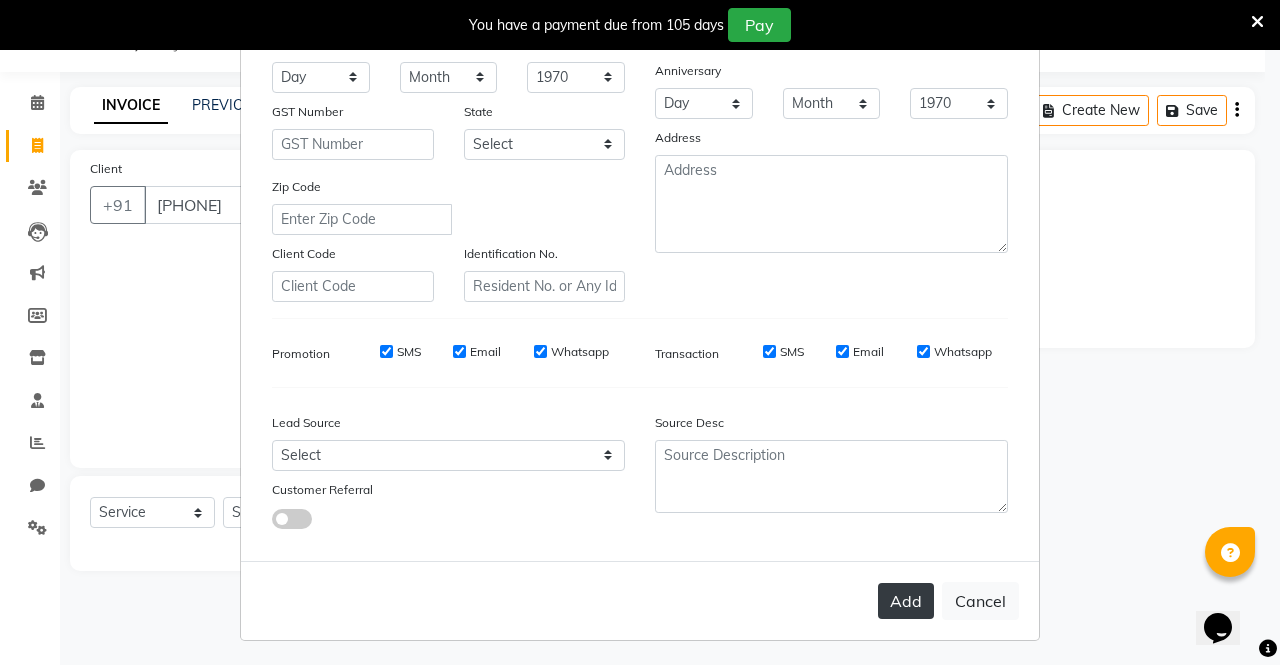 type on "[PHONE]" 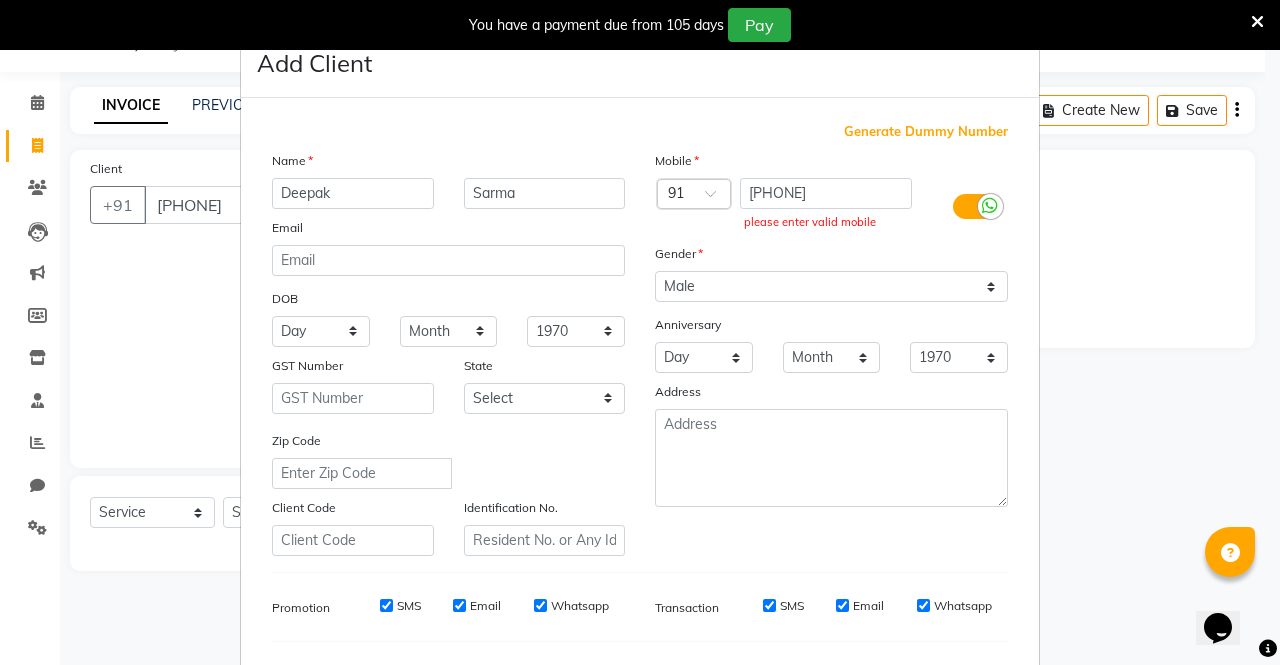 click on "Add" at bounding box center [906, 855] 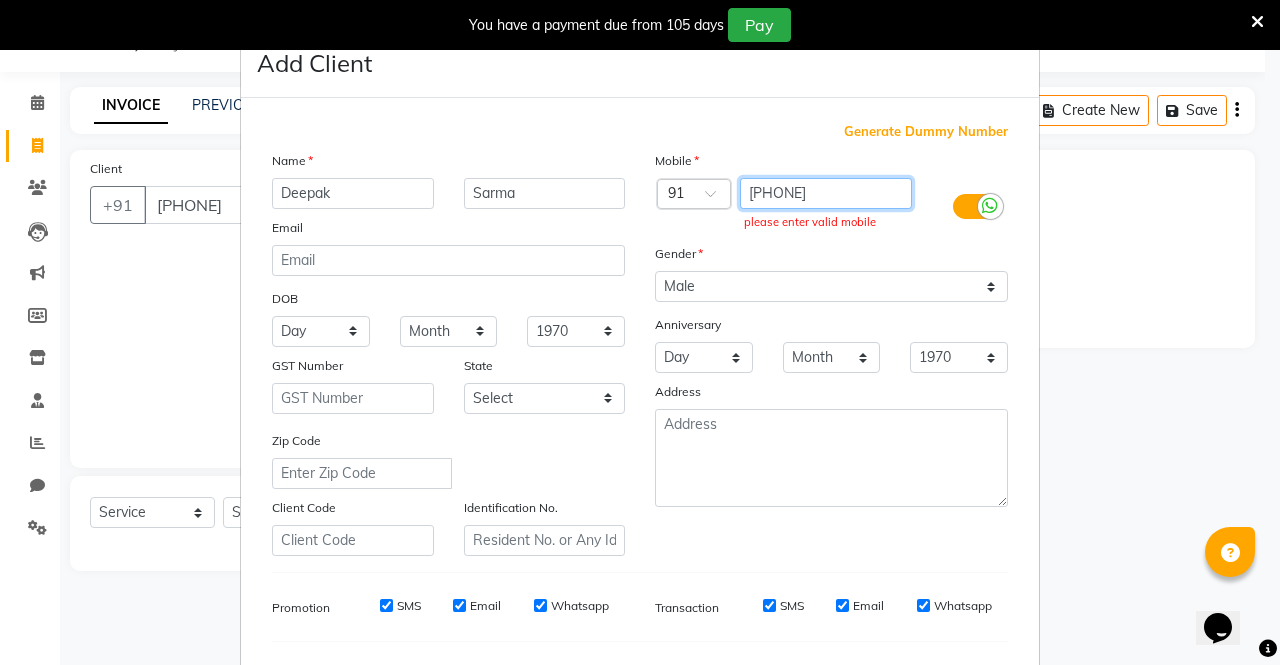 click on "[PHONE]" at bounding box center (826, 193) 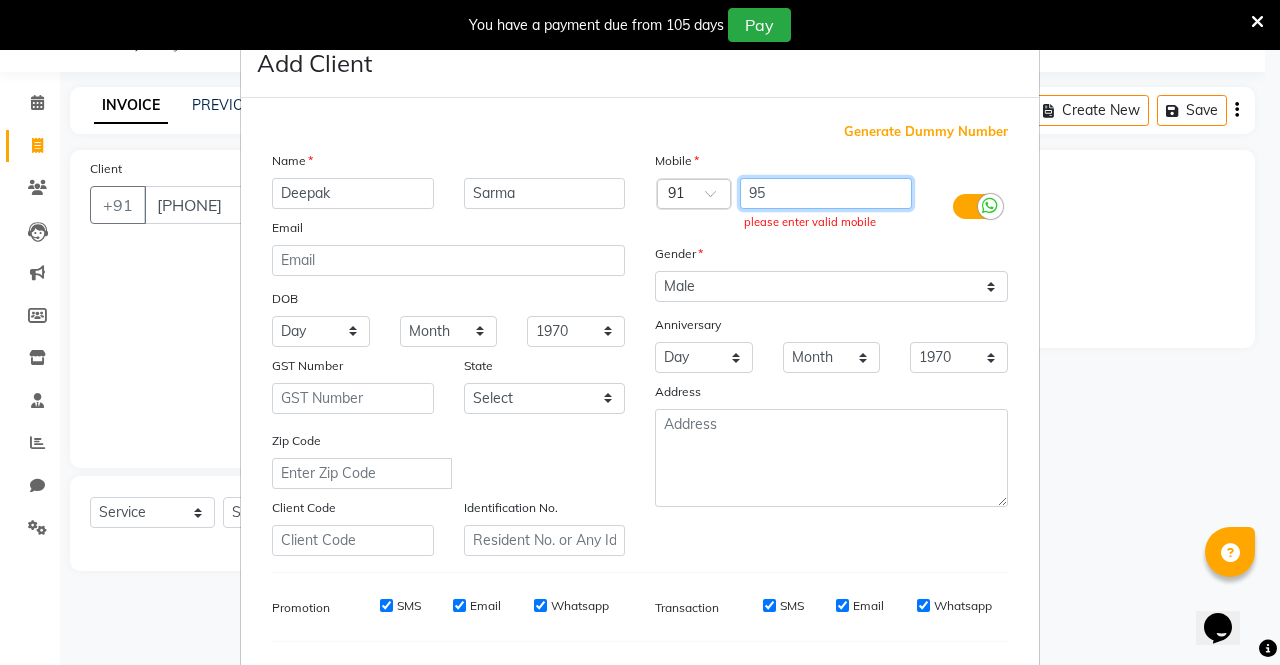 type on "9" 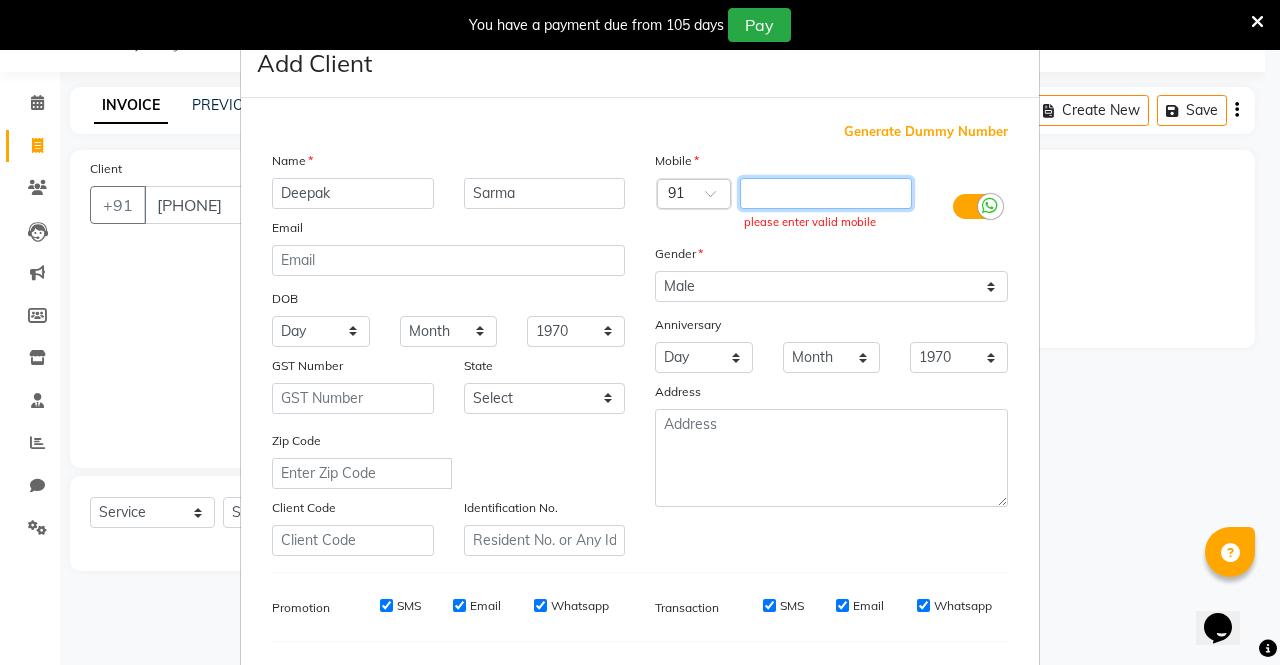 click at bounding box center (826, 193) 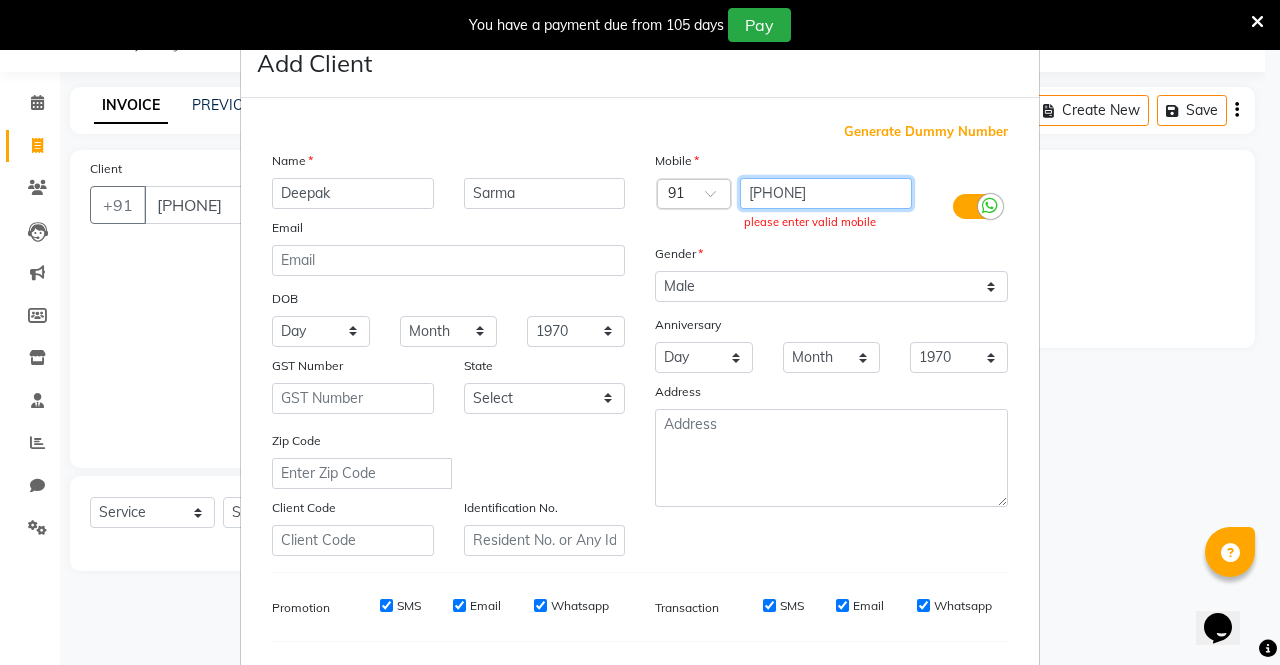 scroll, scrollTop: 254, scrollLeft: 0, axis: vertical 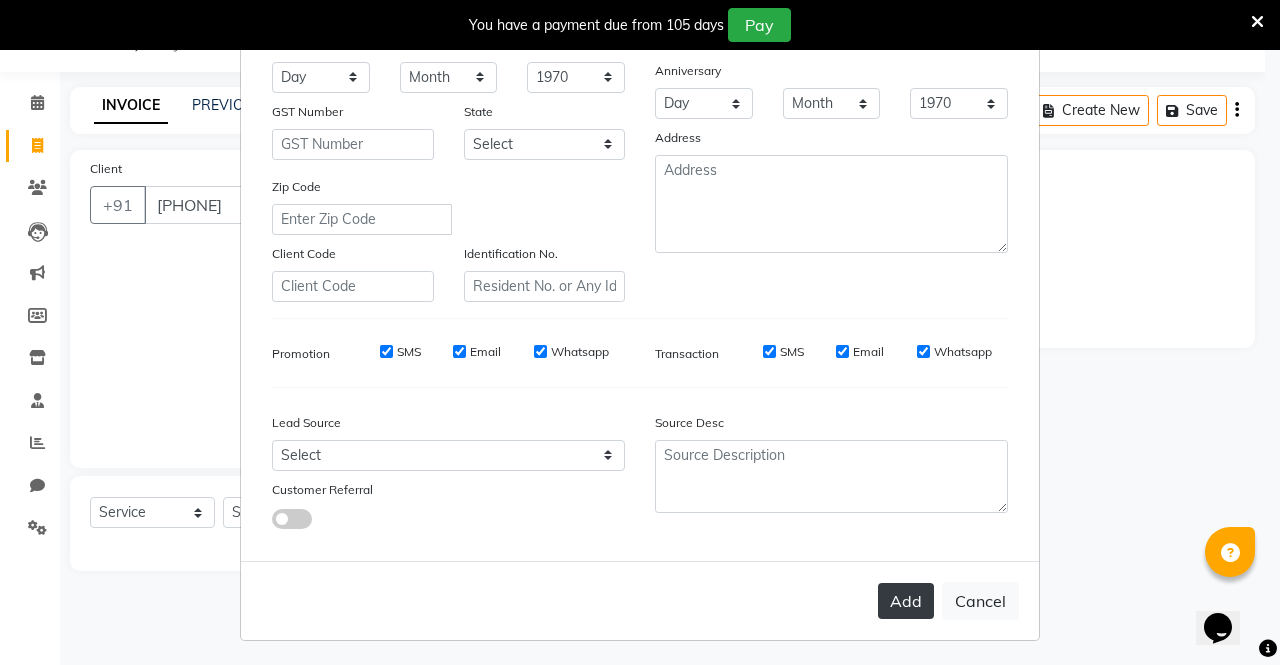 click on "Add" at bounding box center [906, 601] 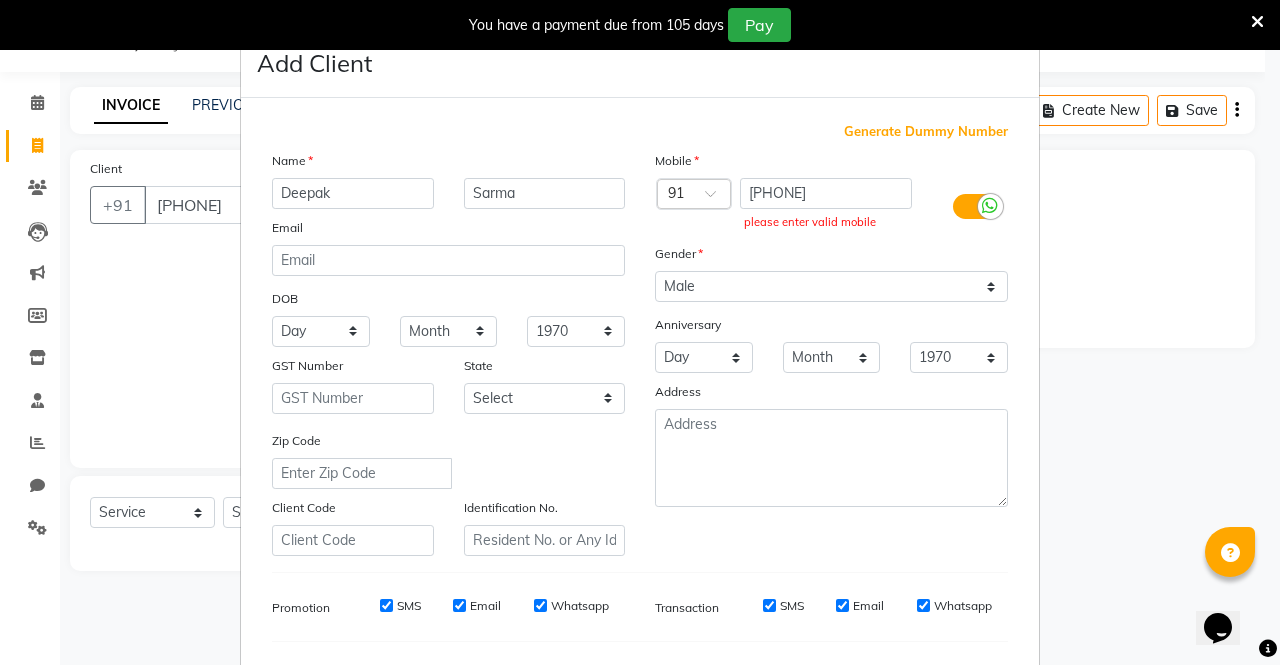 click on "Add Client Generate Dummy Number Name [FIRST] [LAST] Email DOB Day 01 02 03 04 05 06 07 08 09 10 11 12 13 14 15 16 17 18 19 20 21 22 23 24 25 26 27 28 29 30 31 Month January February March April May June July August September October November December 1940 1941 1942 1943 1944 1945 1946 1947 1948 1949 1950 1951 1952 1953 1954 1955 1956 1957 1958 1959 1960 1961 1962 1963 1964 1965 1966 1967 1968 1969 1970 1971 1972 1973 1974 1975 1976 1977 1978 1979 1980 1981 1982 1983 1984 1985 1986 1987 1988 1989 1990 1991 1992 1993 1994 1995 1996 1997 1998 1999 2000 2001 2002 2003 2004 2005 2006 2007 2008 2009 2010 2011 2012 2013 2014 2015 2016 2017 2018 2019 2020 2021 2022 2023 2024 GST Number State Select Andaman and Nicobar Islands Andhra Pradesh Arunachal Pradesh Assam Bihar Chandigarh Chhattisgarh Dadra and Nagar Haveli Daman and Diu Delhi Goa Gujarat Haryana Himachal Pradesh Jammu and Kashmir Jharkhand Karnataka Kerala Lakshadweep Madhya Pradesh Maharashtra Manipur Meghalaya Mizoram Nagaland Odisha Pondicherry Punjab ×" at bounding box center (640, 332) 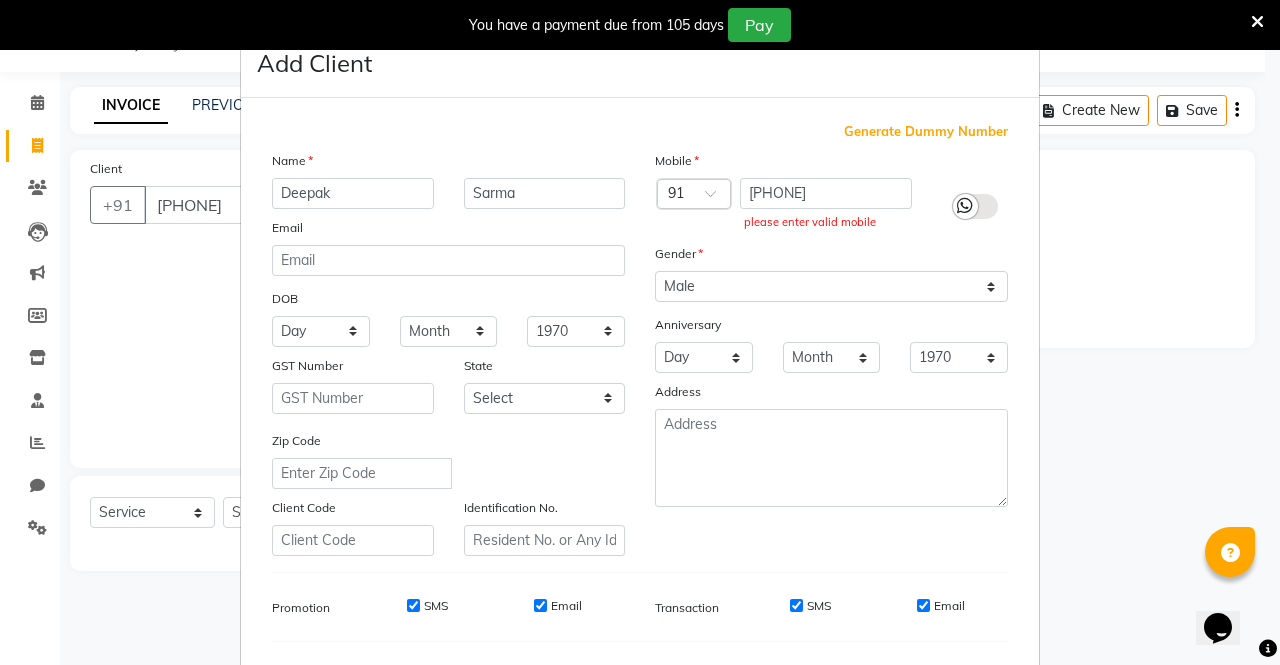 click at bounding box center [975, 206] 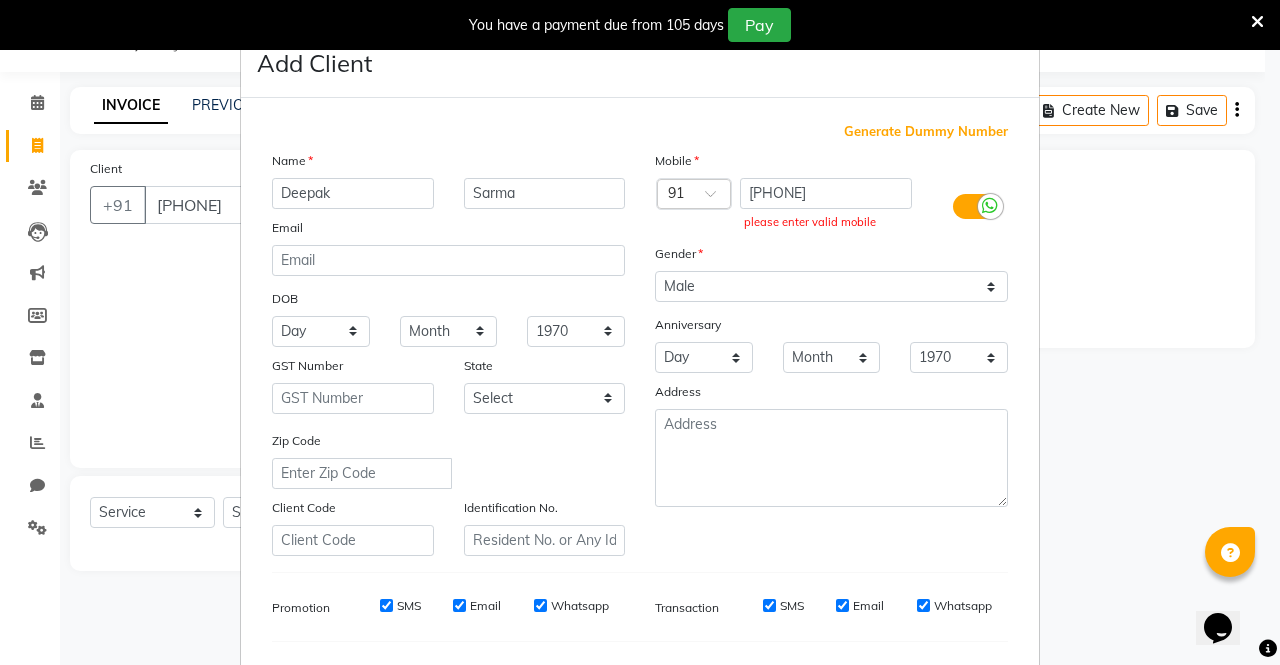 click at bounding box center (990, 206) 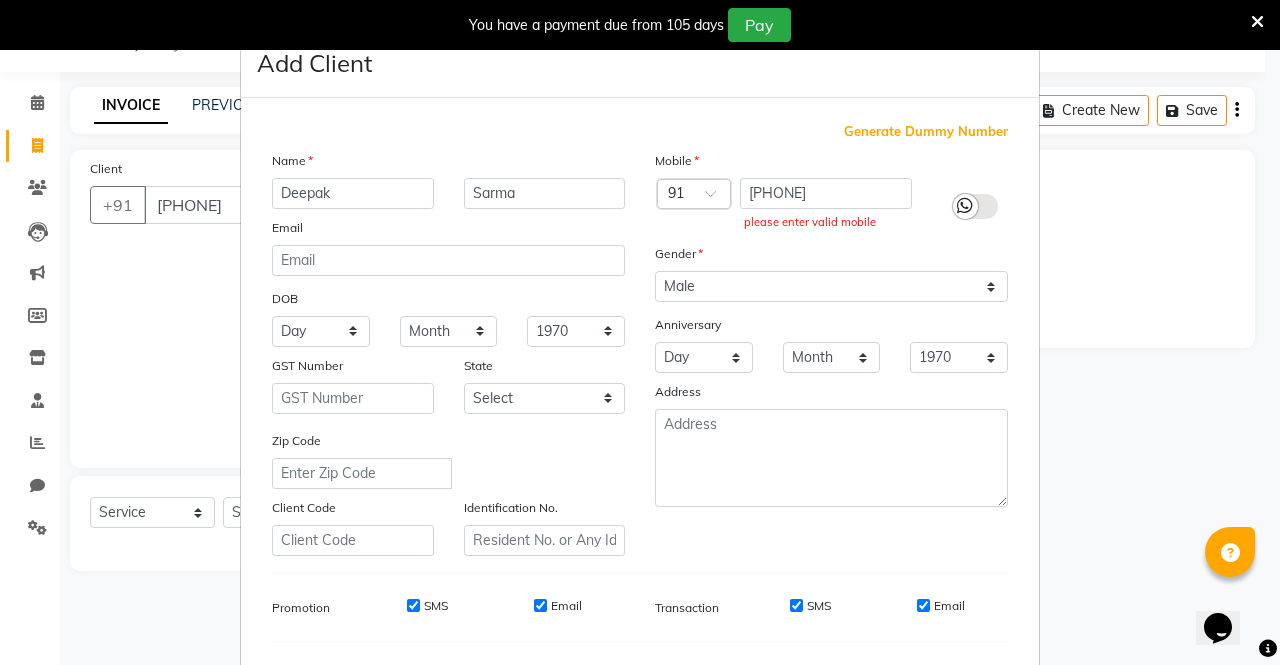 click at bounding box center (975, 206) 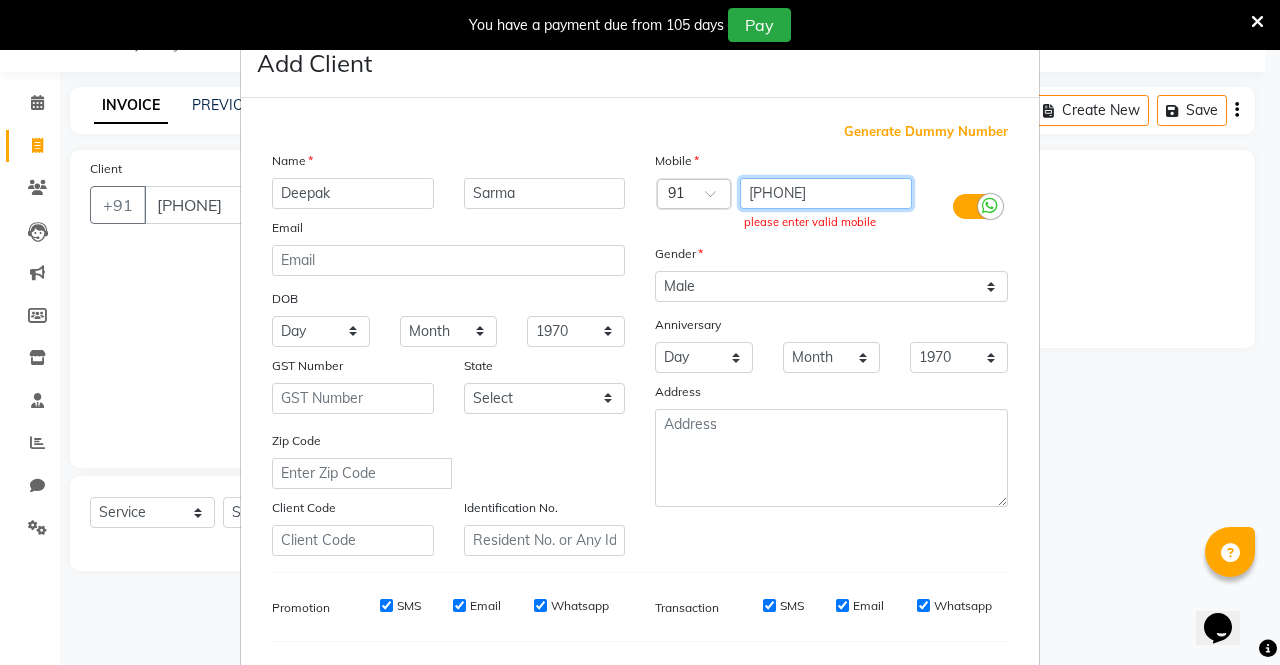 click on "[PHONE]" at bounding box center (826, 193) 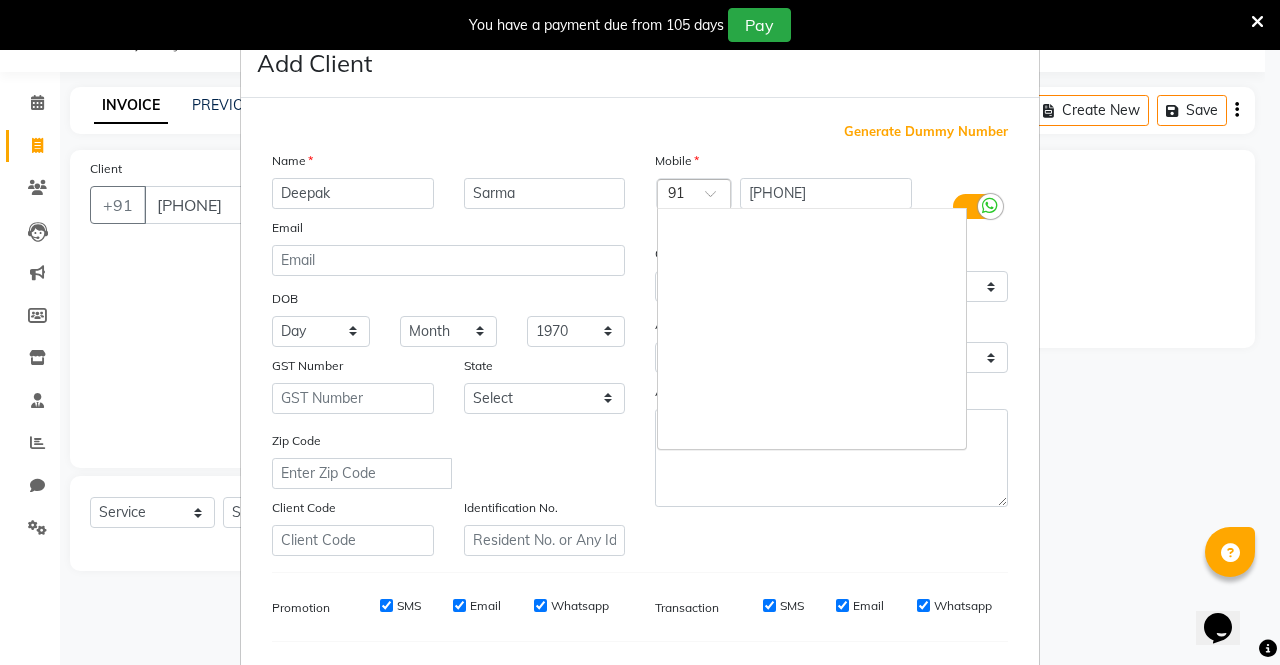 click at bounding box center (717, 199) 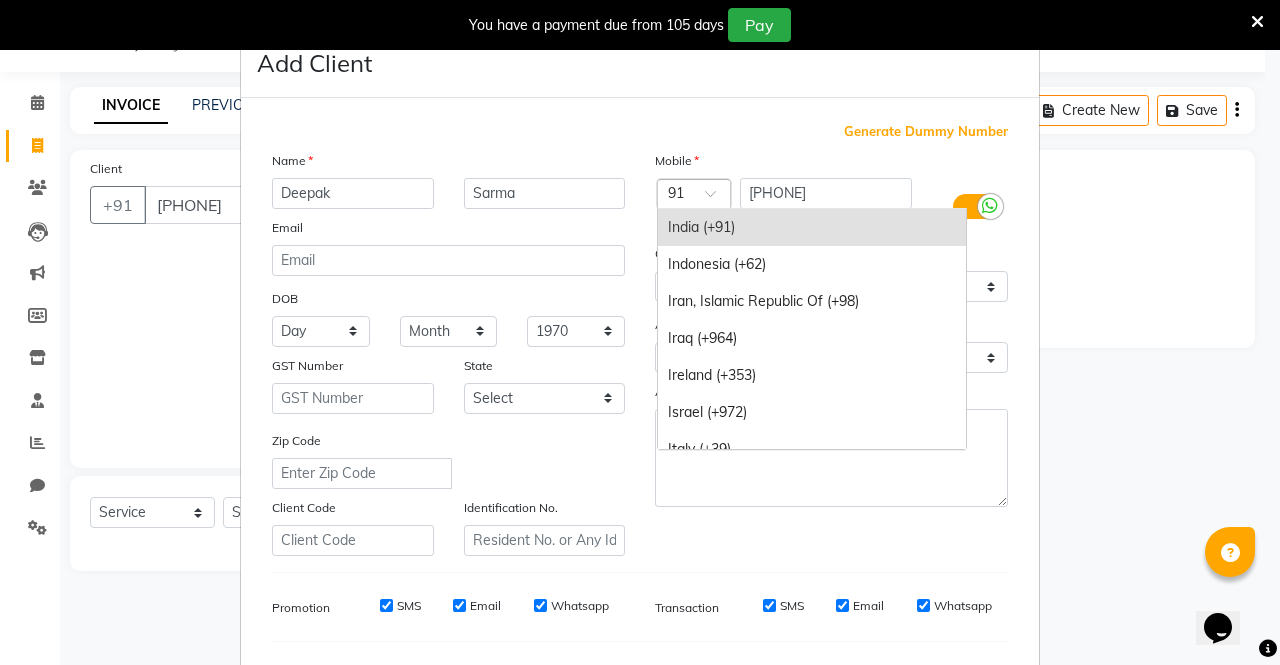click on "India (+91)" at bounding box center [812, 227] 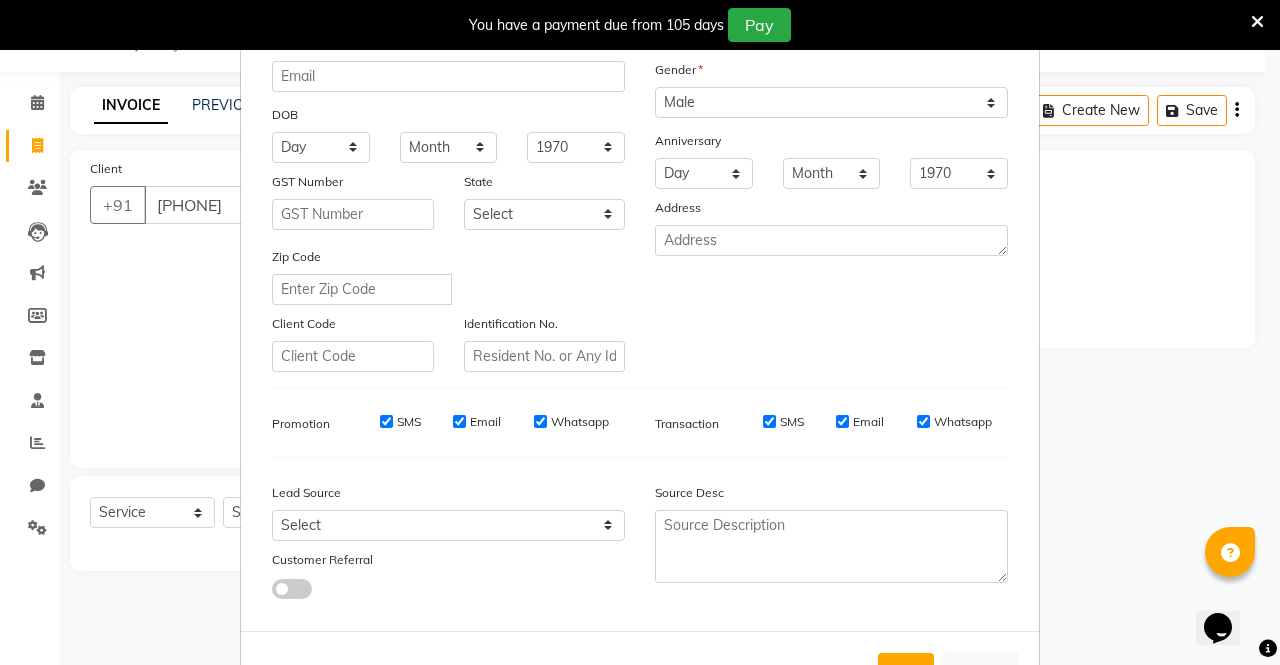 scroll, scrollTop: 254, scrollLeft: 0, axis: vertical 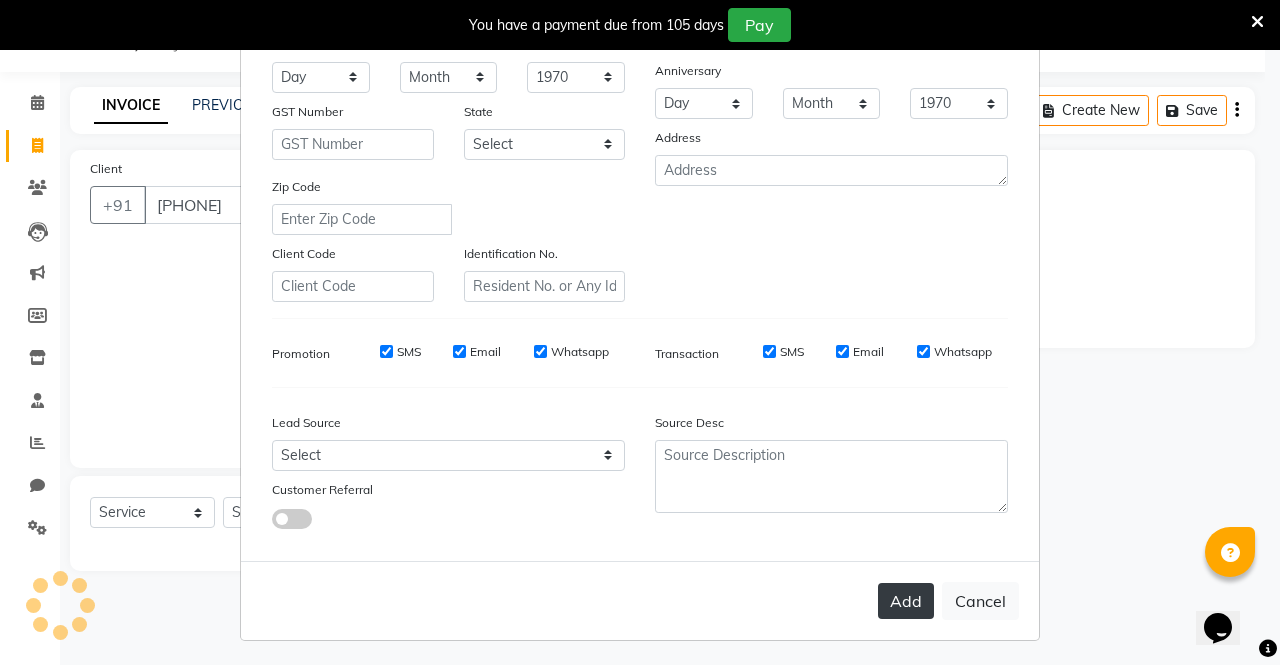 click on "Add" at bounding box center [906, 601] 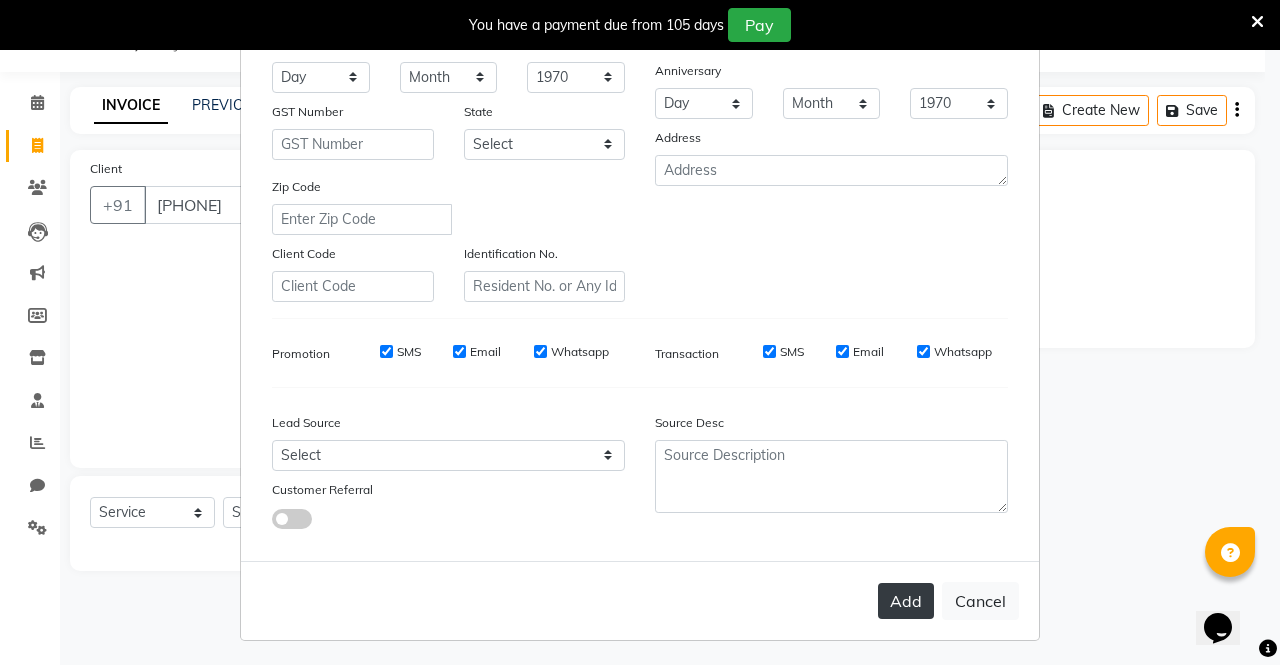 click on "Add" at bounding box center [906, 601] 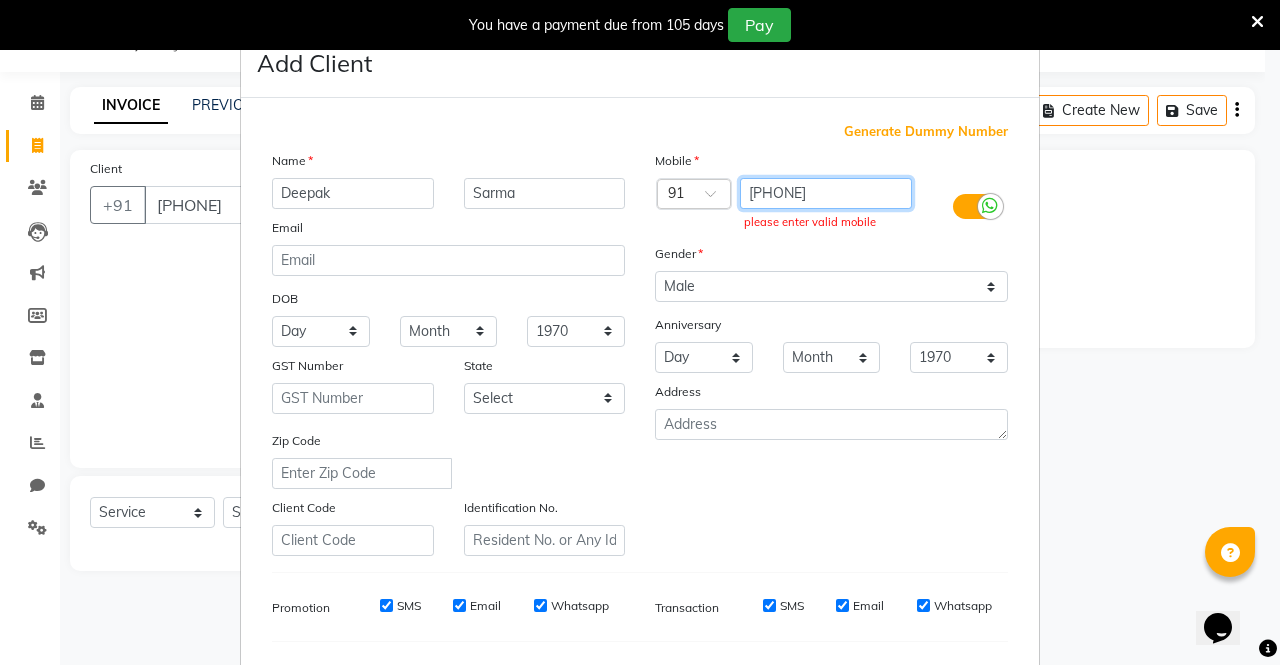 click on "[PHONE]" at bounding box center (826, 193) 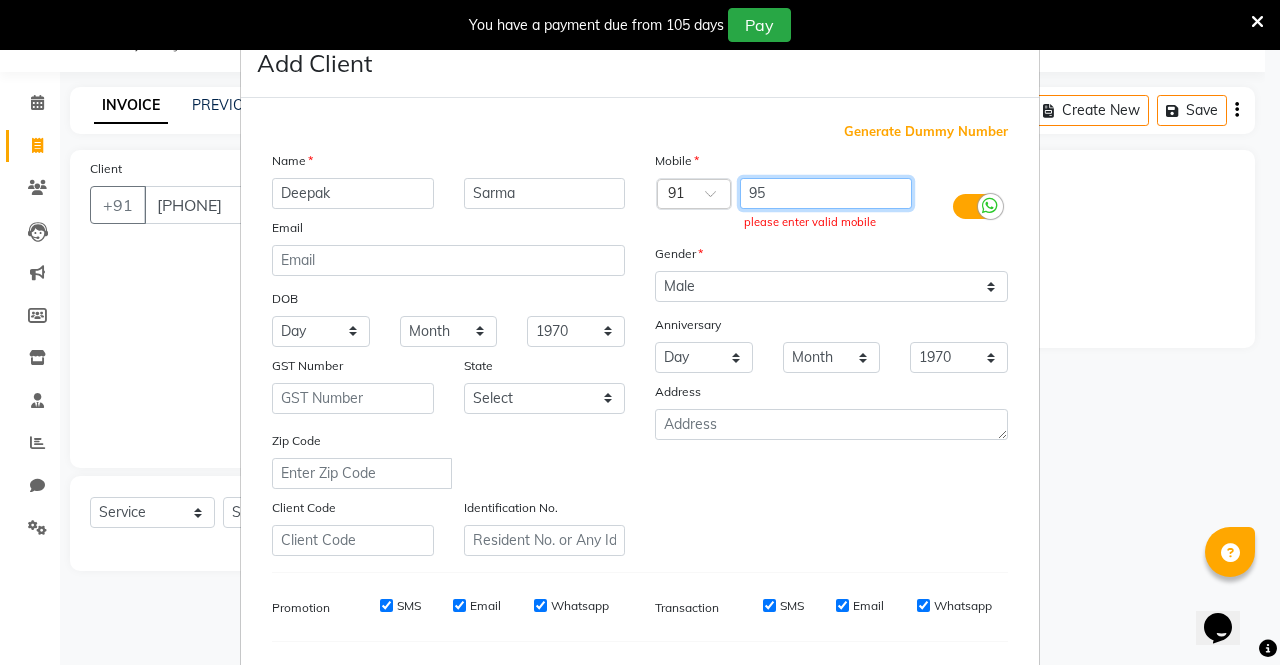 type on "9" 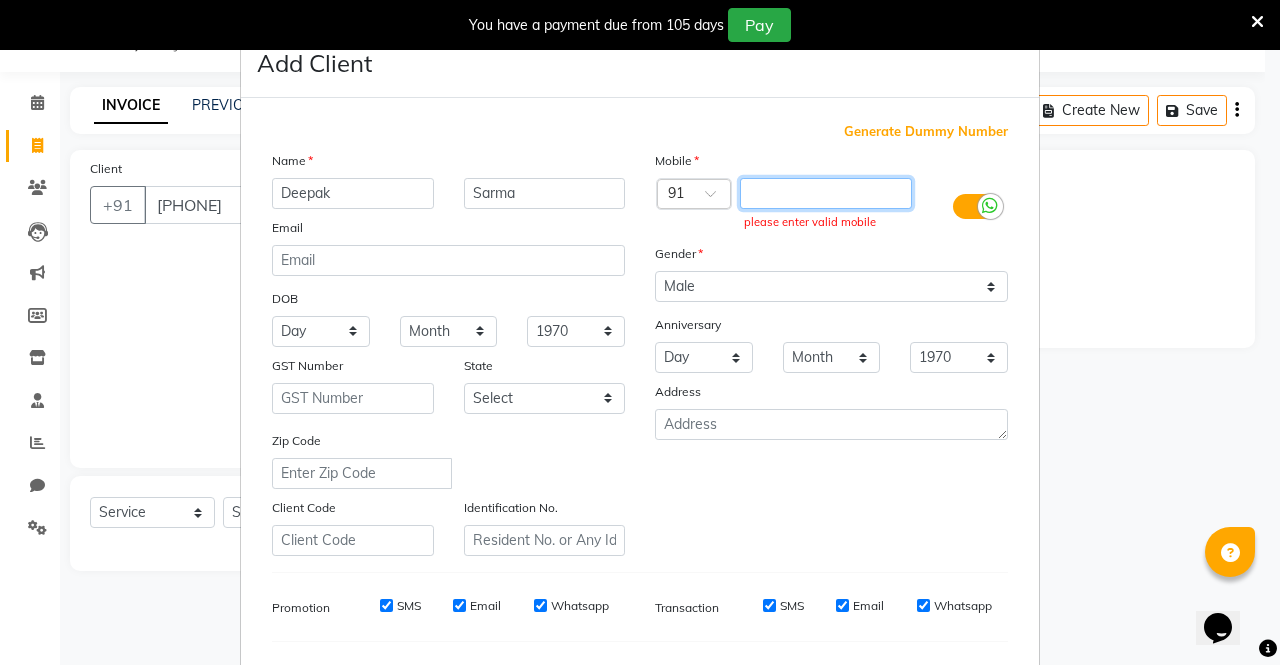 click at bounding box center (826, 193) 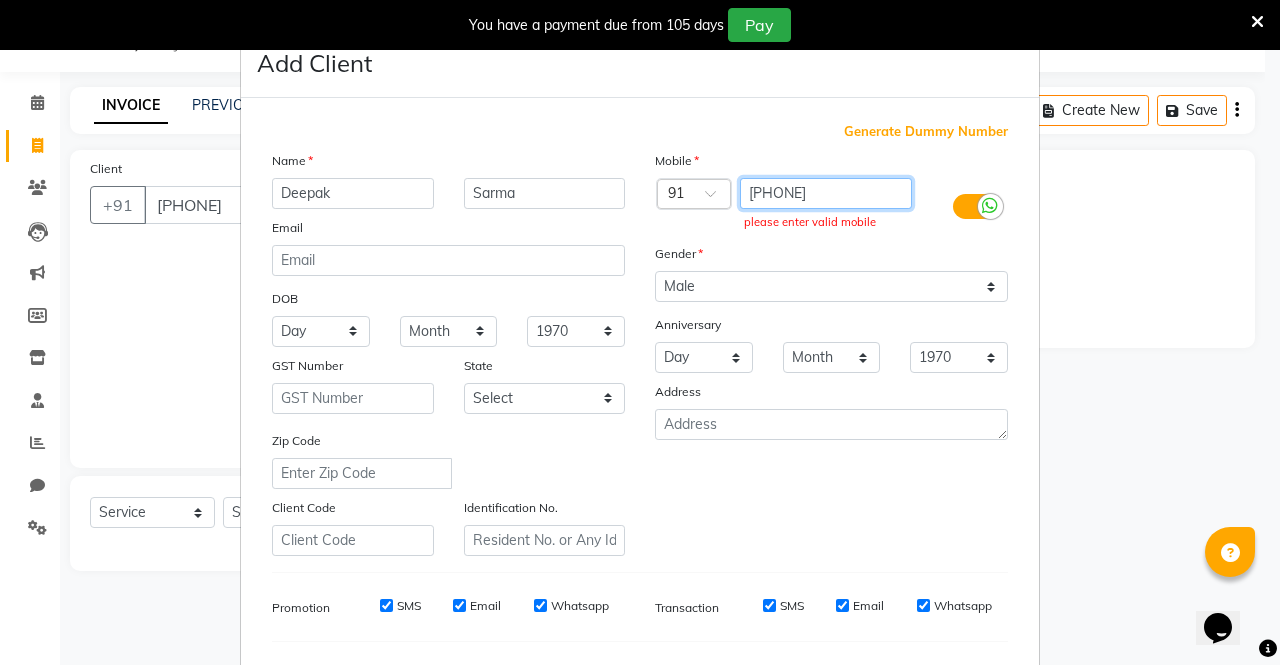 scroll, scrollTop: 254, scrollLeft: 0, axis: vertical 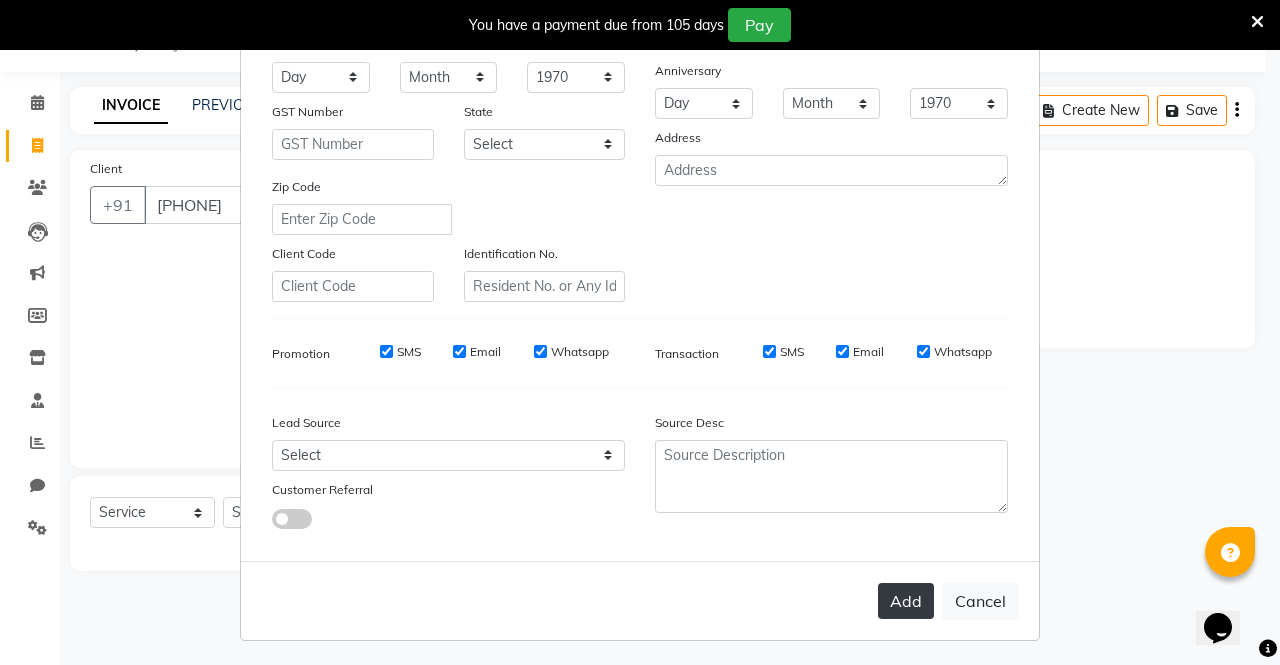 type on "[PHONE]" 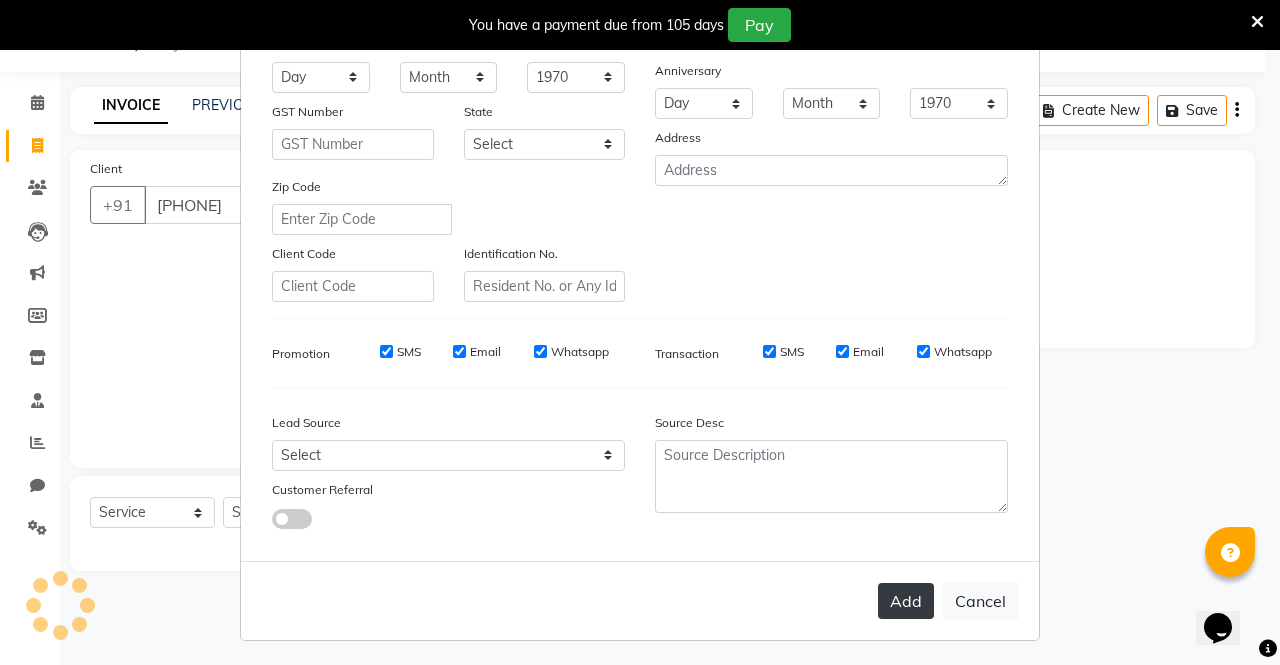 click on "Add" at bounding box center (906, 601) 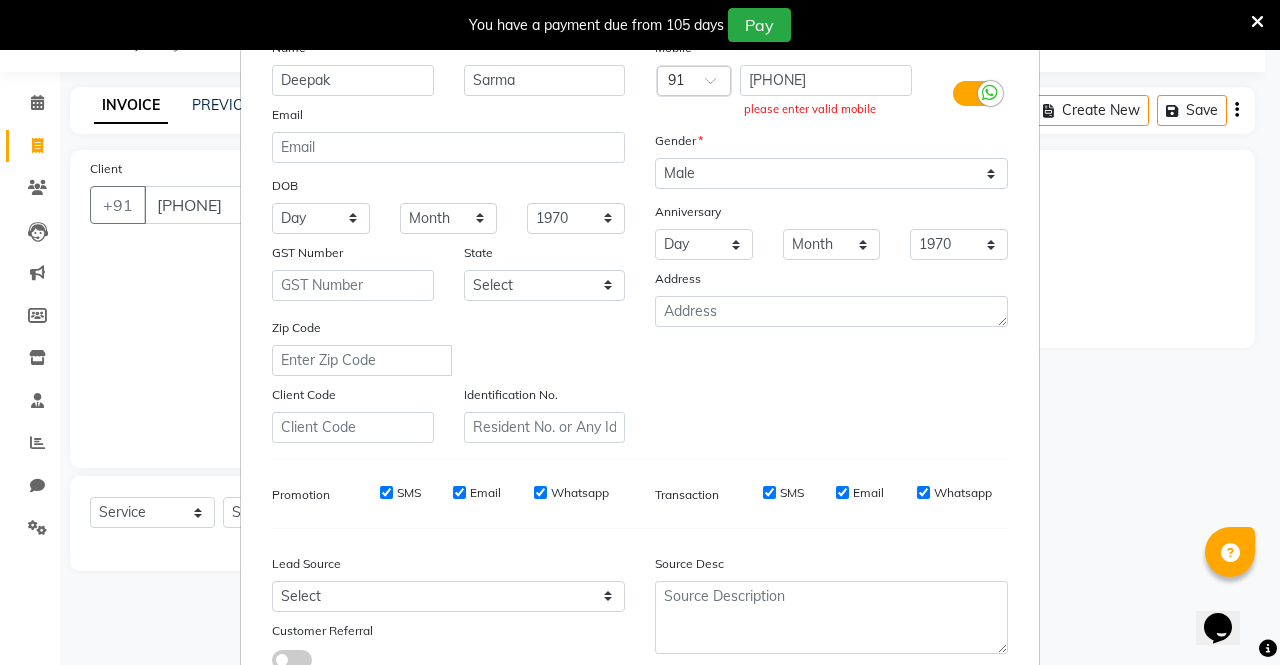 scroll, scrollTop: 0, scrollLeft: 0, axis: both 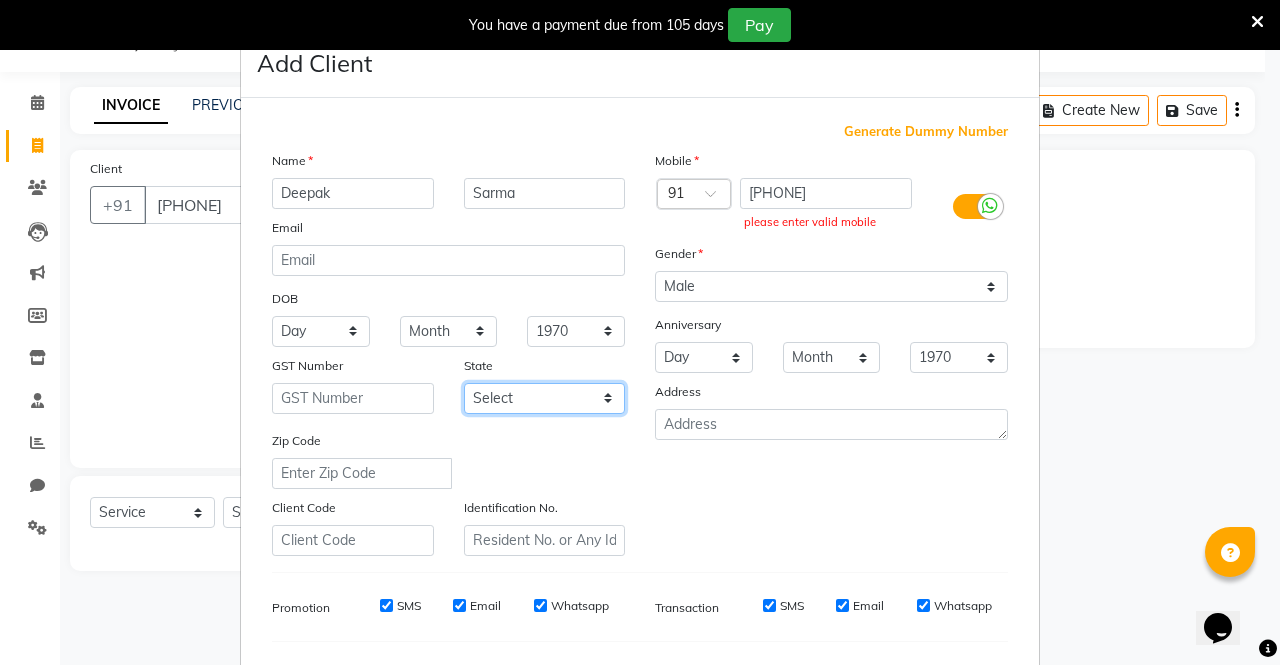 click on "Select Andaman and Nicobar Islands Andhra Pradesh Arunachal Pradesh Assam Bihar Chandigarh Chhattisgarh Dadra and Nagar Haveli Daman and Diu Delhi Goa Gujarat Haryana Himachal Pradesh Jammu and Kashmir Jharkhand Karnataka Kerala Lakshadweep Madhya Pradesh Maharashtra Manipur Meghalaya Mizoram Nagaland Odisha Pondicherry Punjab Rajasthan Sikkim Tamil Nadu Telangana Tripura Uttar Pradesh Uttarakhand West Bengal Ladakh Other Territory Centre Jurisdiction" at bounding box center (545, 398) 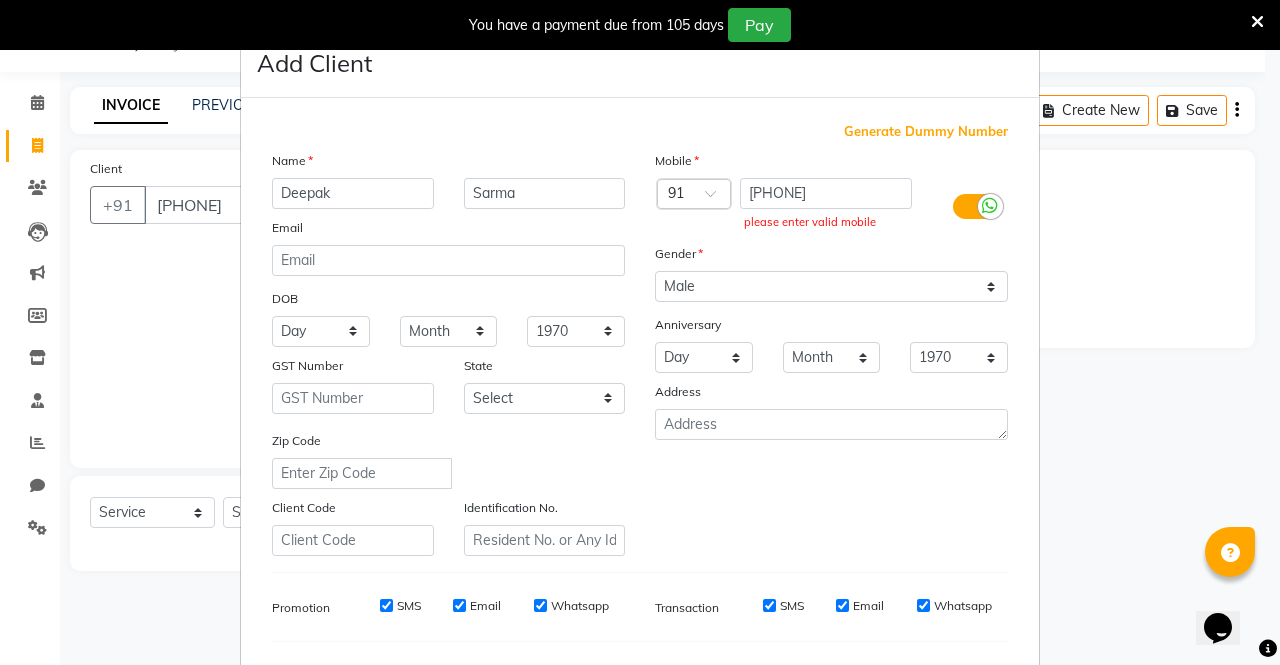 click on "Zip Code" at bounding box center [448, 459] 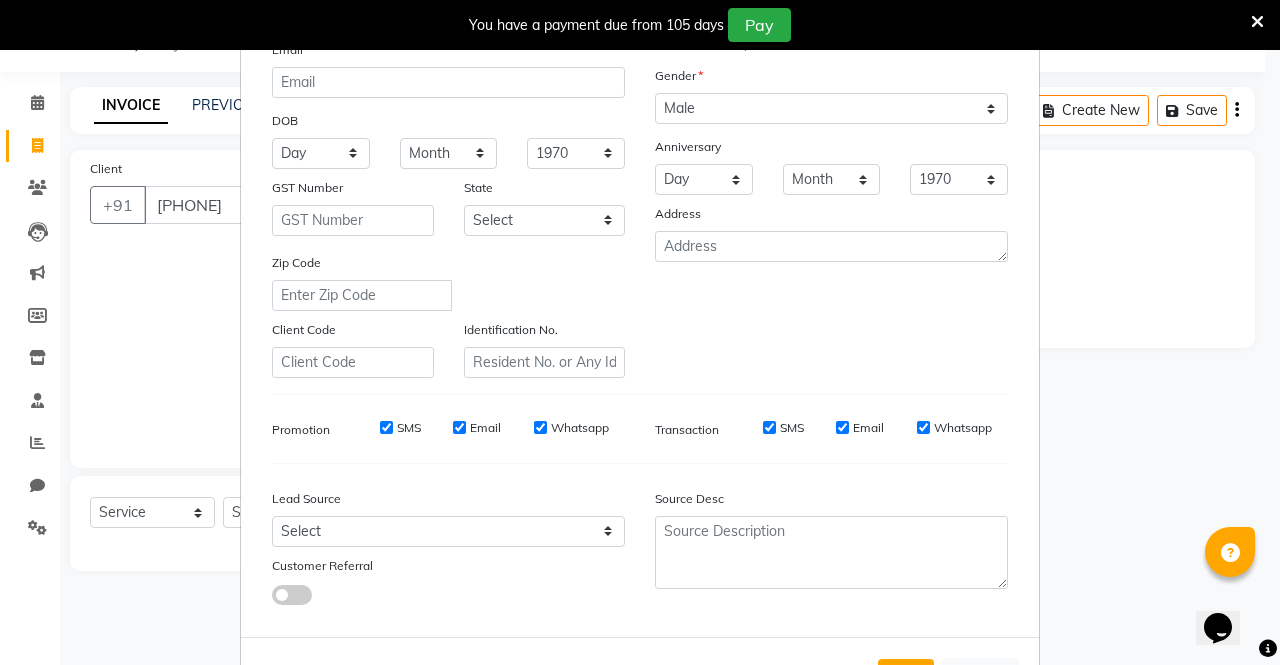 scroll, scrollTop: 254, scrollLeft: 0, axis: vertical 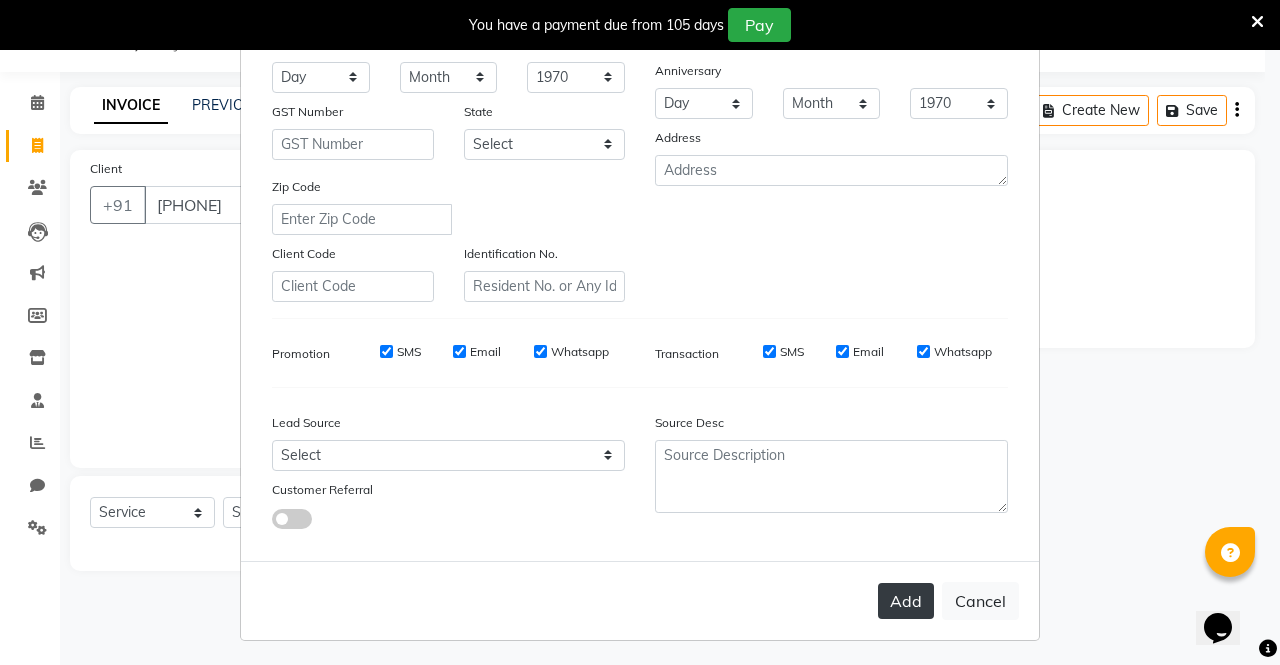click on "Add" at bounding box center [906, 601] 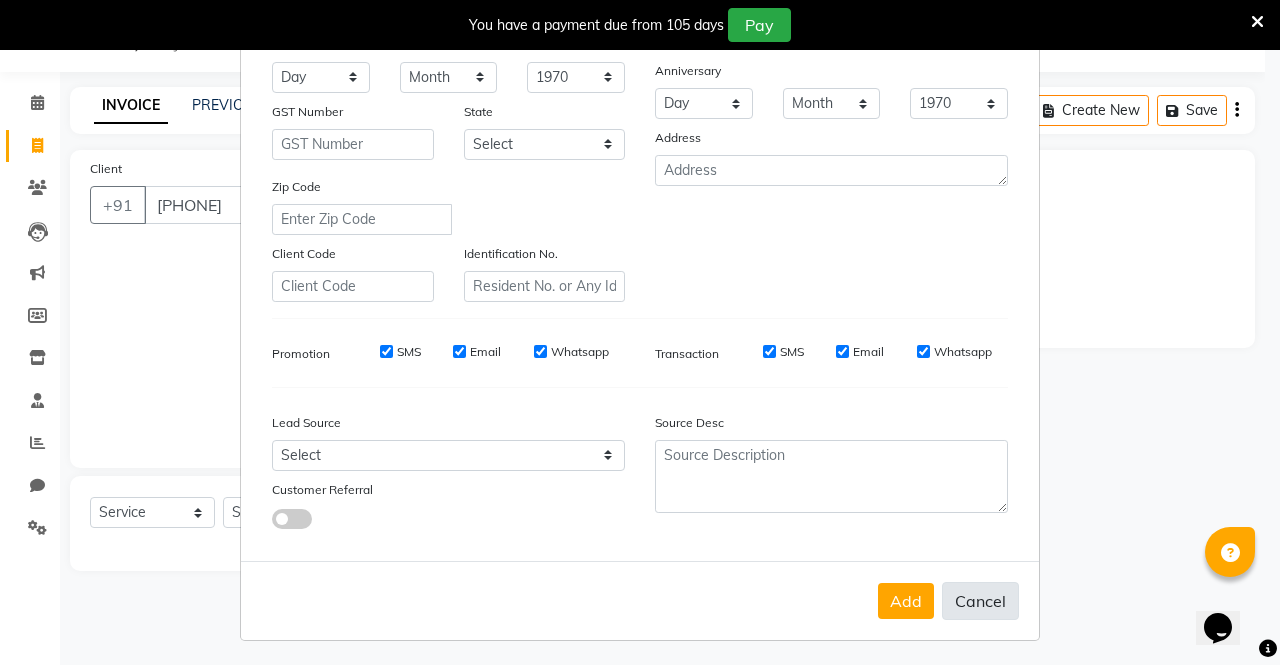 click on "Cancel" at bounding box center [980, 601] 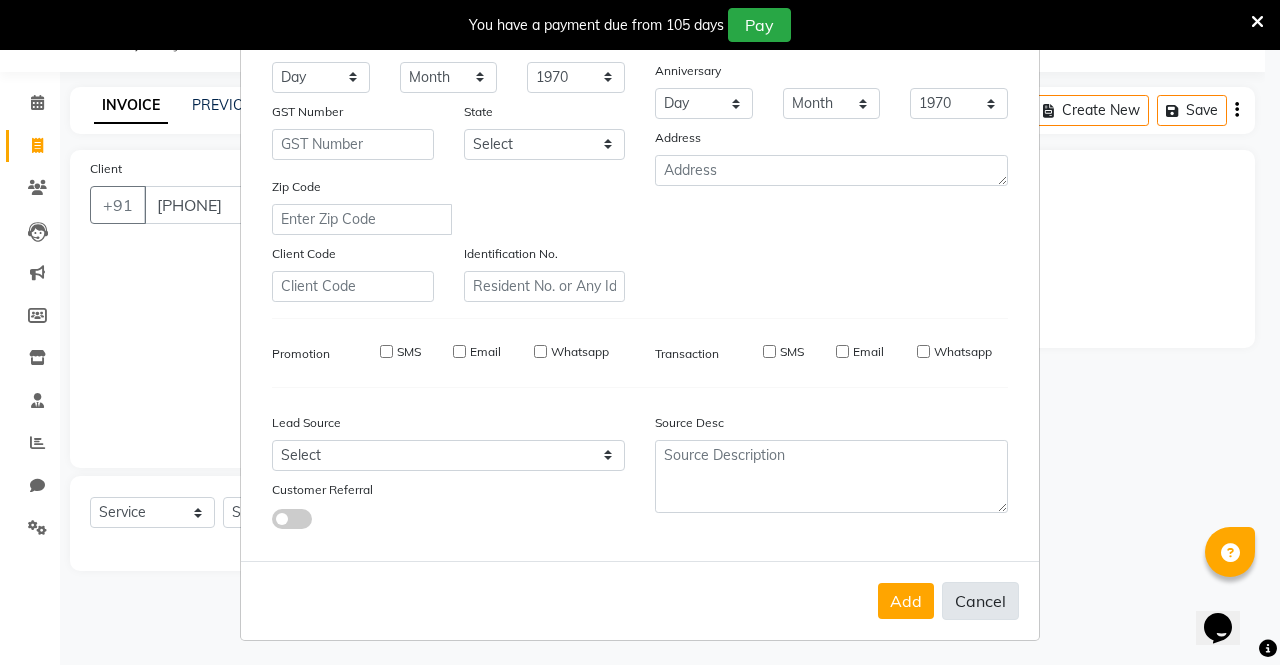 type 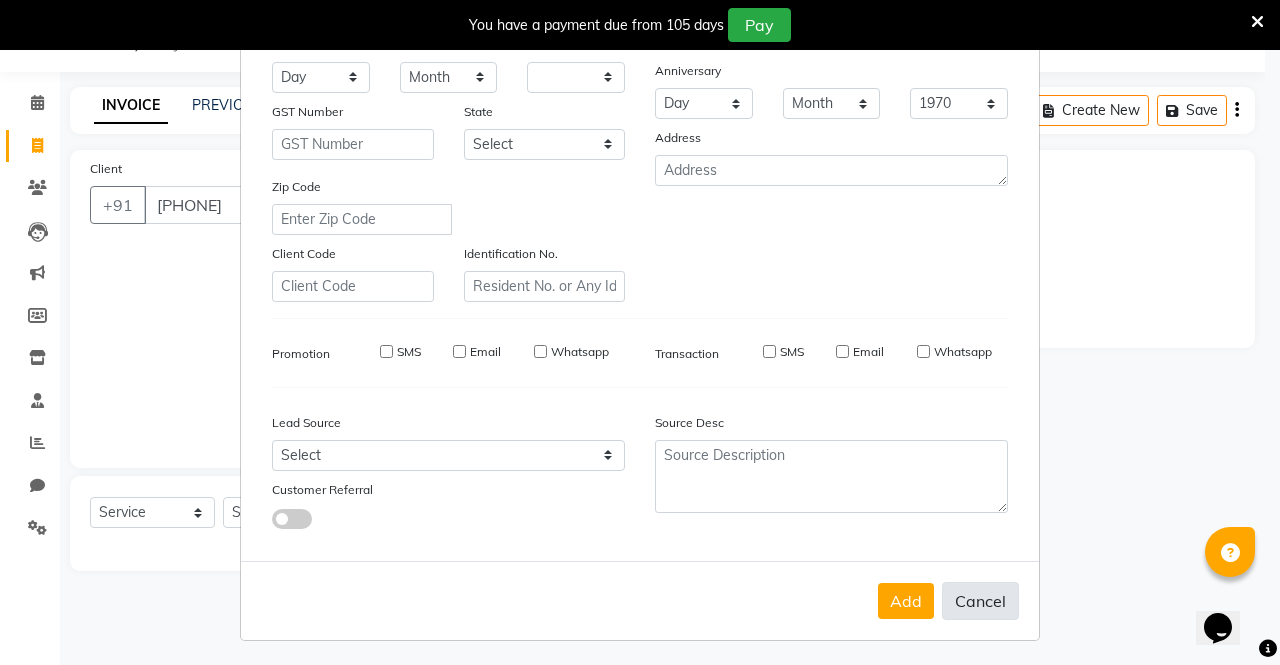 select 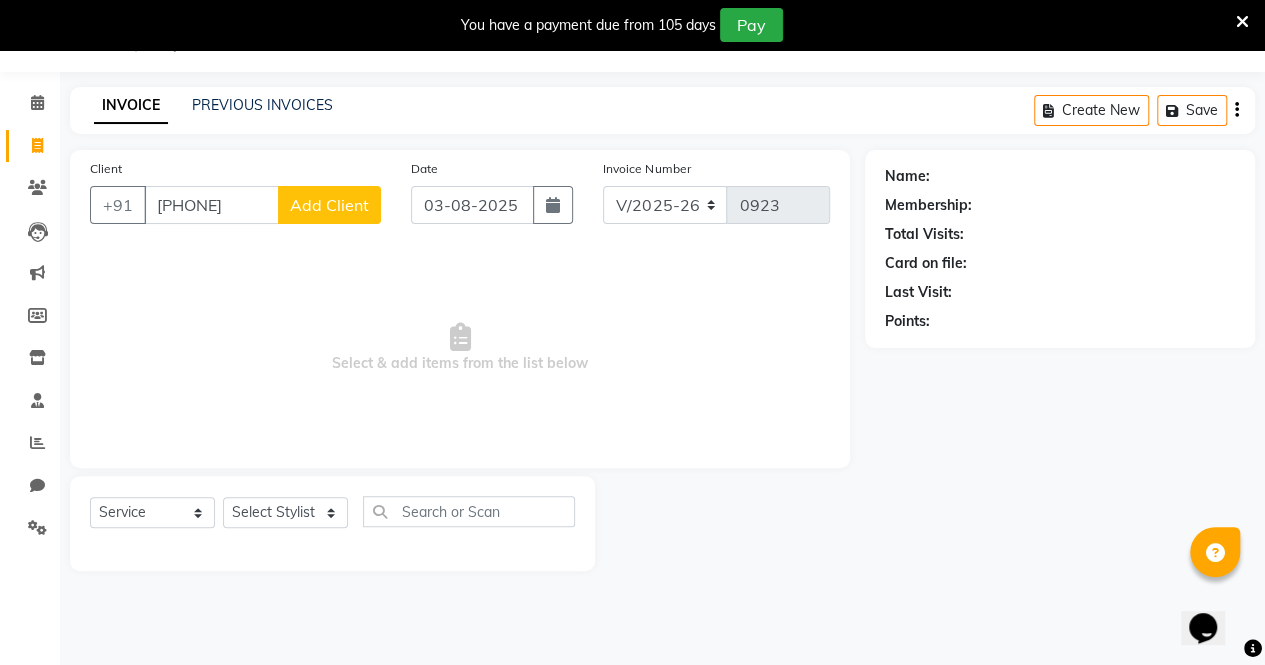 click on "Add Client" 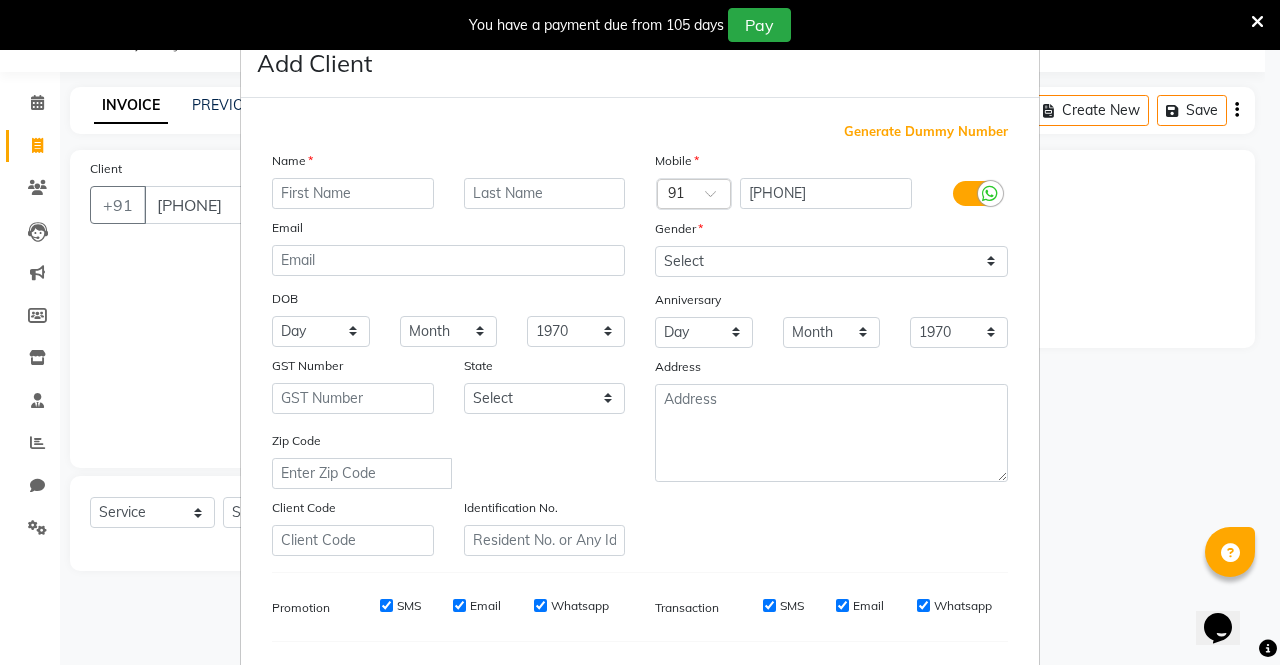 click at bounding box center [353, 193] 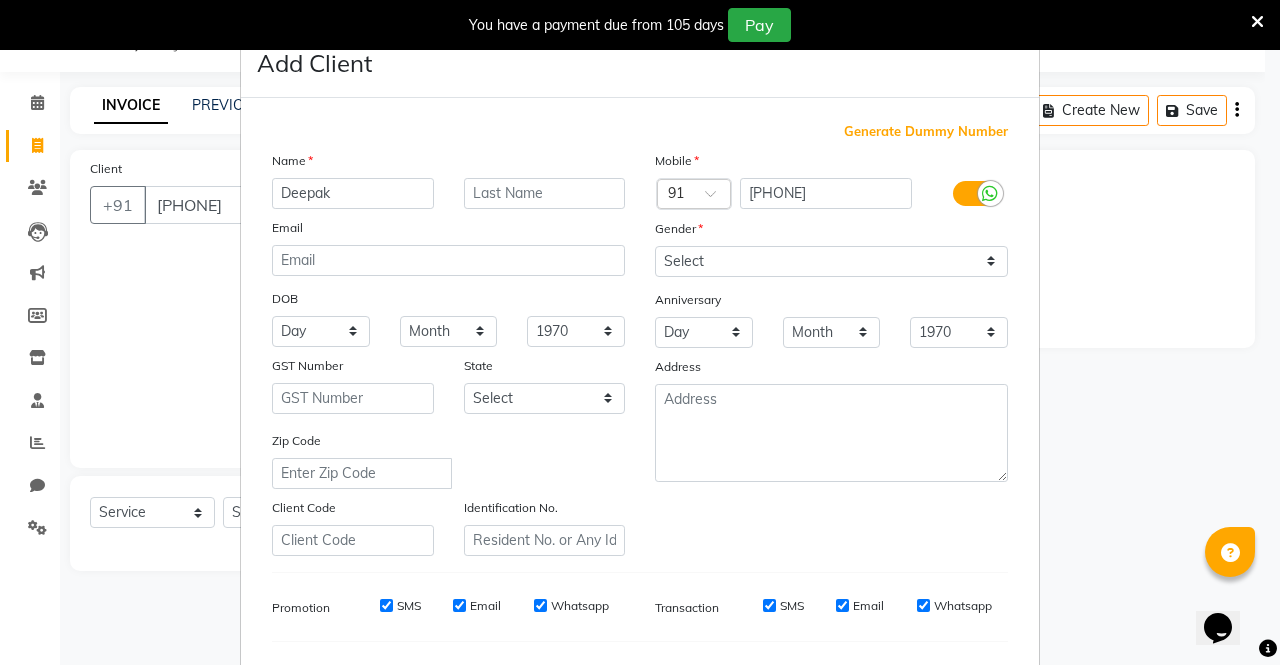 type on "Deepak" 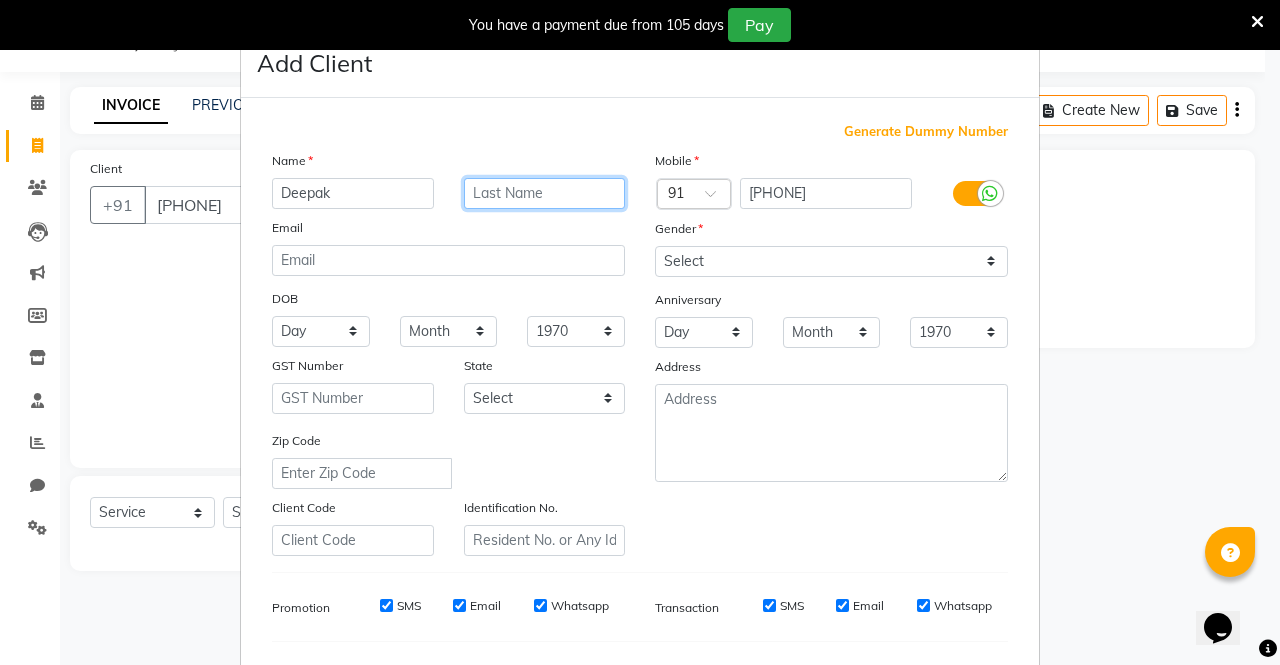 click at bounding box center [545, 193] 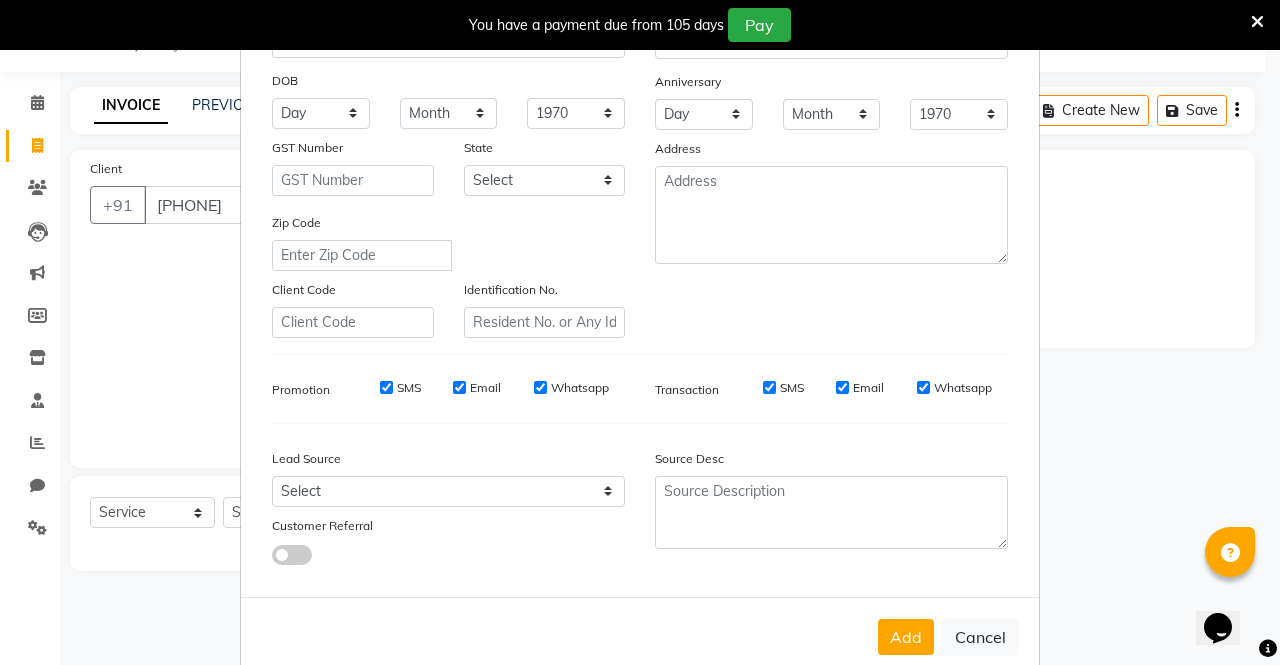 scroll, scrollTop: 254, scrollLeft: 0, axis: vertical 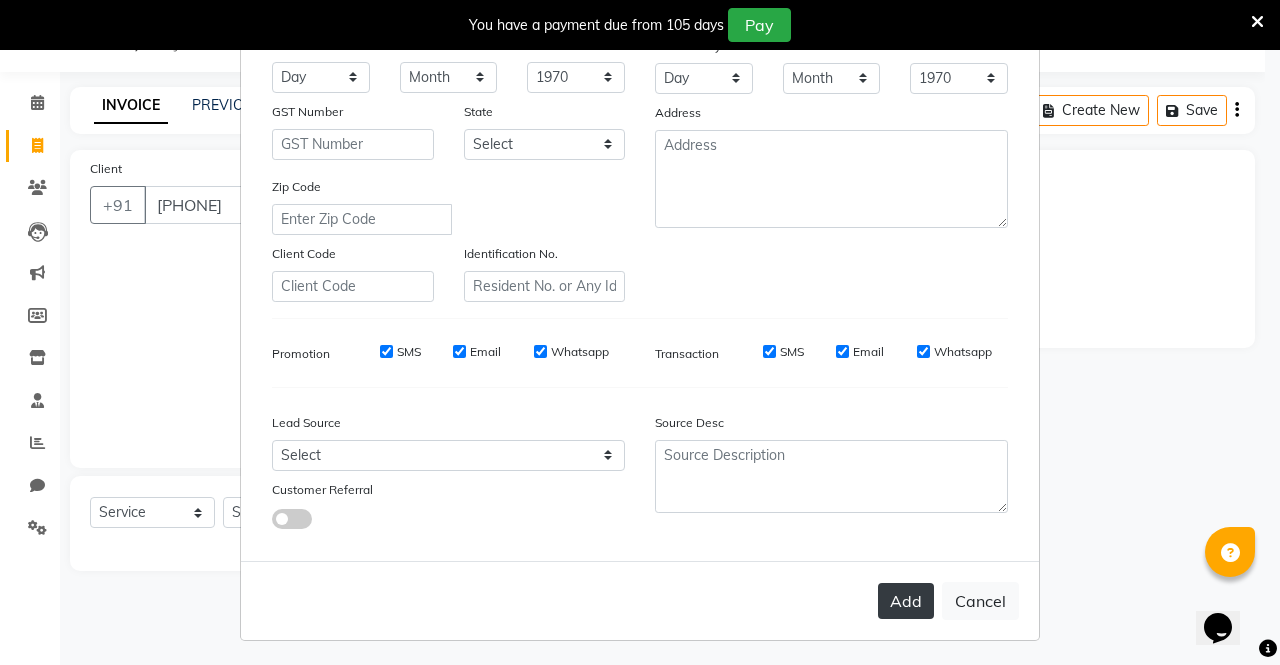 type on "Sharma" 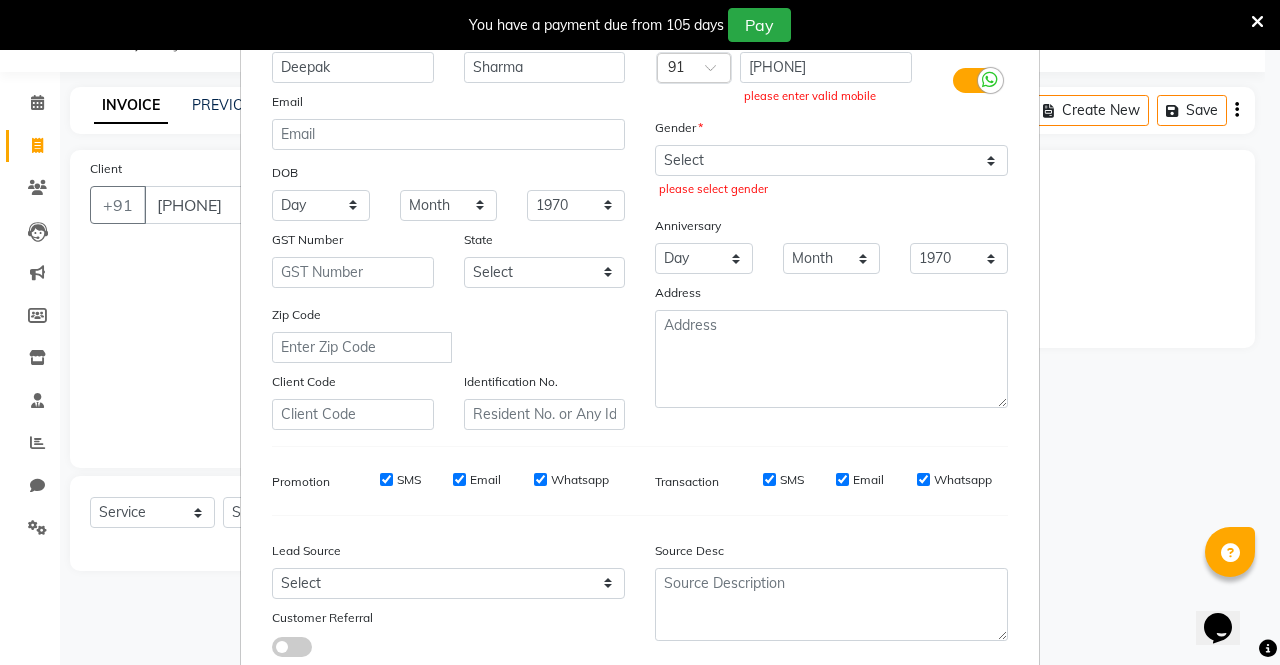 scroll, scrollTop: 34, scrollLeft: 0, axis: vertical 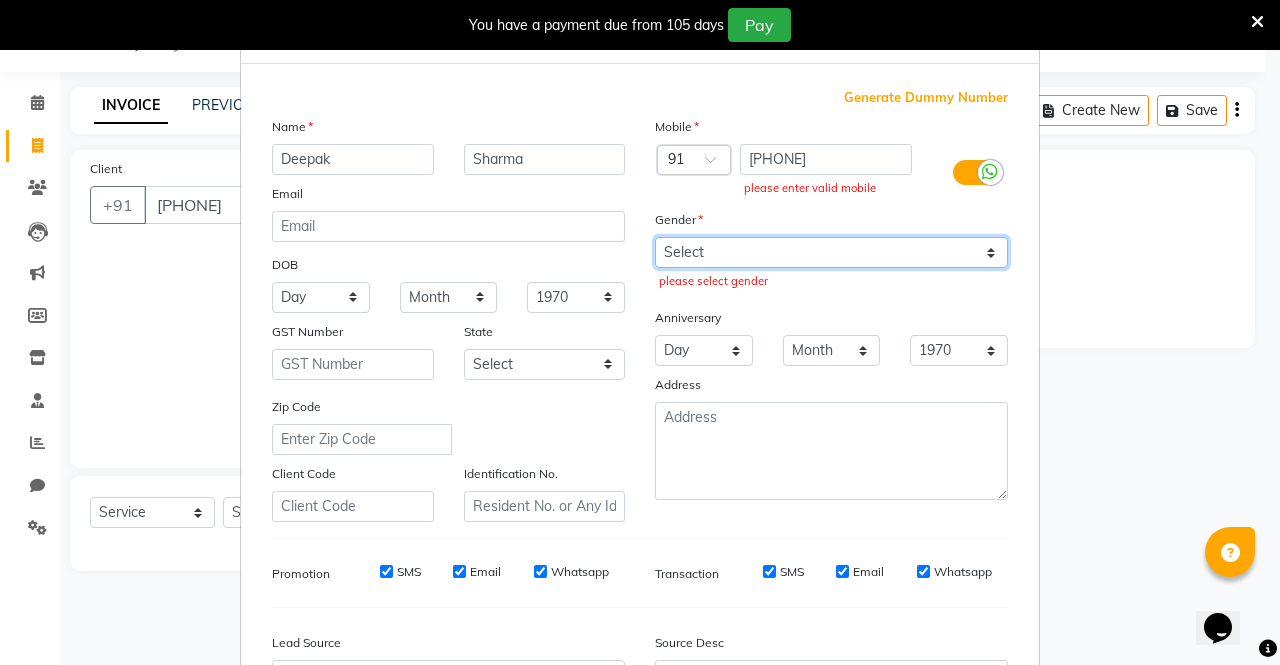 click on "Select Male Female Other Prefer Not To Say" at bounding box center [831, 252] 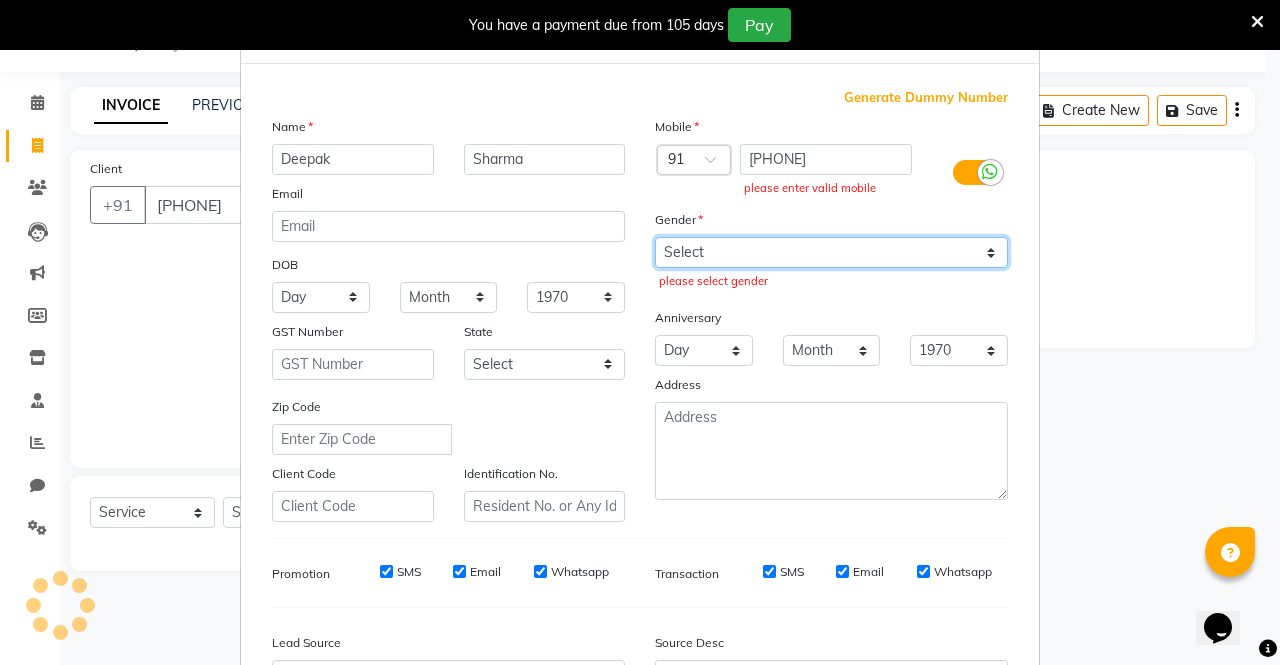 select on "male" 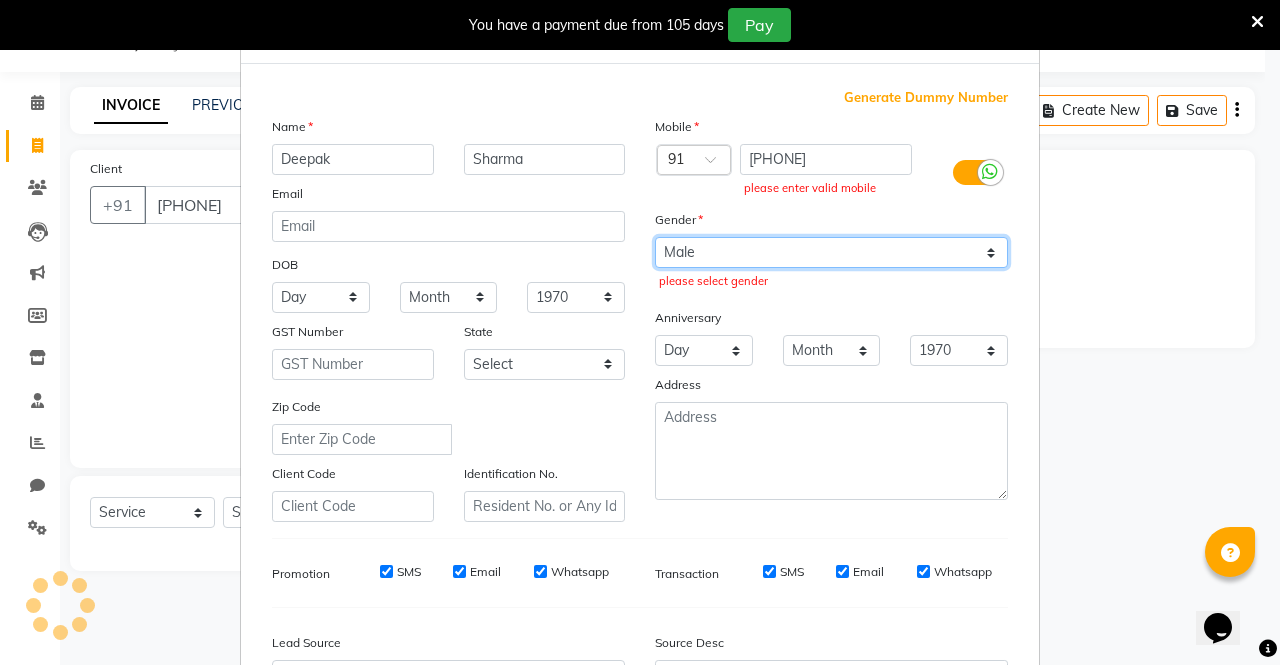 click on "Select Male Female Other Prefer Not To Say" at bounding box center [831, 252] 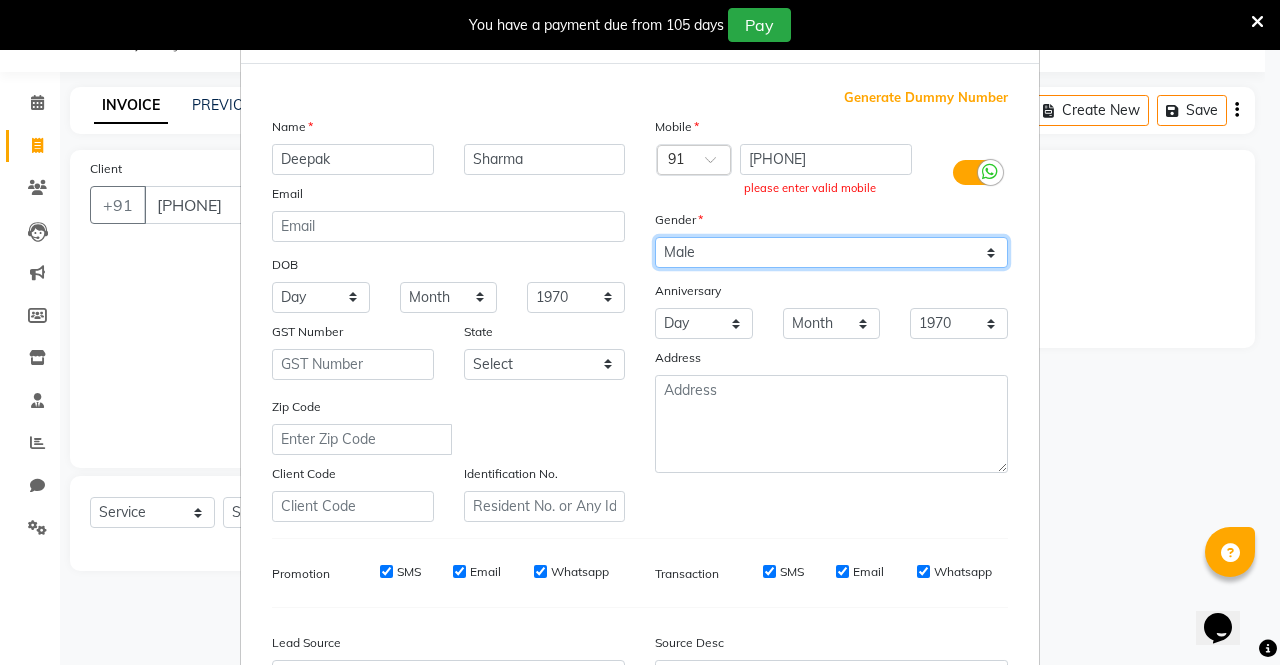 scroll, scrollTop: 254, scrollLeft: 0, axis: vertical 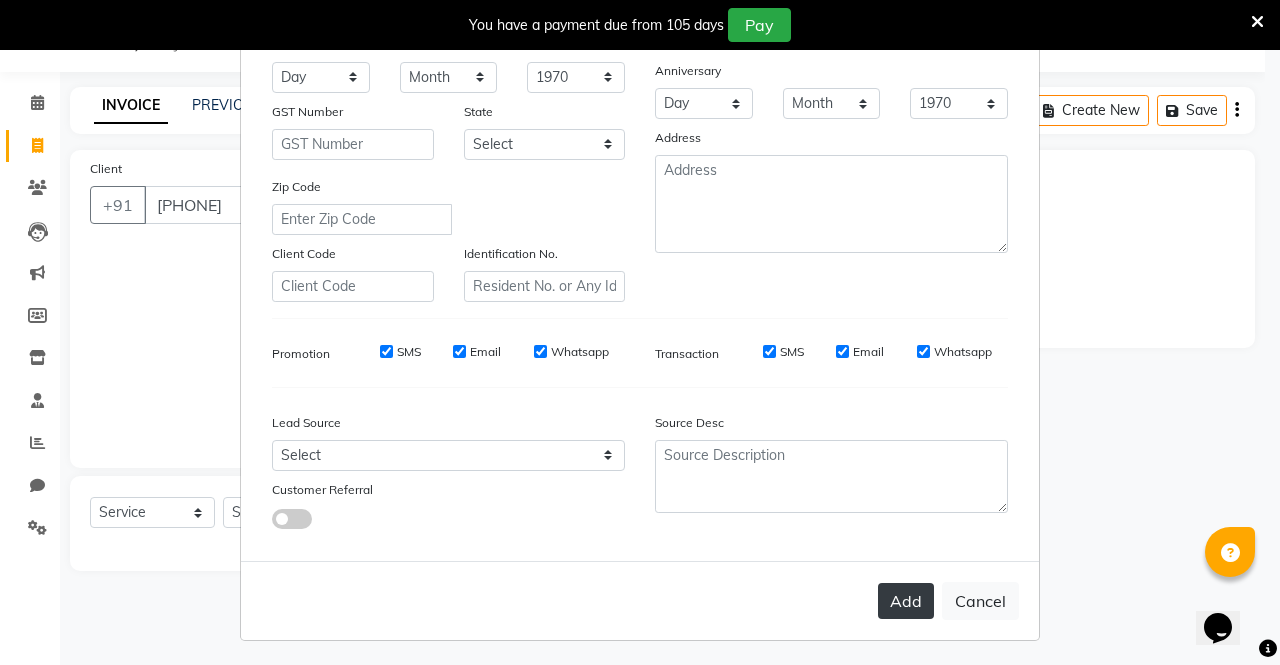 click on "Add" at bounding box center (906, 601) 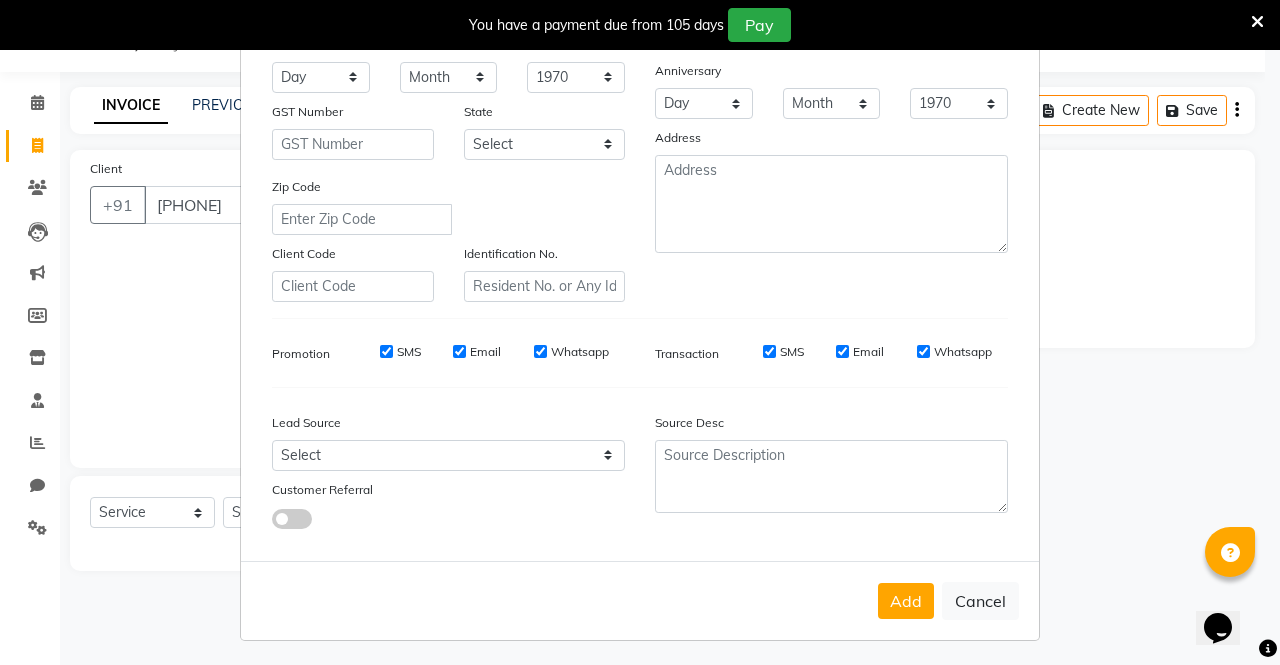 click on "Add Client Generate Dummy Number Name [FIRST] [LAST] Email DOB Day 01 02 03 04 05 06 07 08 09 10 11 12 13 14 15 16 17 18 19 20 21 22 23 24 25 26 27 28 29 30 31 Month January February March April May June July August September October November December 1940 1941 1942 1943 1944 1945 1946 1947 1948 1949 1950 1951 1952 1953 1954 1955 1956 1957 1958 1959 1960 1961 1962 1963 1964 1965 1966 1967 1968 1969 1970 1971 1972 1973 1974 1975 1976 1977 1978 1979 1980 1981 1982 1983 1984 1985 1986 1987 1988 1989 1990 1991 1992 1993 1994 1995 1996 1997 1998 1999 2000 2001 2002 2003 2004 2005 2006 2007 2008 2009 2010 2011 2012 2013 2014 2015 2016 2017 2018 2019 2020 2021 2022 2023 2024 GST Number State Select Andaman and Nicobar Islands Andhra Pradesh Arunachal Pradesh Assam Bihar Chandigarh Chhattisgarh Dadra and Nagar Haveli Daman and Diu Delhi Goa Gujarat Haryana Himachal Pradesh Jammu and Kashmir Jharkhand Karnataka Kerala Lakshadweep Madhya Pradesh Maharashtra Manipur Meghalaya Mizoram Nagaland Odisha Pondicherry Punjab ×" at bounding box center [640, 332] 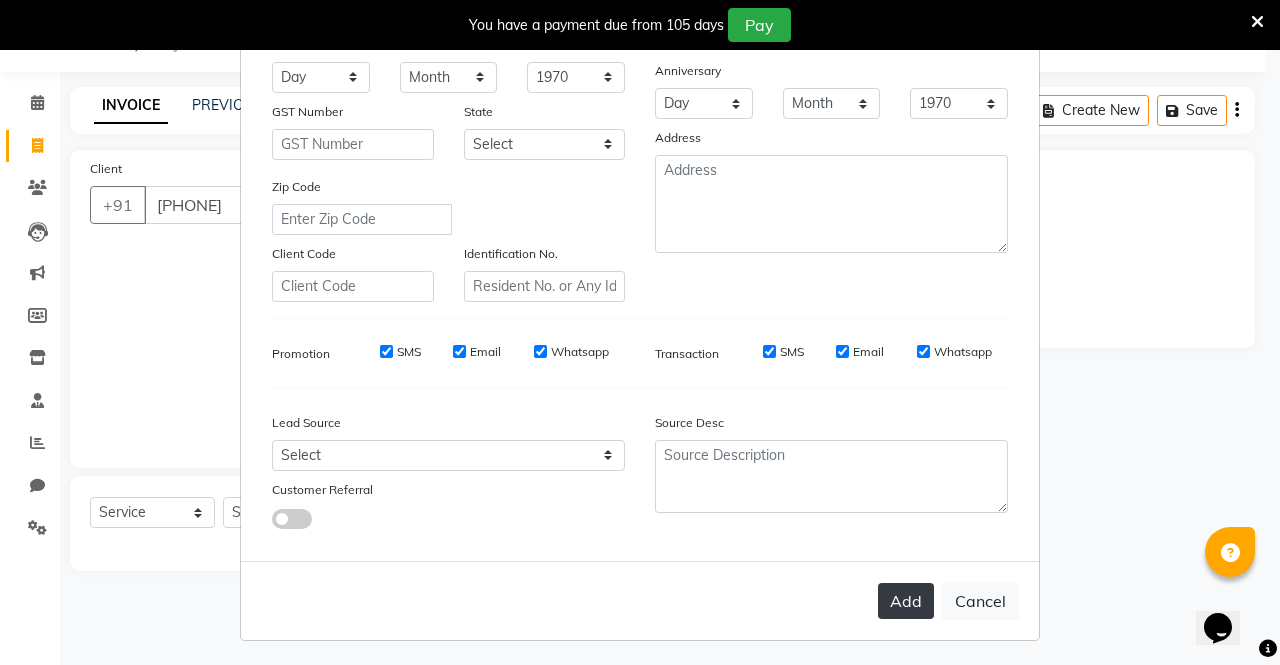 click on "Add" at bounding box center (906, 601) 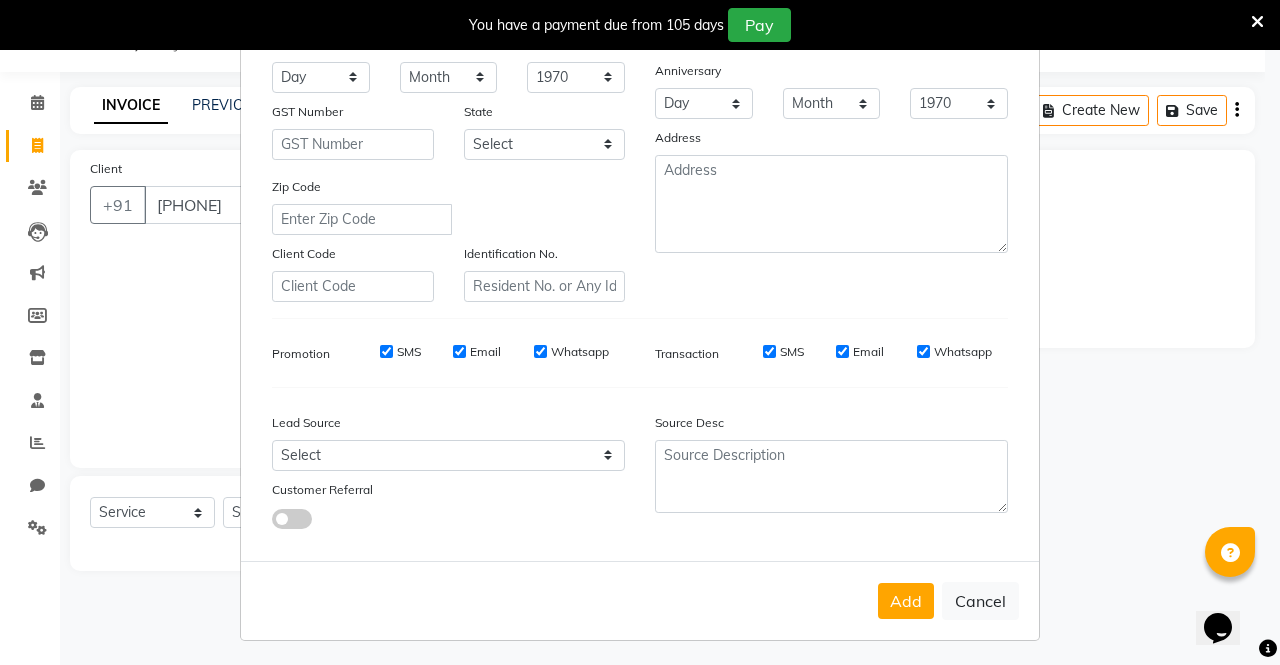 click on "Add Client Generate Dummy Number Name [FIRST] [LAST] Email DOB Day 01 02 03 04 05 06 07 08 09 10 11 12 13 14 15 16 17 18 19 20 21 22 23 24 25 26 27 28 29 30 31 Month January February March April May June July August September October November December 1940 1941 1942 1943 1944 1945 1946 1947 1948 1949 1950 1951 1952 1953 1954 1955 1956 1957 1958 1959 1960 1961 1962 1963 1964 1965 1966 1967 1968 1969 1970 1971 1972 1973 1974 1975 1976 1977 1978 1979 1980 1981 1982 1983 1984 1985 1986 1987 1988 1989 1990 1991 1992 1993 1994 1995 1996 1997 1998 1999 2000 2001 2002 2003 2004 2005 2006 2007 2008 2009 2010 2011 2012 2013 2014 2015 2016 2017 2018 2019 2020 2021 2022 2023 2024 GST Number State Select Andaman and Nicobar Islands Andhra Pradesh Arunachal Pradesh Assam Bihar Chandigarh Chhattisgarh Dadra and Nagar Haveli Daman and Diu Delhi Goa Gujarat Haryana Himachal Pradesh Jammu and Kashmir Jharkhand Karnataka Kerala Lakshadweep Madhya Pradesh Maharashtra Manipur Meghalaya Mizoram Nagaland Odisha Pondicherry Punjab ×" at bounding box center [640, 332] 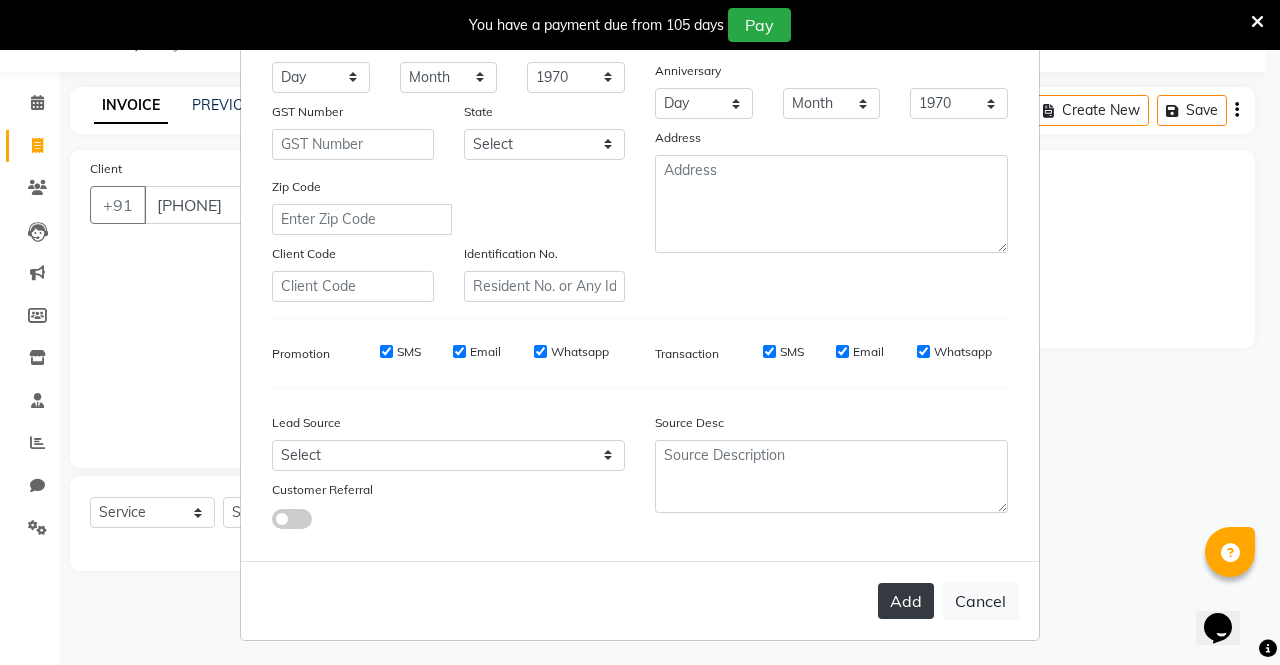 click on "Add" at bounding box center (906, 601) 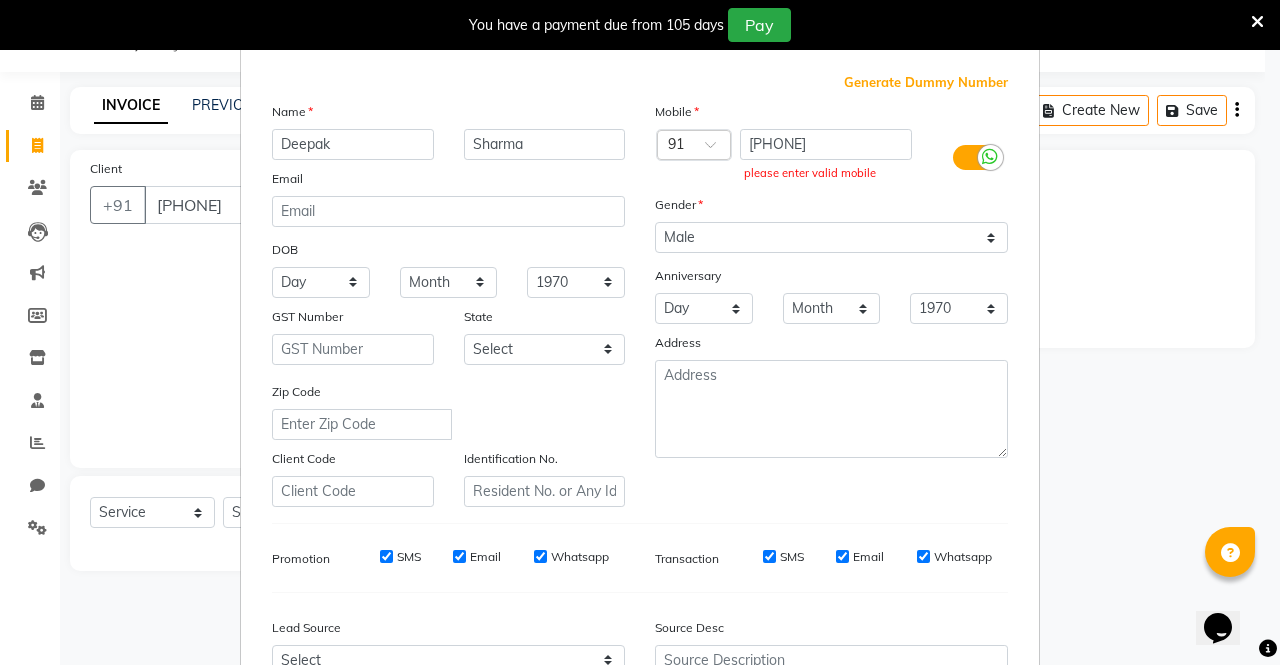 scroll, scrollTop: 50, scrollLeft: 0, axis: vertical 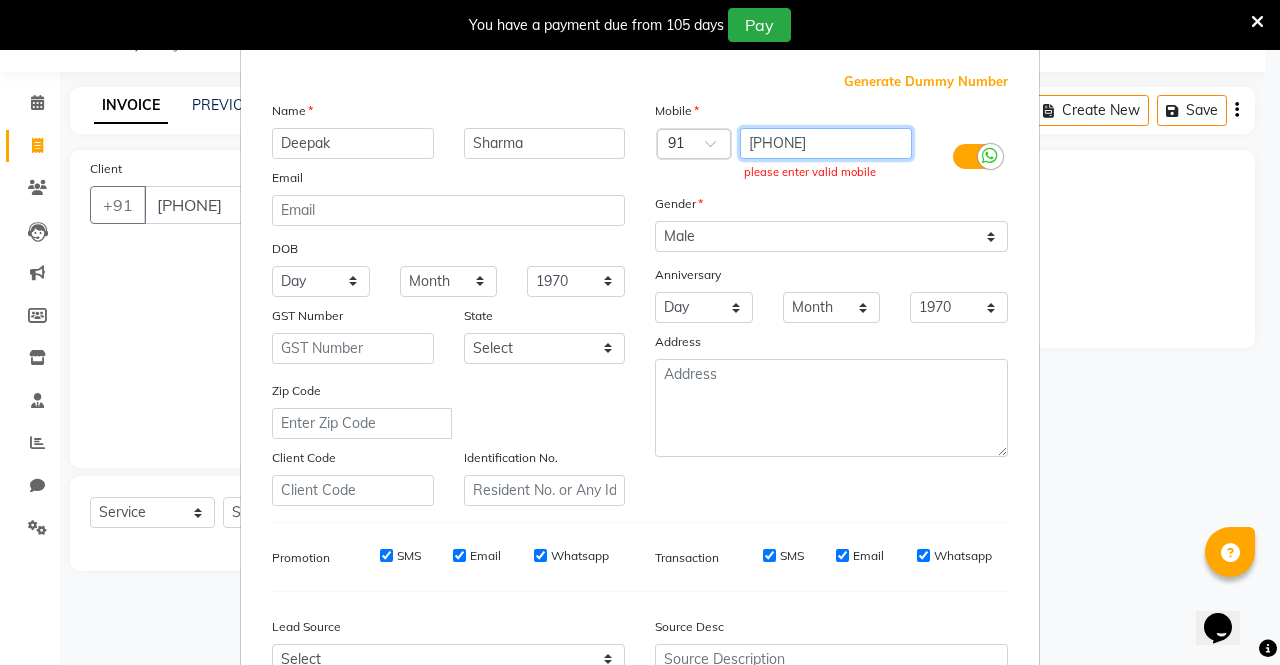 click on "[PHONE]" at bounding box center (826, 143) 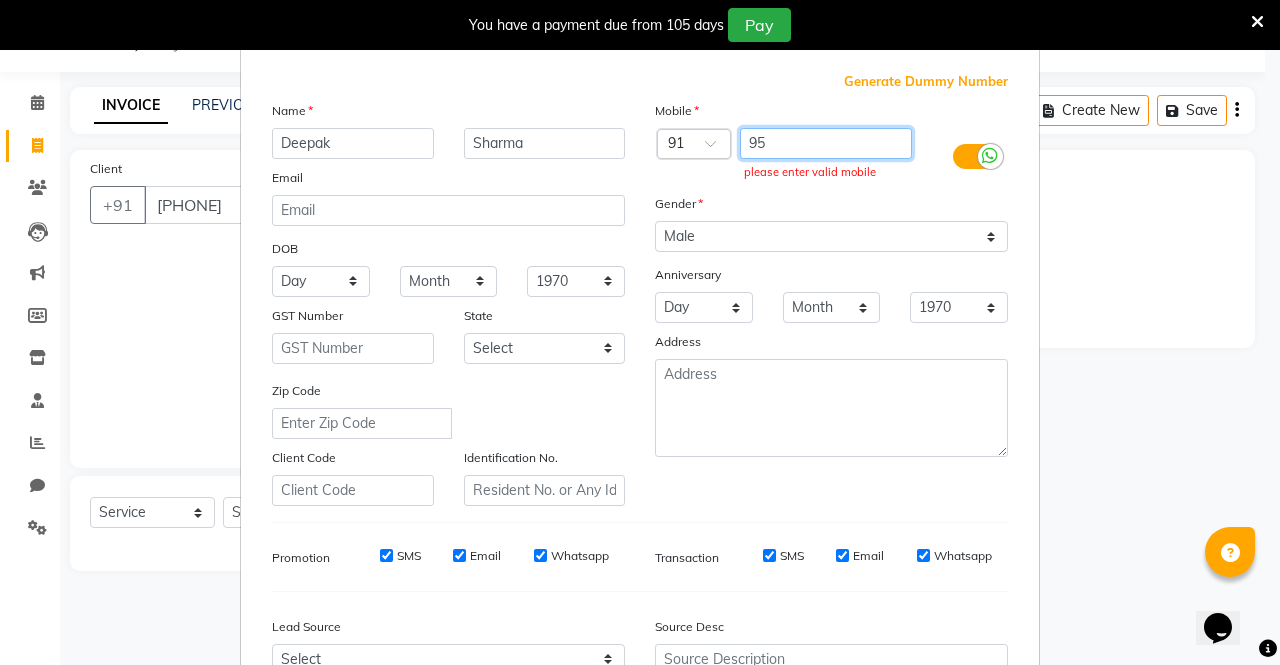 type on "9" 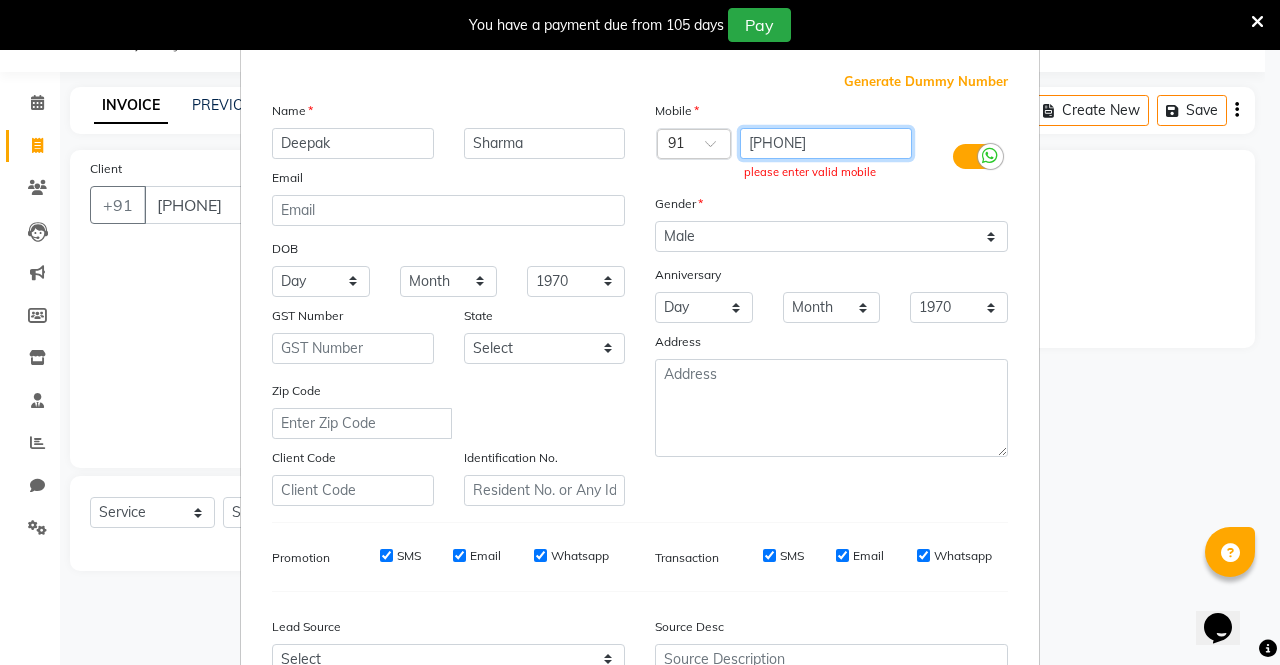 scroll, scrollTop: 254, scrollLeft: 0, axis: vertical 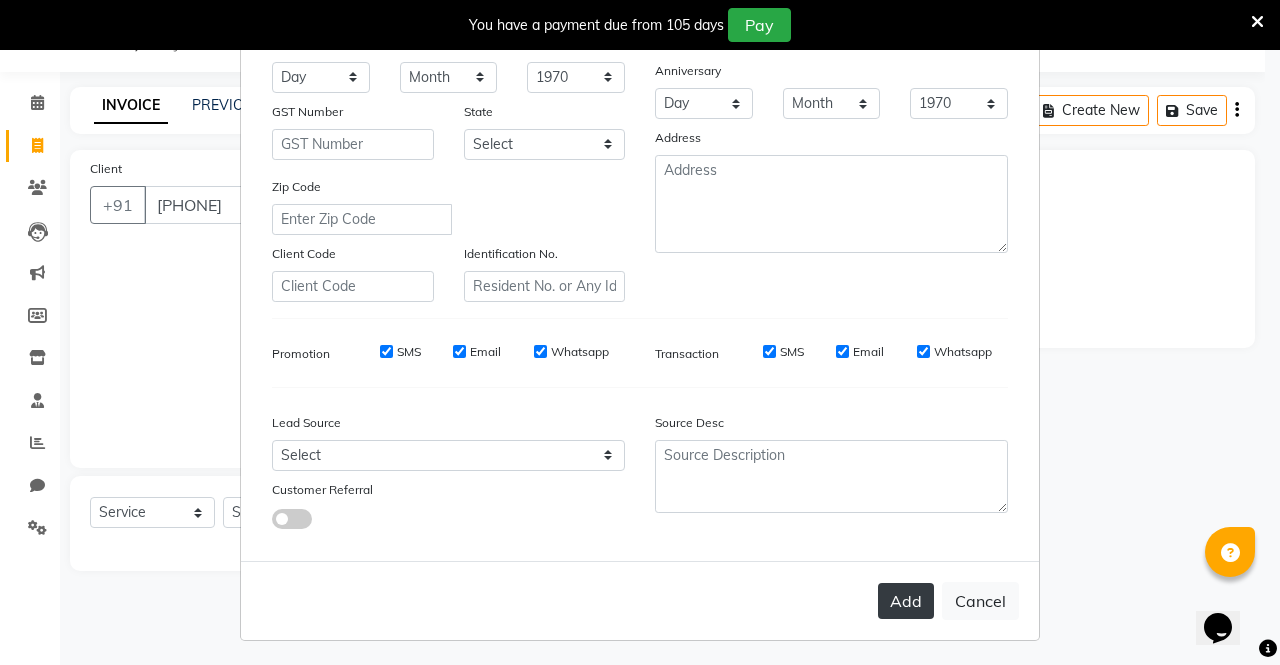 type on "[PHONE]" 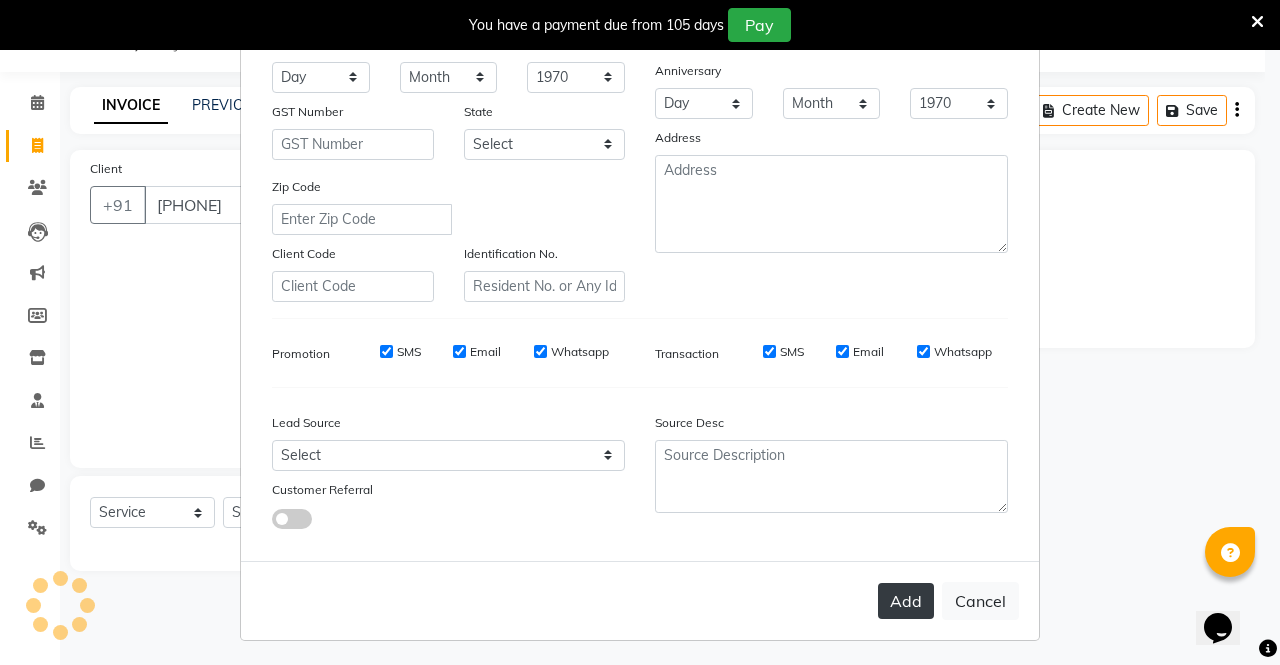 click on "Add" at bounding box center (906, 601) 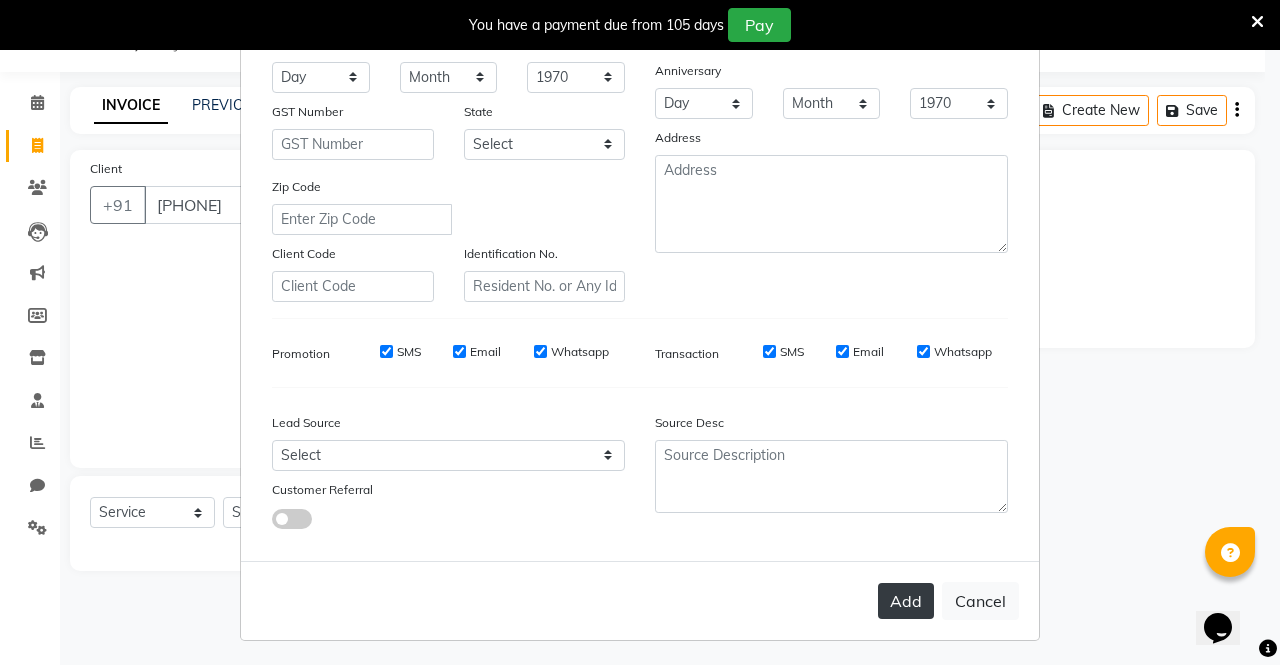 click on "Add" at bounding box center [906, 601] 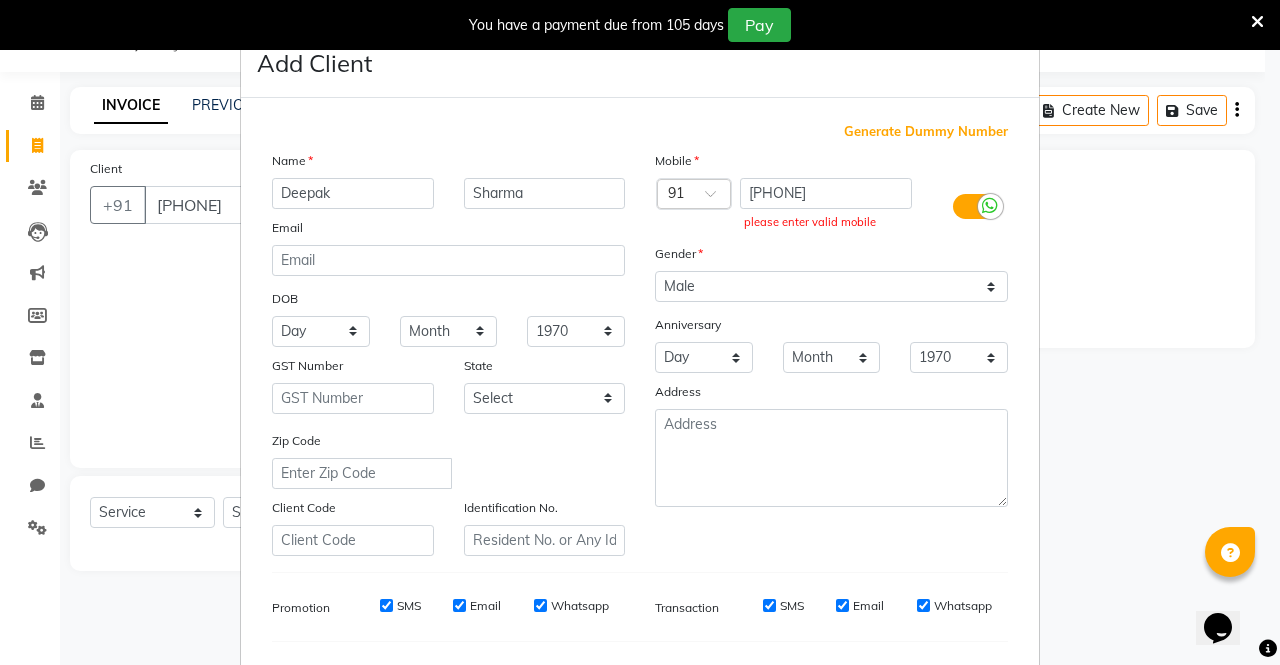 scroll, scrollTop: 254, scrollLeft: 0, axis: vertical 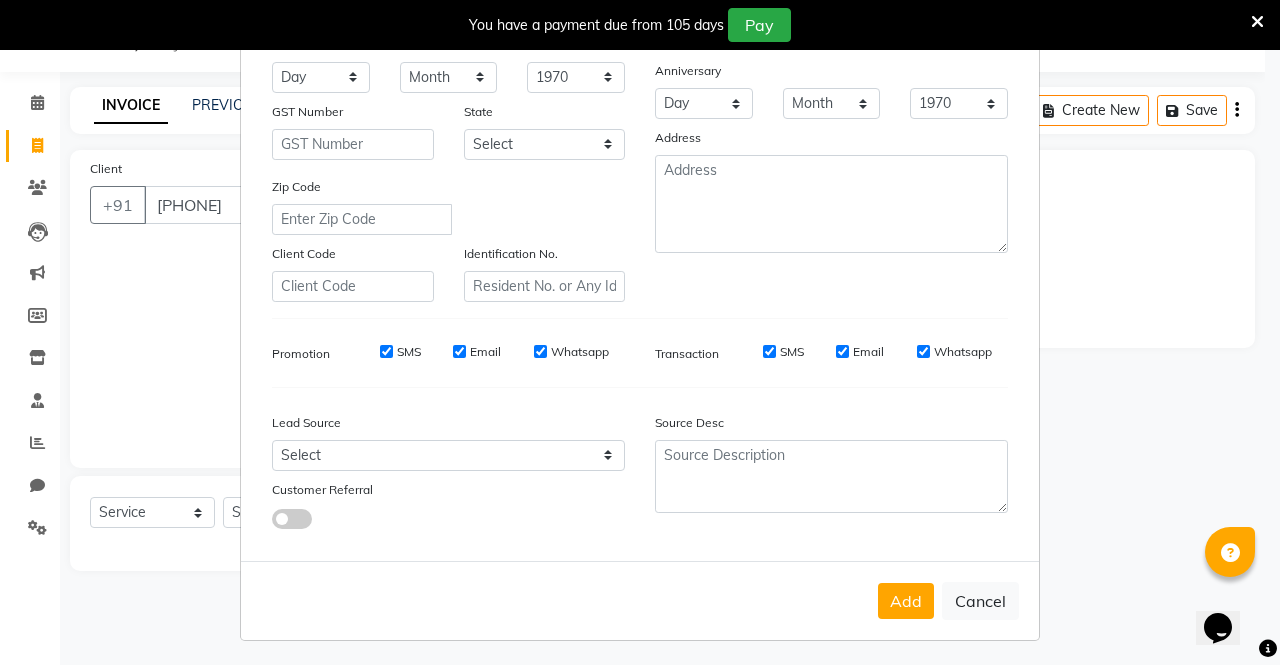 click on "Add Client Generate Dummy Number Name [FIRST] [LAST] Email DOB Day 01 02 03 04 05 06 07 08 09 10 11 12 13 14 15 16 17 18 19 20 21 22 23 24 25 26 27 28 29 30 31 Month January February March April May June July August September October November December 1940 1941 1942 1943 1944 1945 1946 1947 1948 1949 1950 1951 1952 1953 1954 1955 1956 1957 1958 1959 1960 1961 1962 1963 1964 1965 1966 1967 1968 1969 1970 1971 1972 1973 1974 1975 1976 1977 1978 1979 1980 1981 1982 1983 1984 1985 1986 1987 1988 1989 1990 1991 1992 1993 1994 1995 1996 1997 1998 1999 2000 2001 2002 2003 2004 2005 2006 2007 2008 2009 2010 2011 2012 2013 2014 2015 2016 2017 2018 2019 2020 2021 2022 2023 2024 GST Number State Select Andaman and Nicobar Islands Andhra Pradesh Arunachal Pradesh Assam Bihar Chandigarh Chhattisgarh Dadra and Nagar Haveli Daman and Diu Delhi Goa Gujarat Haryana Himachal Pradesh Jammu and Kashmir Jharkhand Karnataka Kerala Lakshadweep Madhya Pradesh Maharashtra Manipur Meghalaya Mizoram Nagaland Odisha Pondicherry Punjab ×" at bounding box center (640, 332) 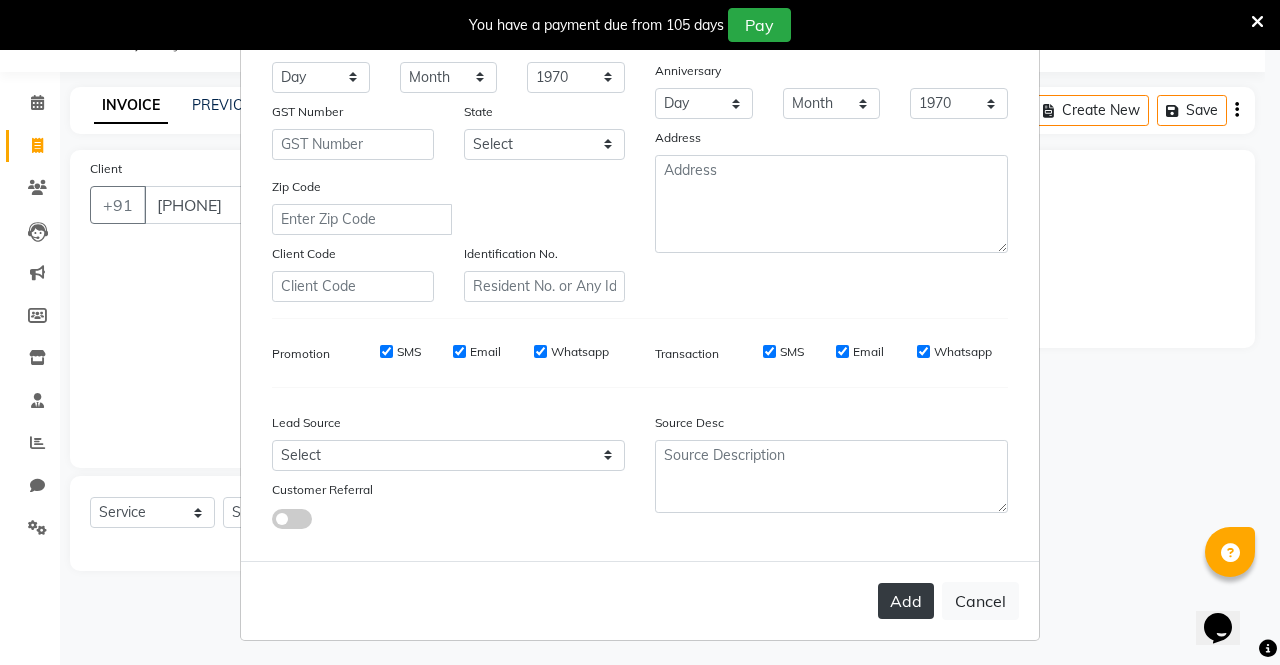 click on "Add" at bounding box center (906, 601) 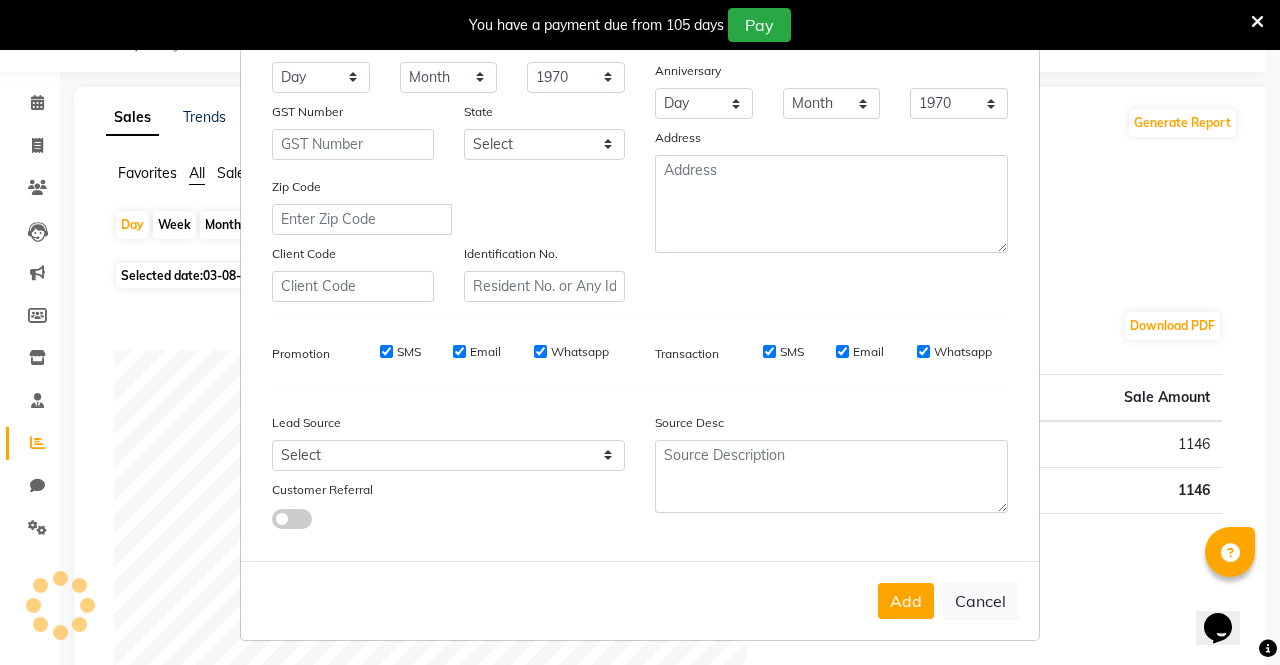 scroll, scrollTop: 0, scrollLeft: 0, axis: both 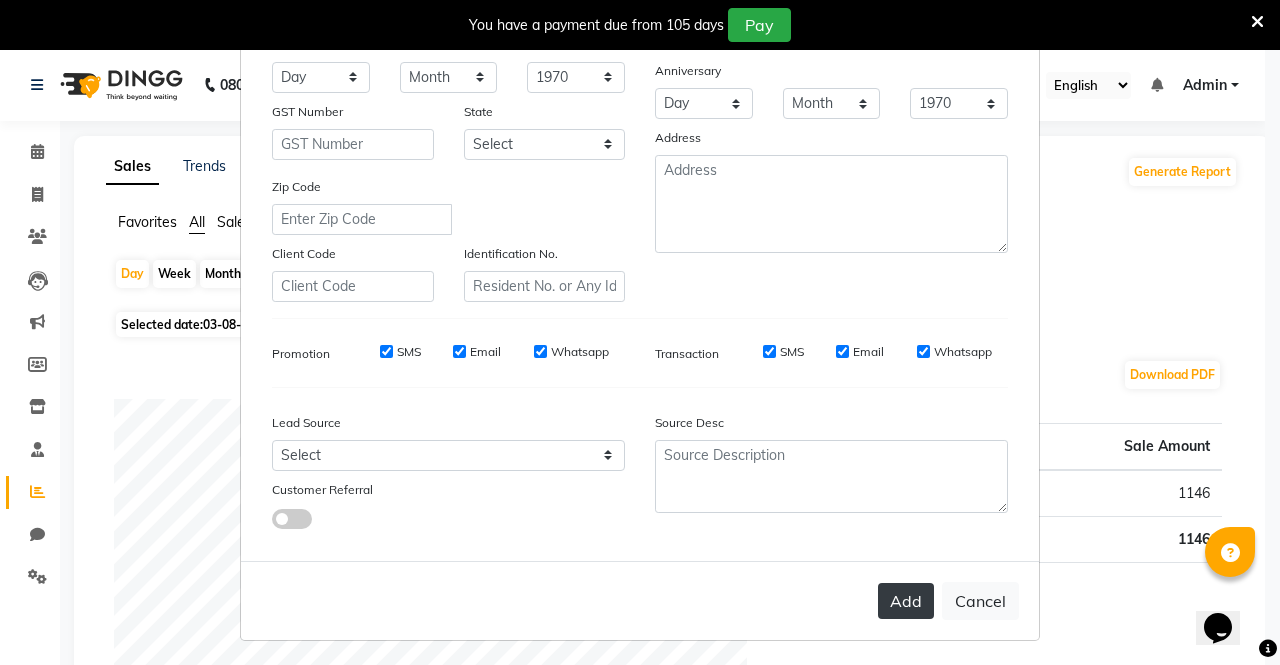 click on "Add" at bounding box center (906, 601) 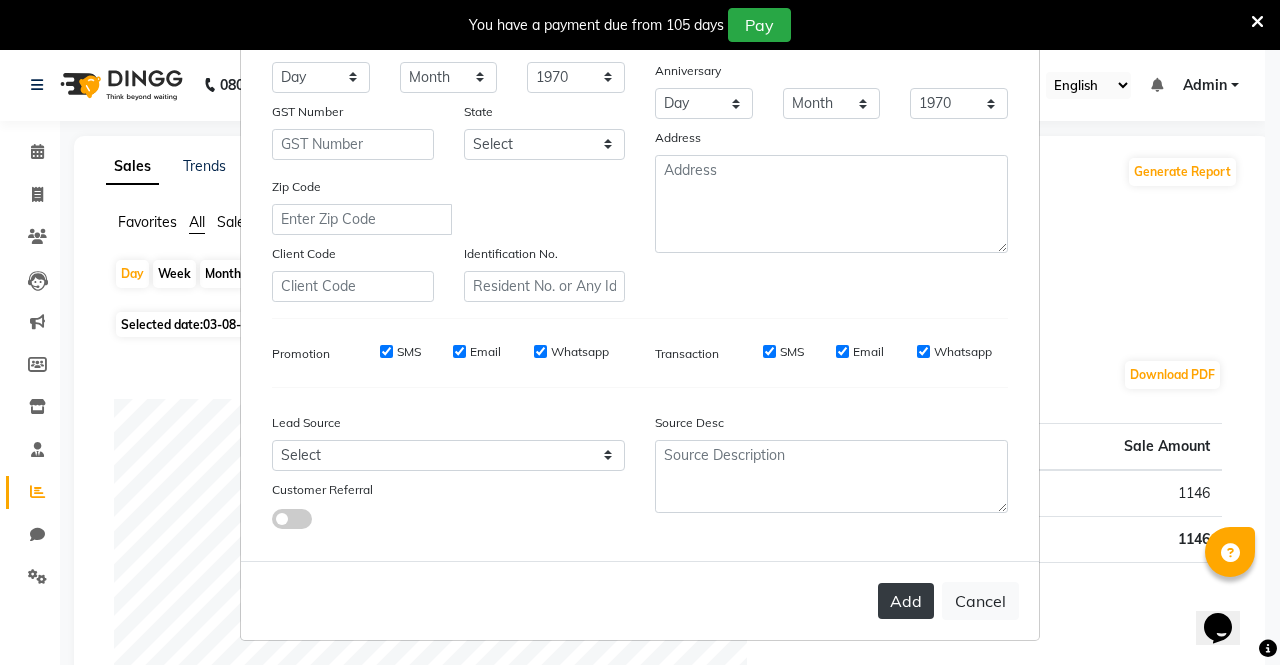 click on "Add" at bounding box center (906, 601) 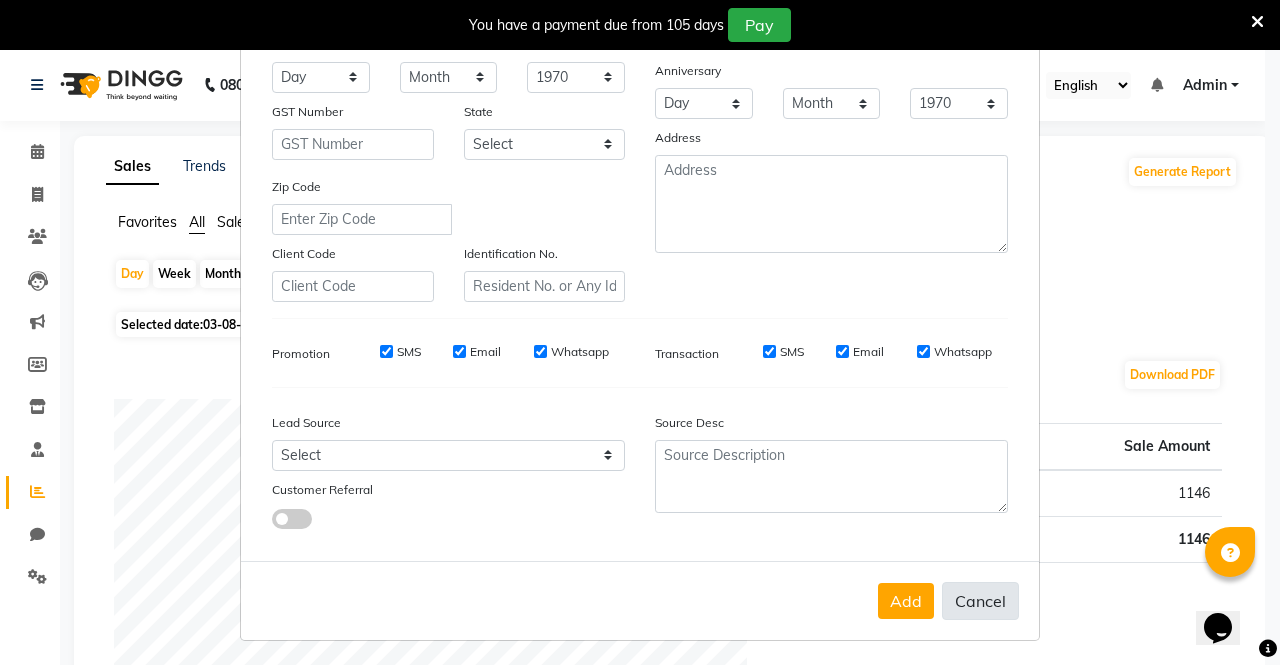 click on "Cancel" at bounding box center [980, 601] 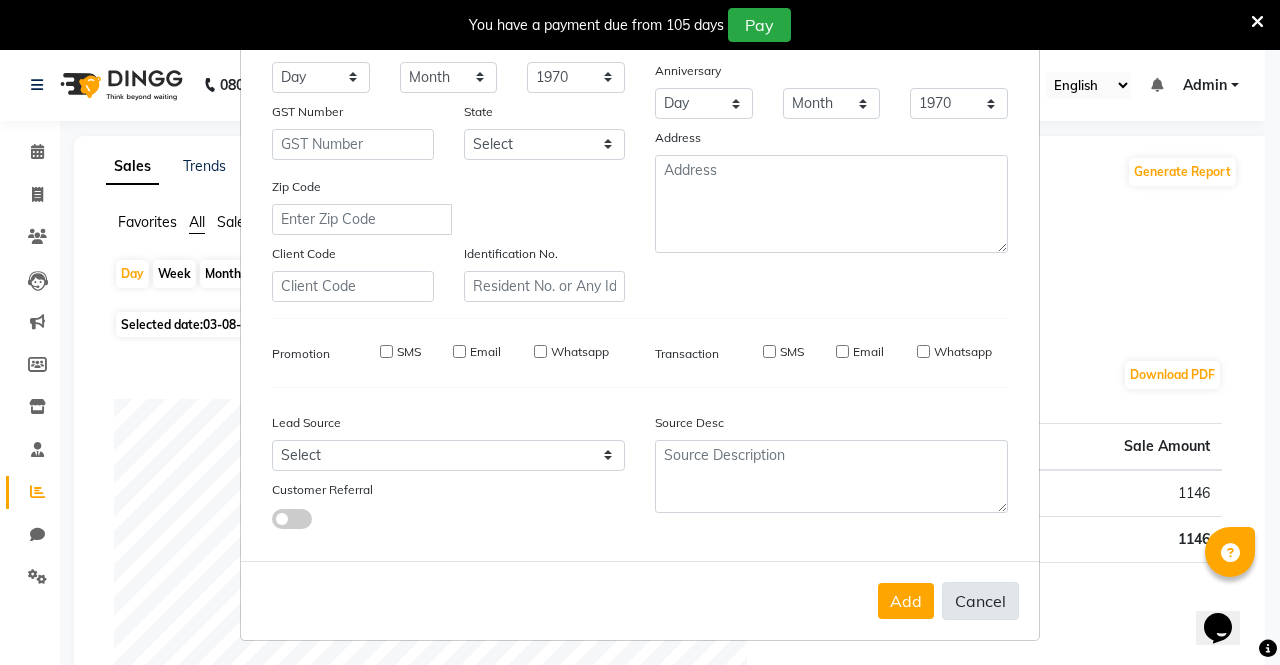type 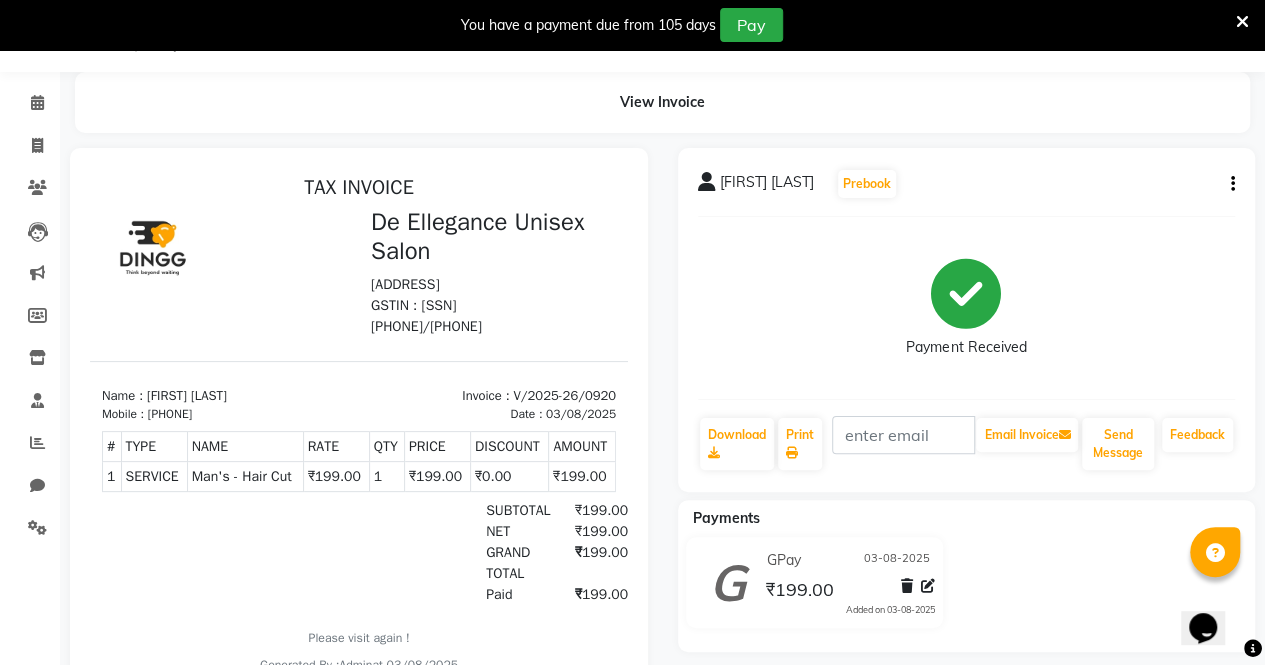 scroll, scrollTop: 0, scrollLeft: 0, axis: both 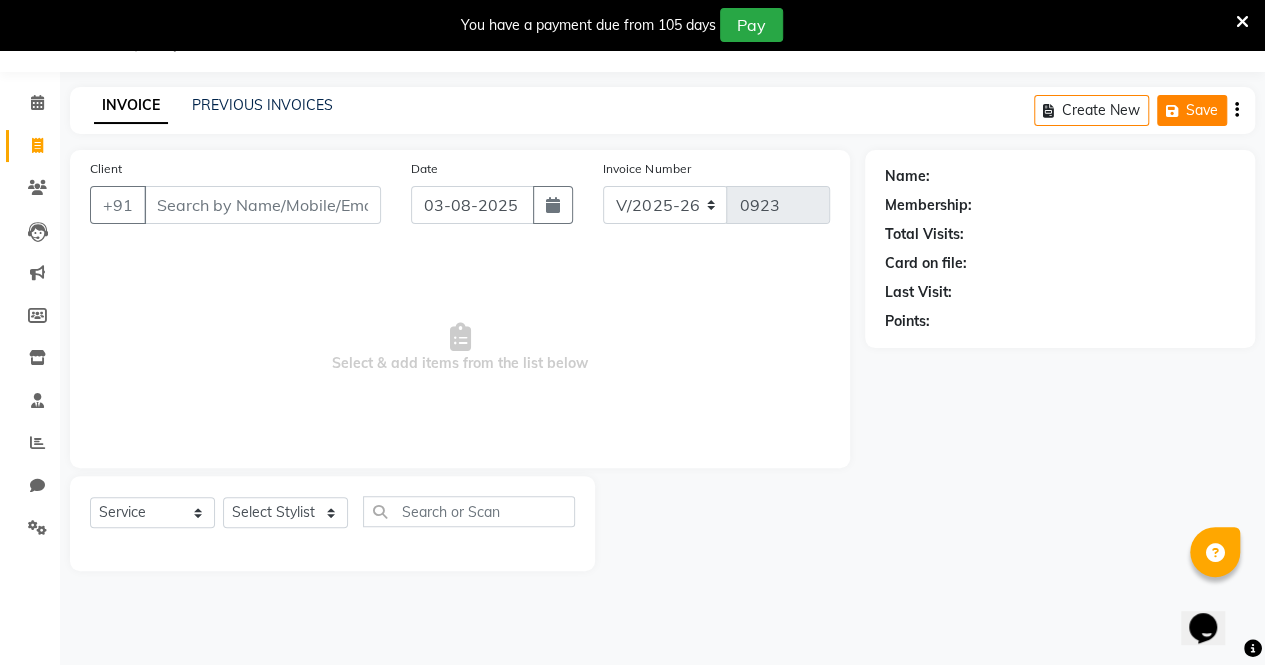 click on "Save" 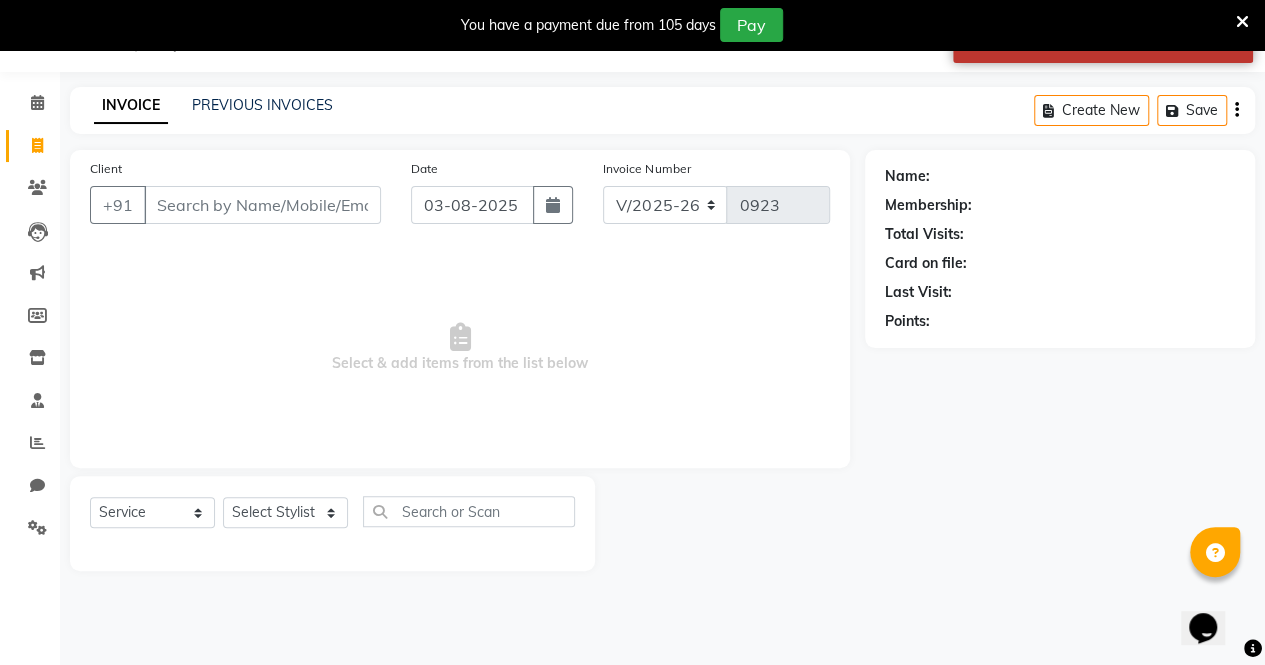 scroll, scrollTop: 0, scrollLeft: 0, axis: both 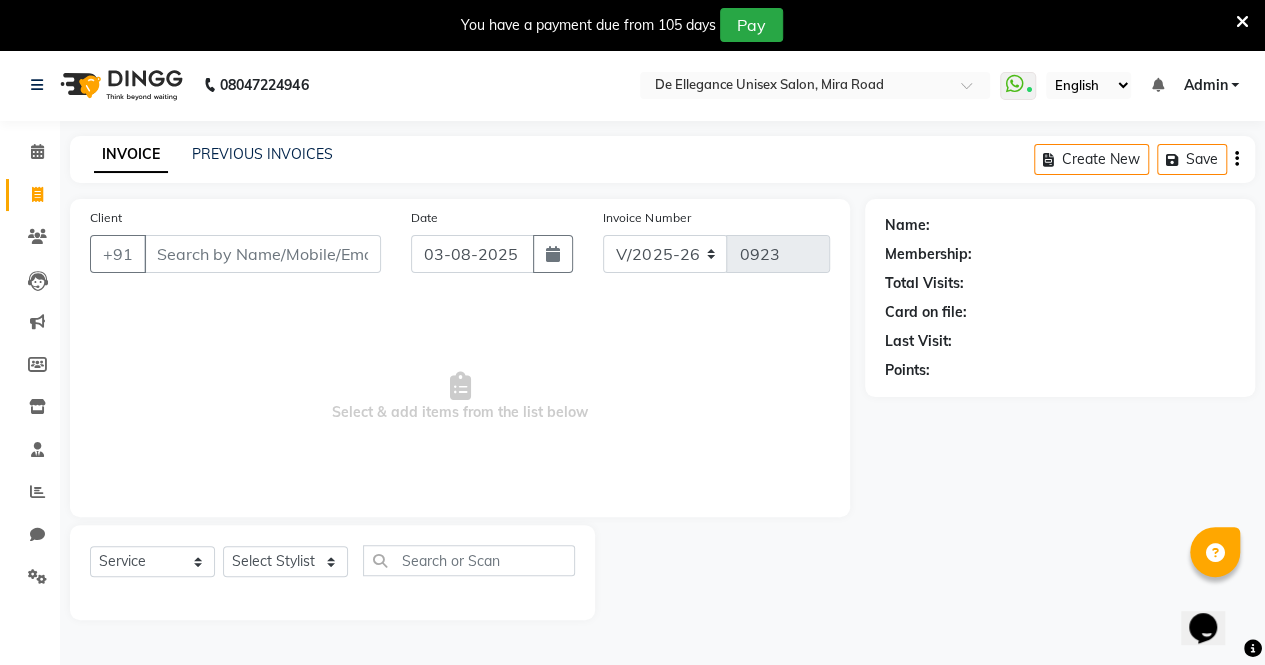 click on "Membership:" 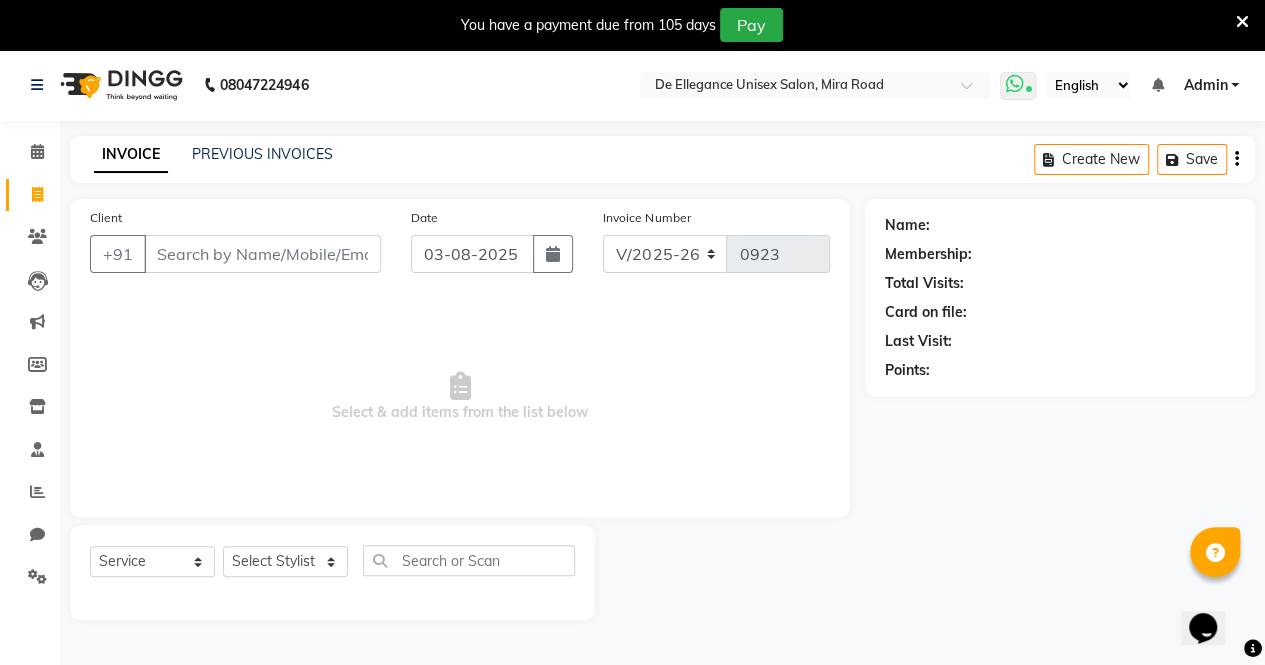 click at bounding box center (1014, 84) 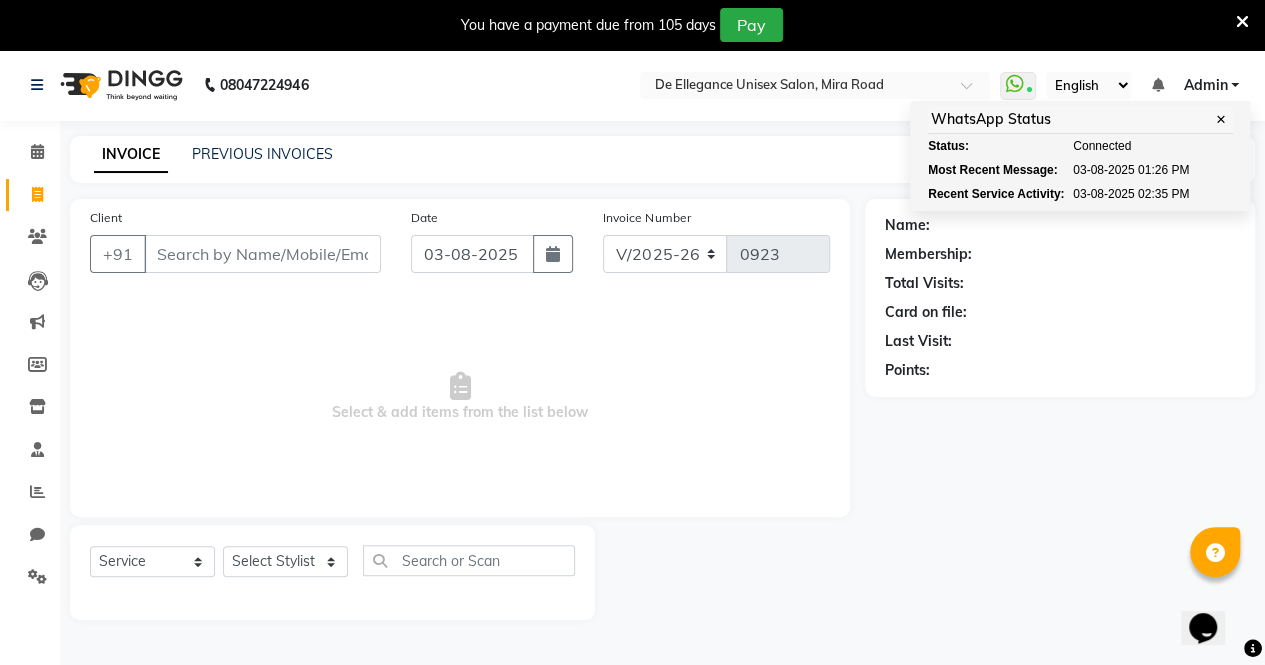 click on "Card on file:" 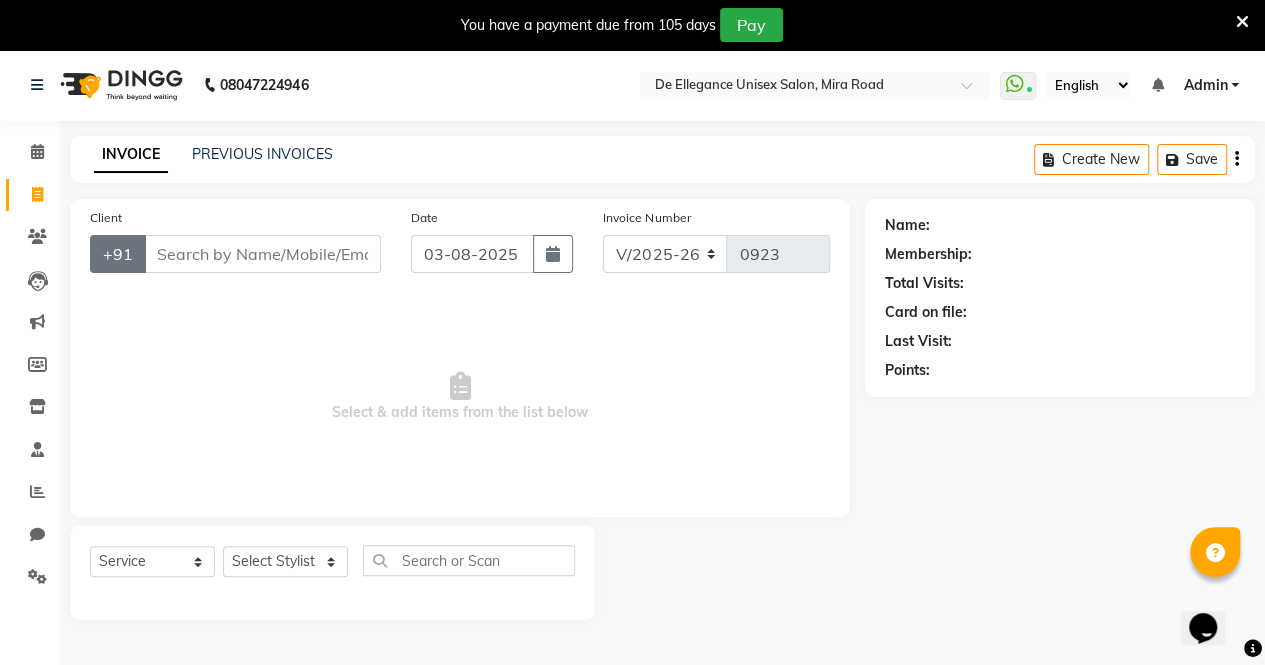 click on "+91" 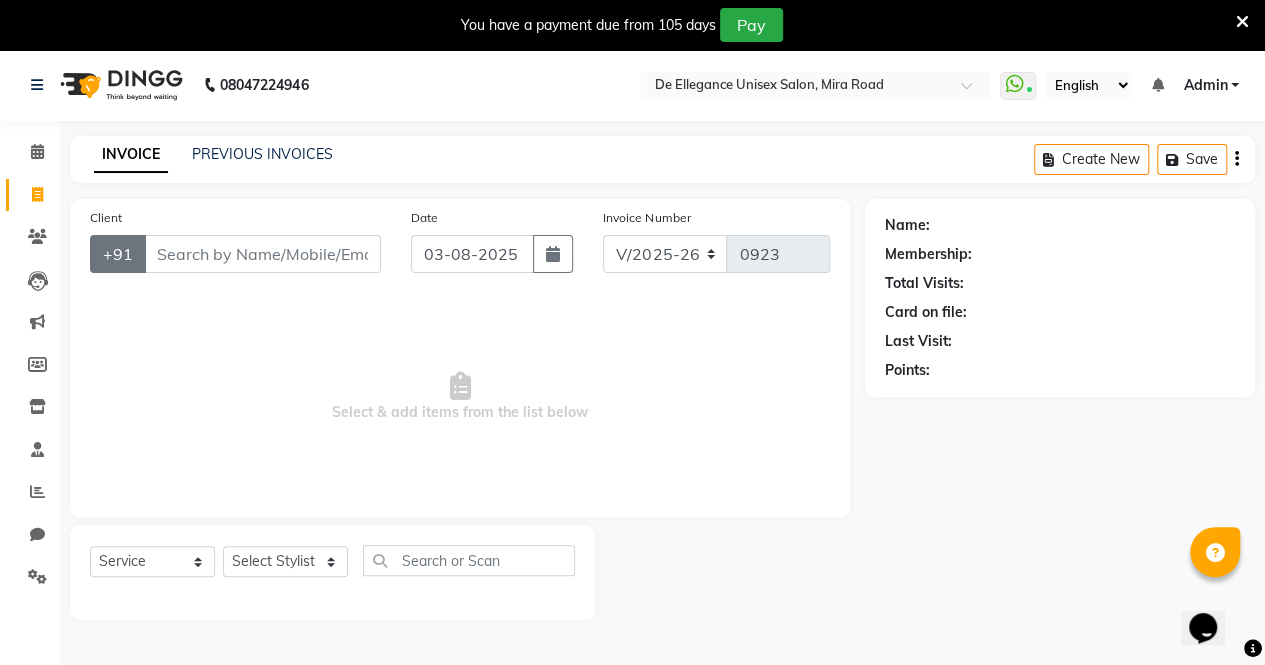 click on "+91" 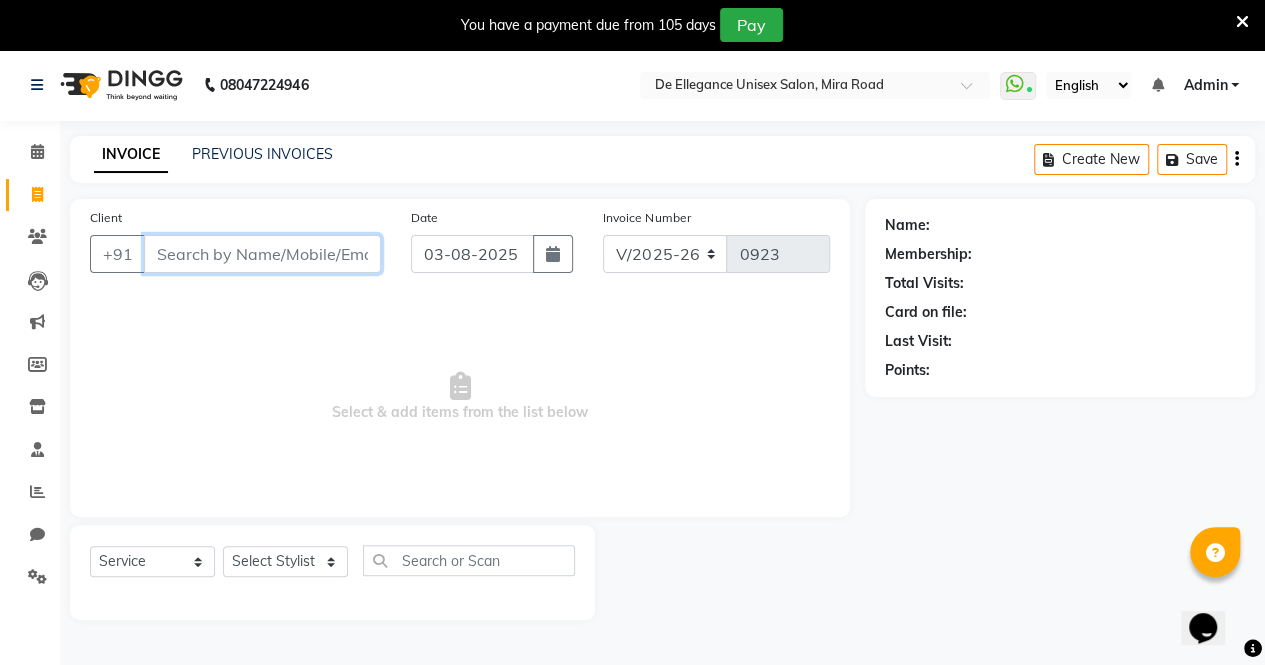 click on "Client" at bounding box center [262, 254] 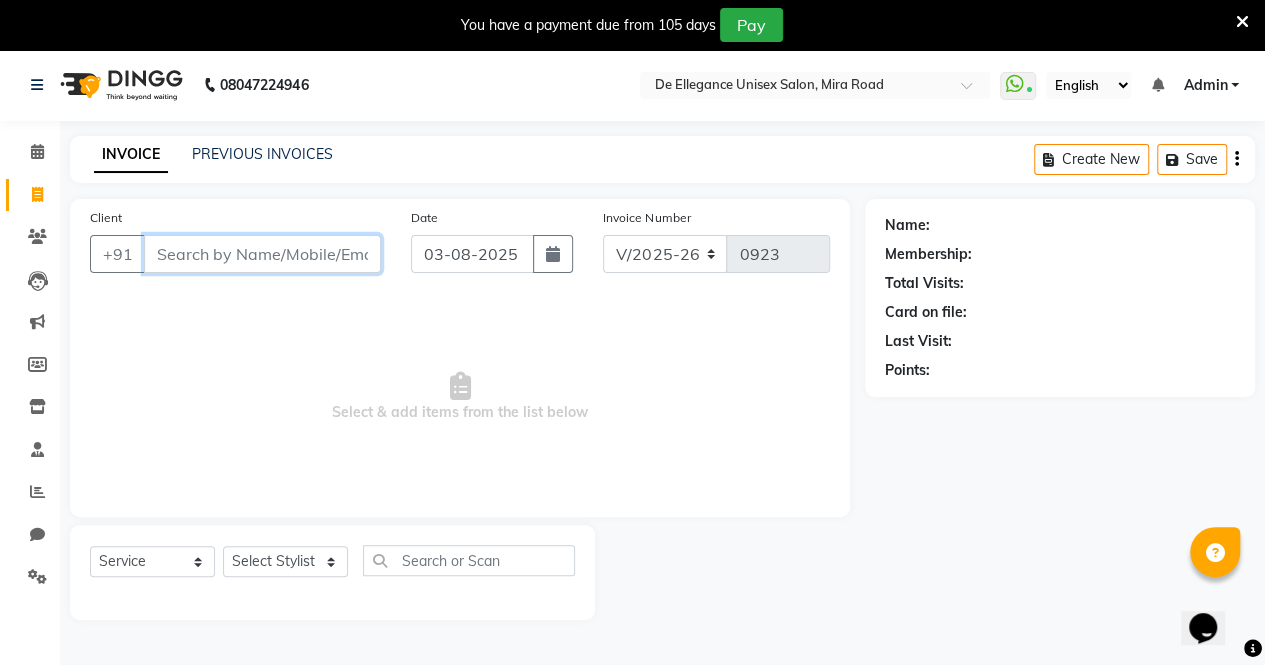 click on "Client" at bounding box center [262, 254] 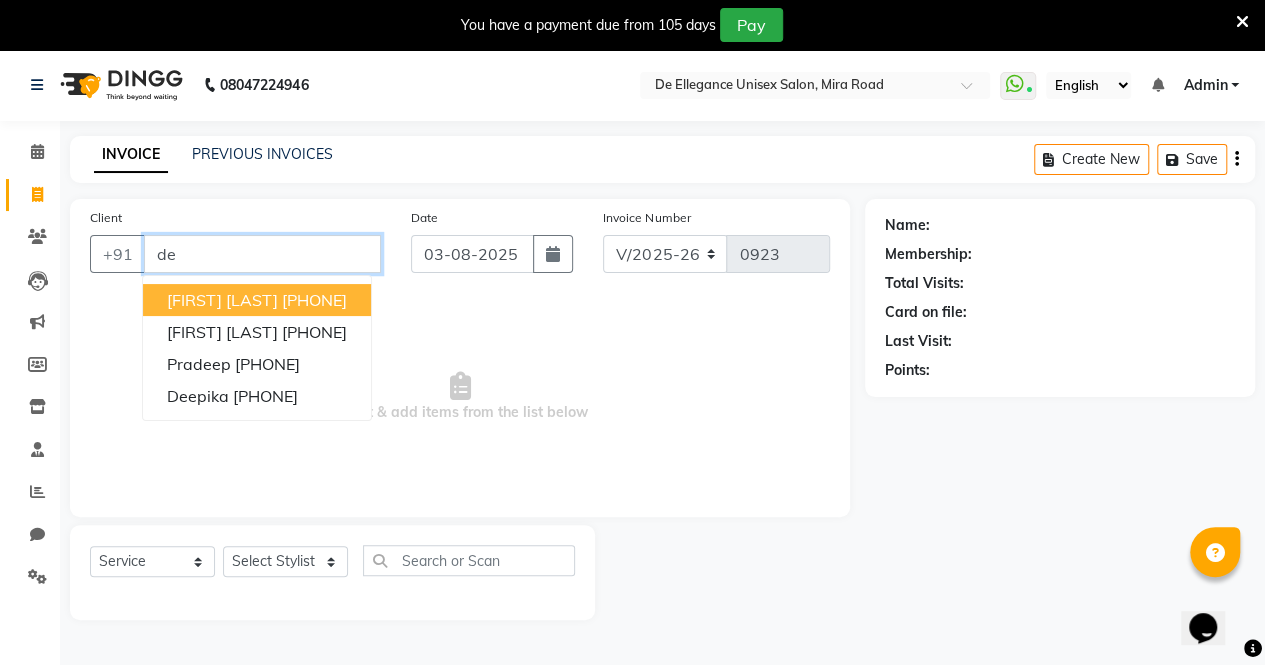 type on "d" 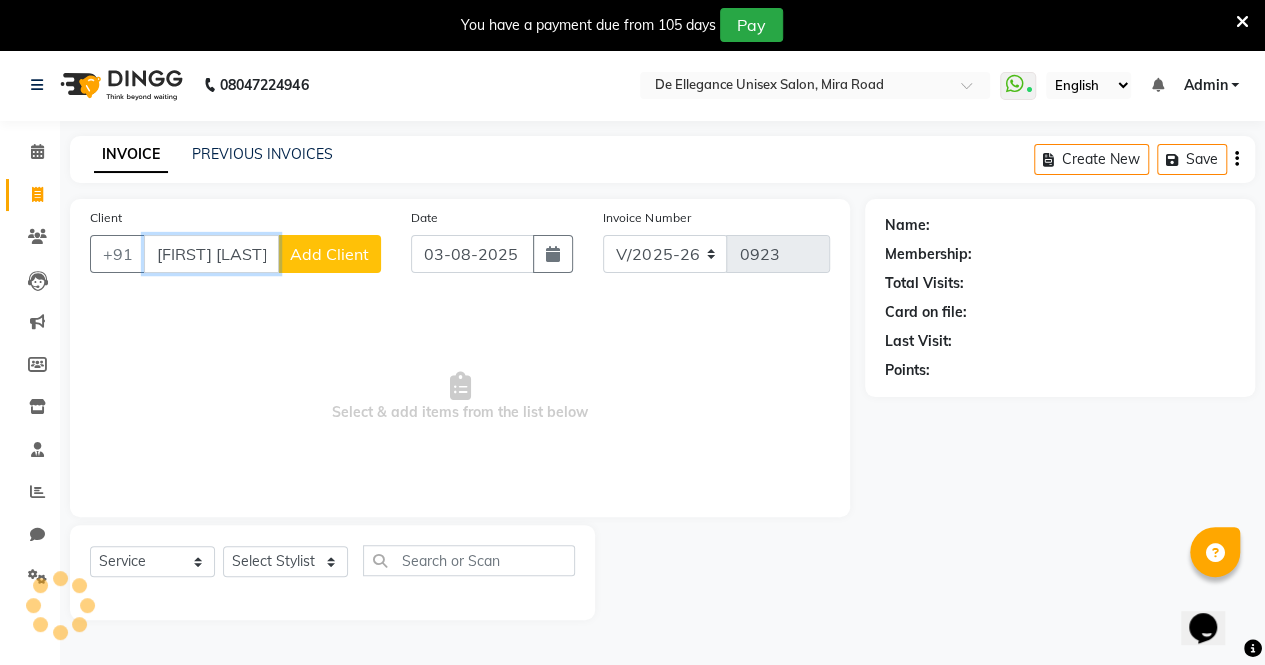 scroll, scrollTop: 0, scrollLeft: 6, axis: horizontal 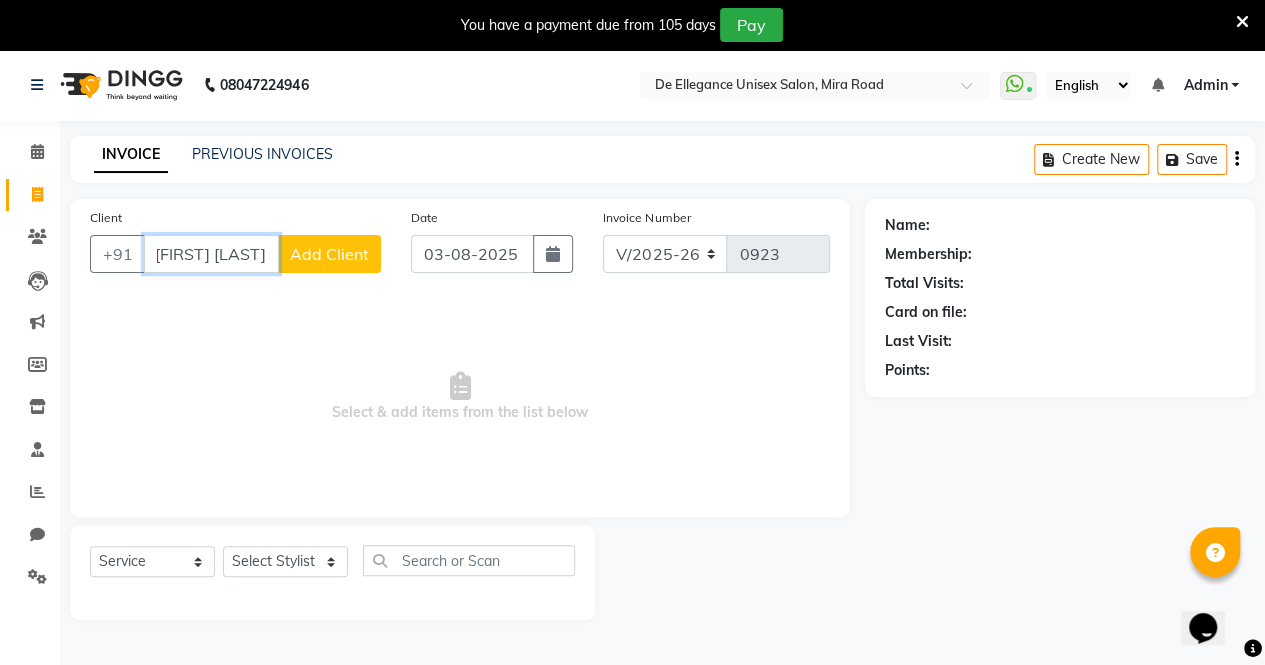 type on "[FIRST] [LAST]" 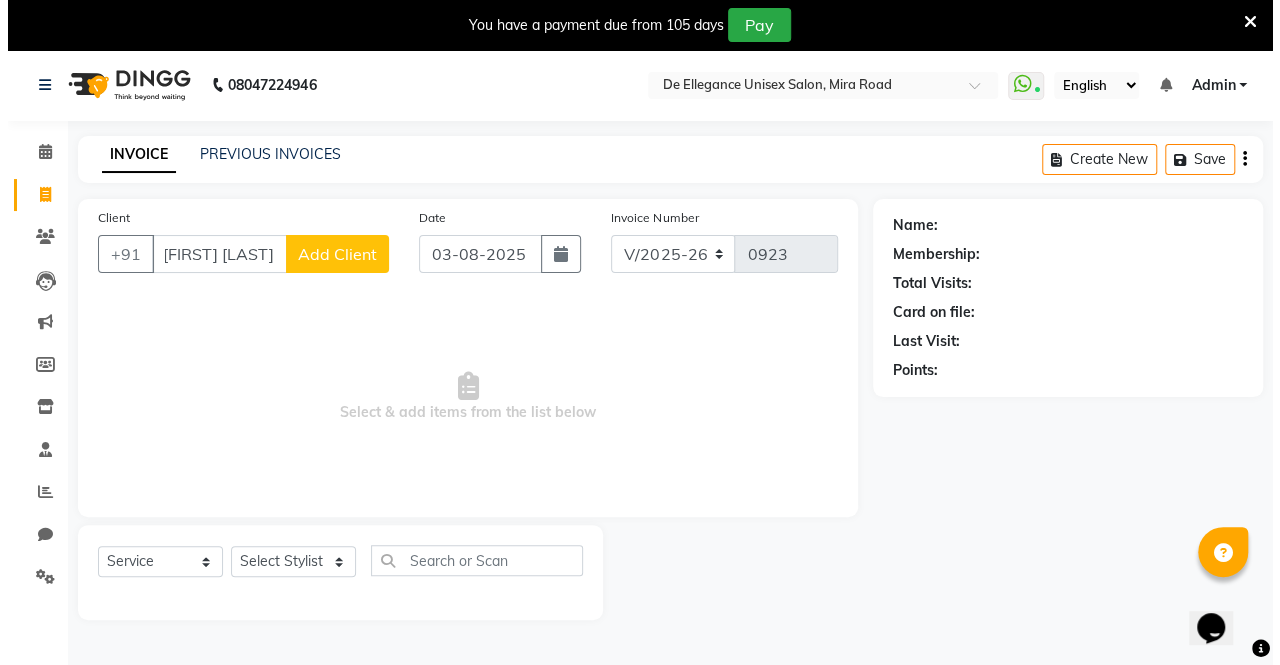 scroll, scrollTop: 0, scrollLeft: 0, axis: both 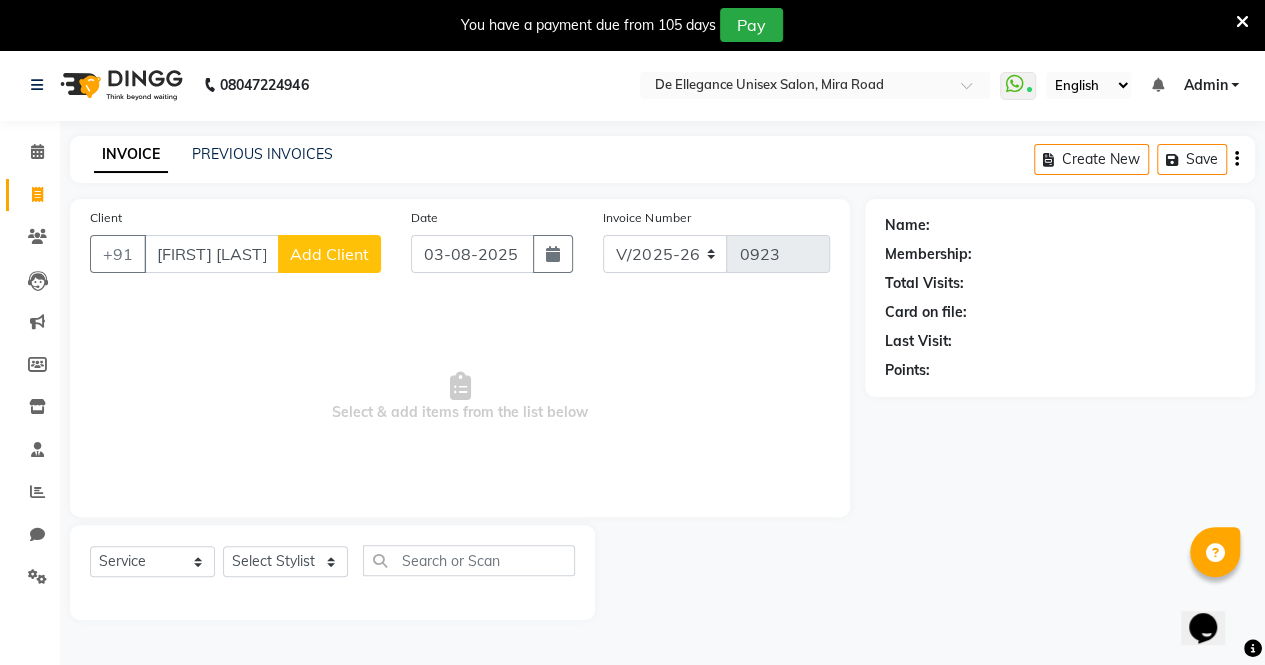 click on "Add Client" 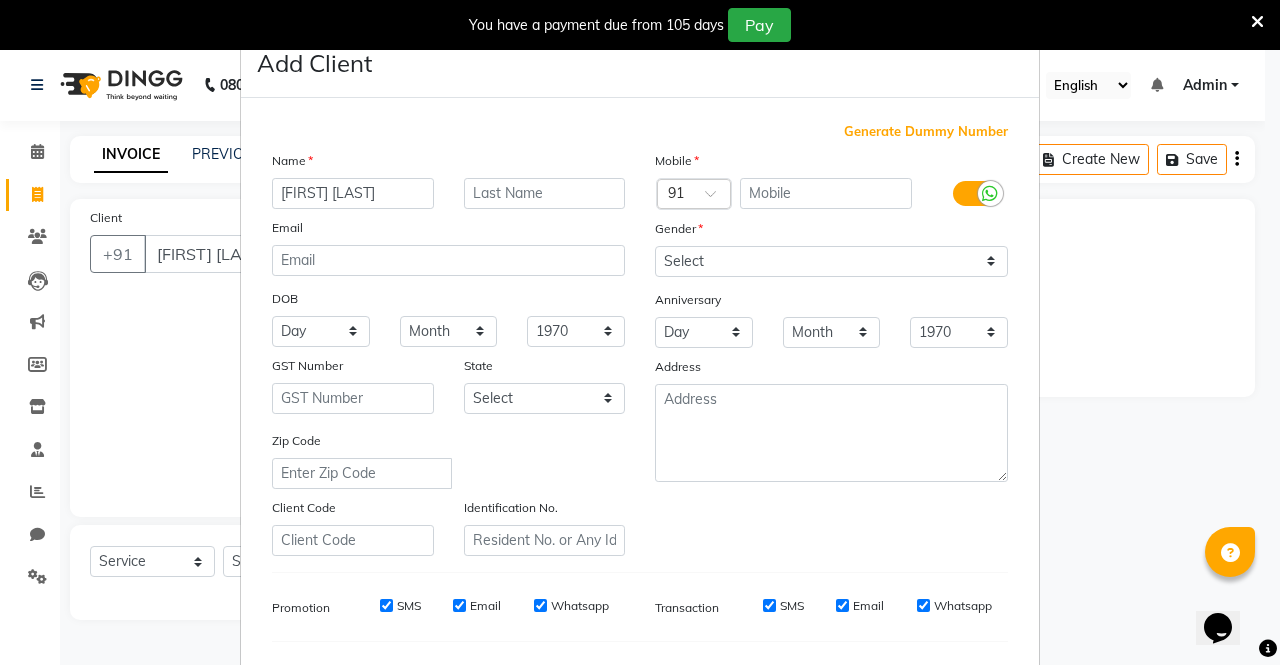 click on "[FIRST] [LAST]" at bounding box center (353, 193) 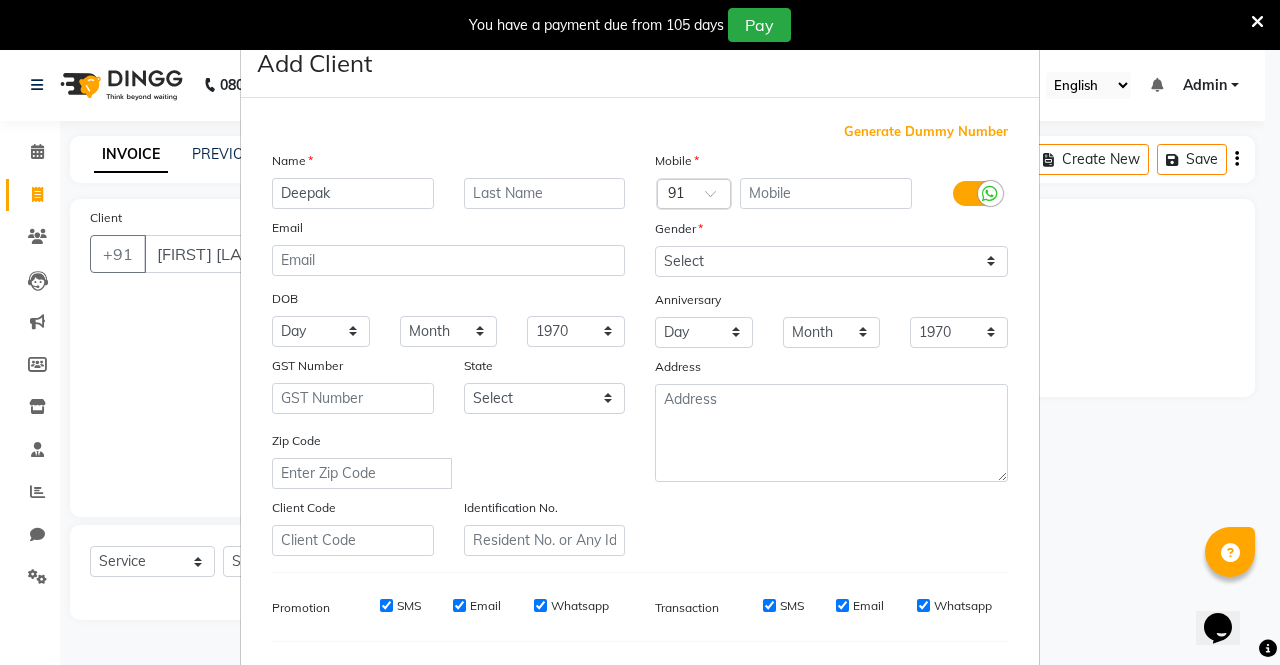 type on "Deepak" 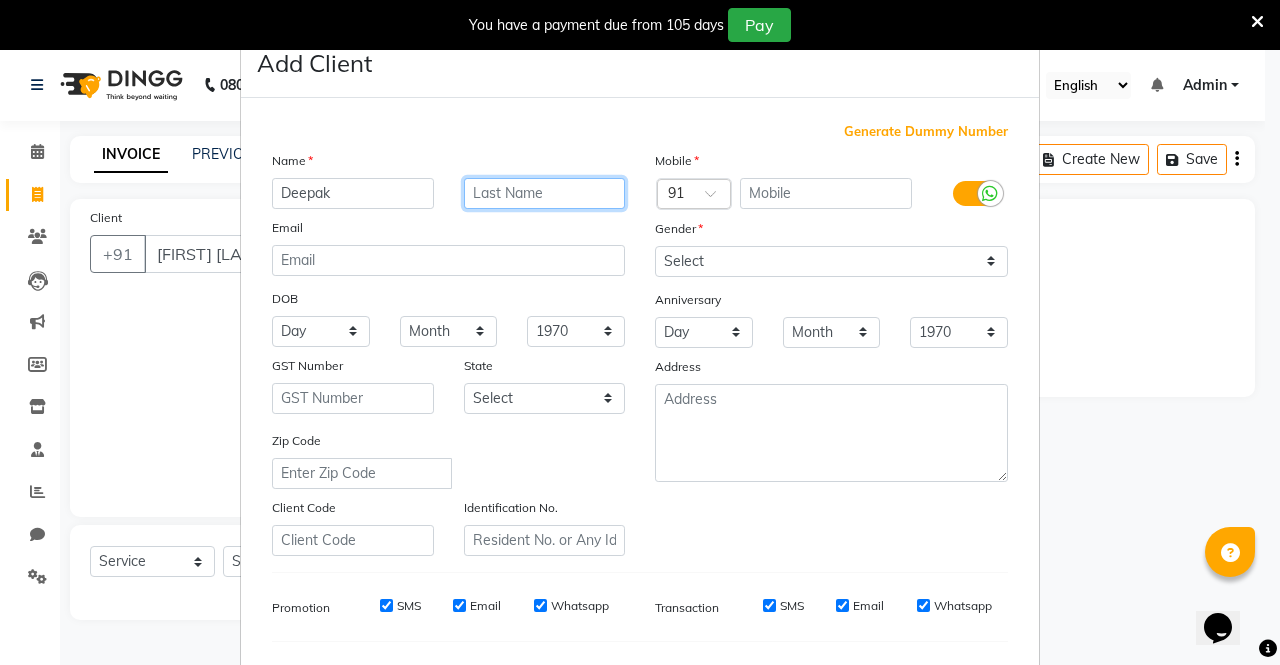 click at bounding box center (545, 193) 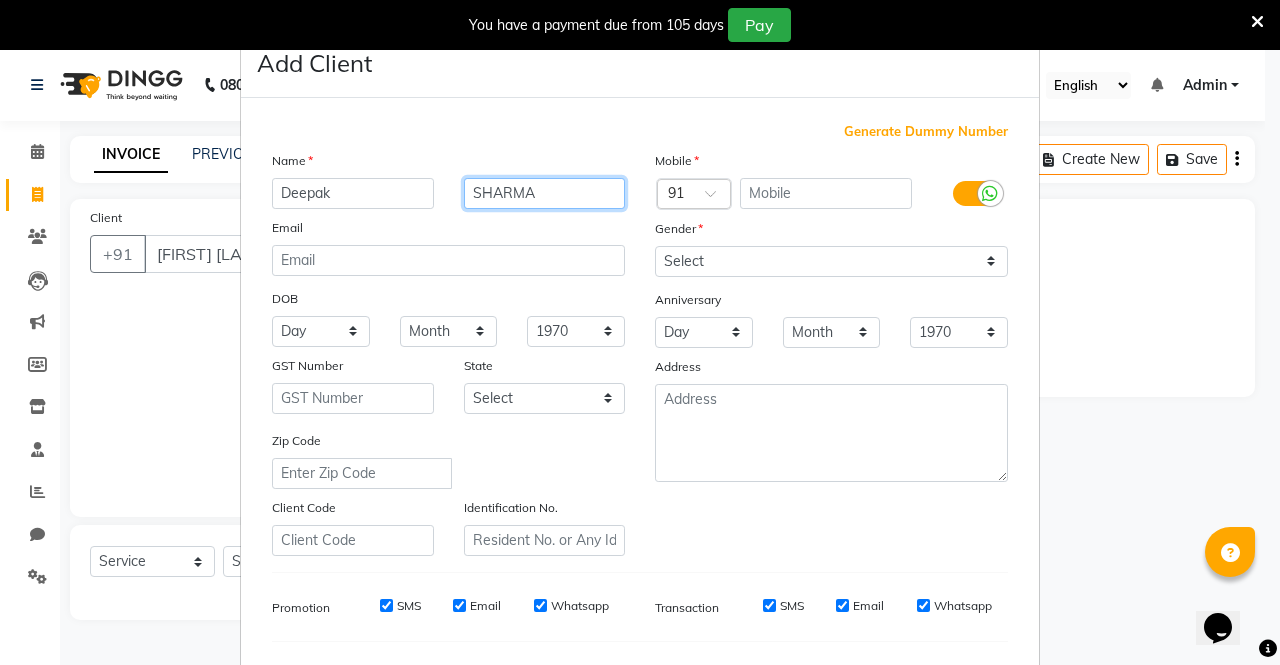 type on "SHARMA" 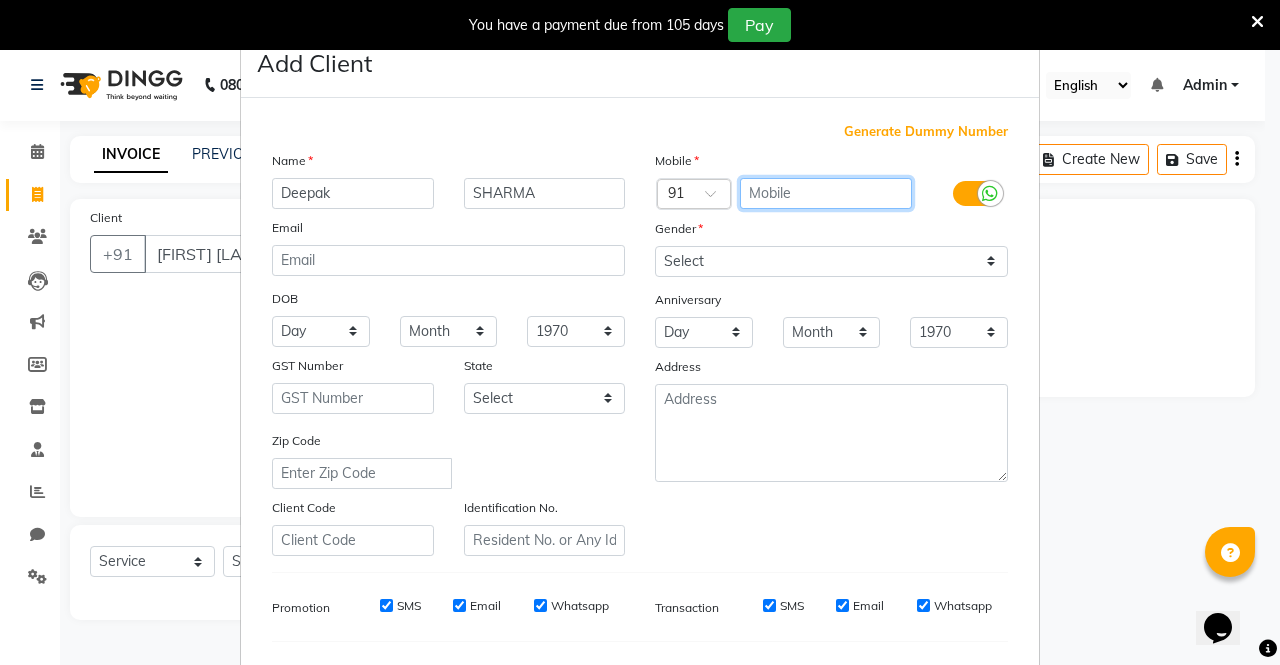 click at bounding box center [826, 193] 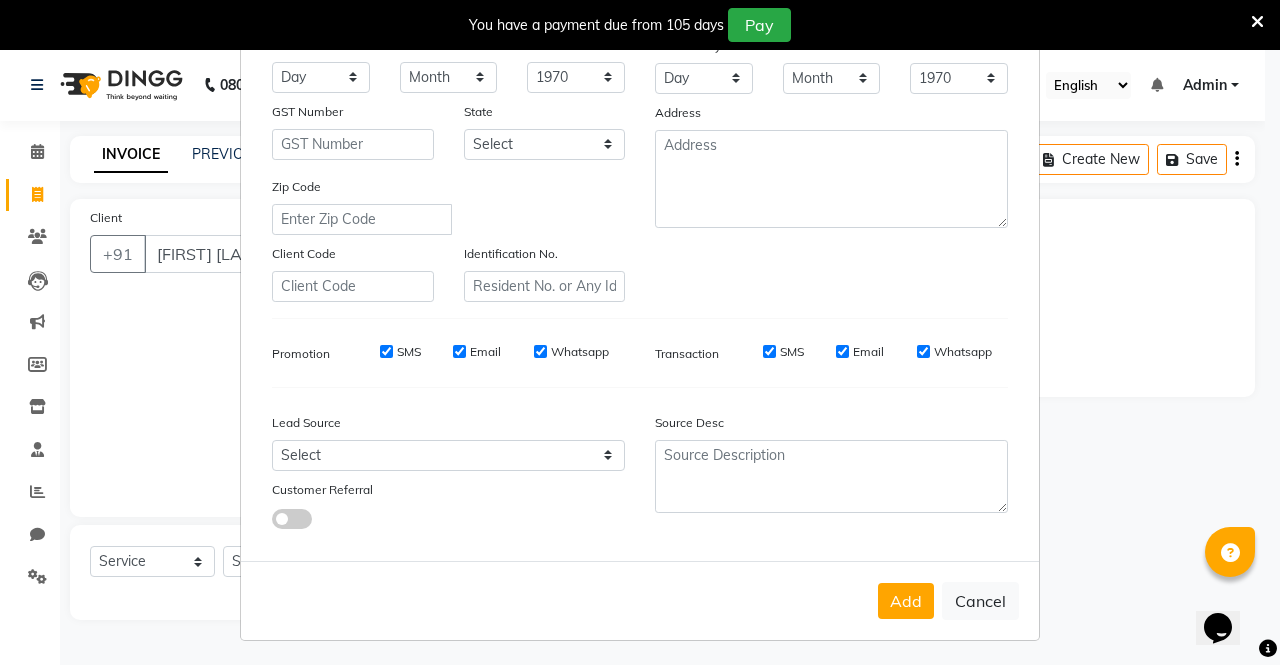 scroll, scrollTop: 254, scrollLeft: 0, axis: vertical 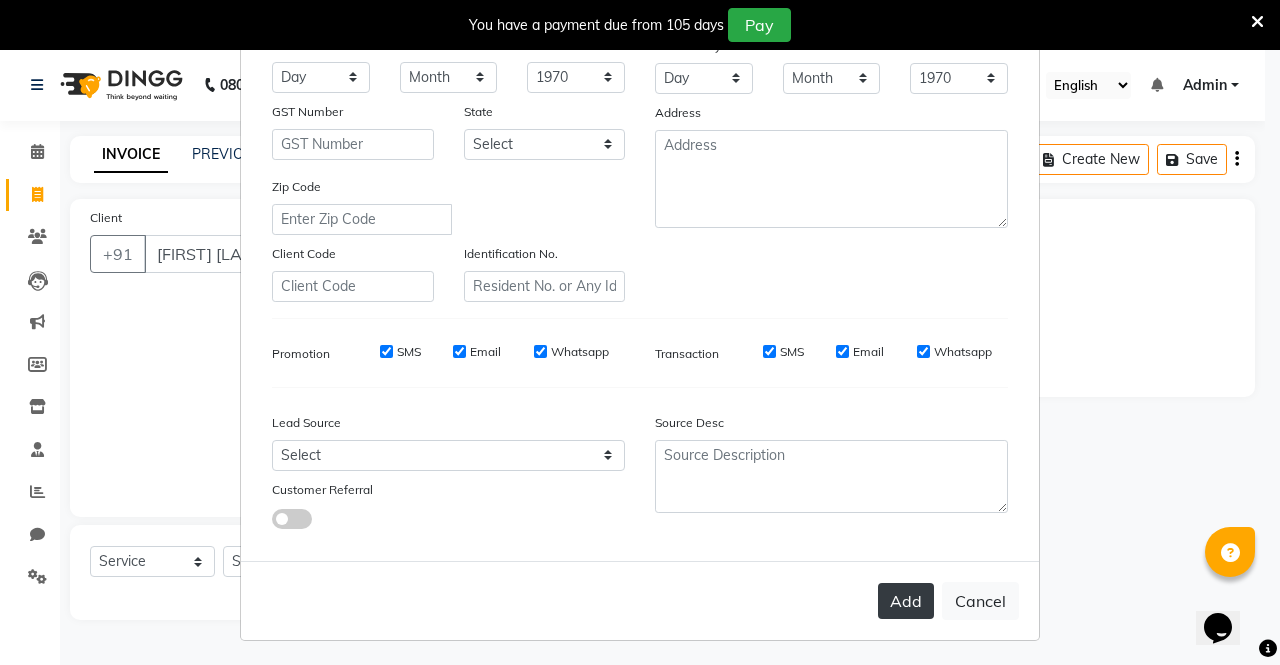 type on "[PHONE]" 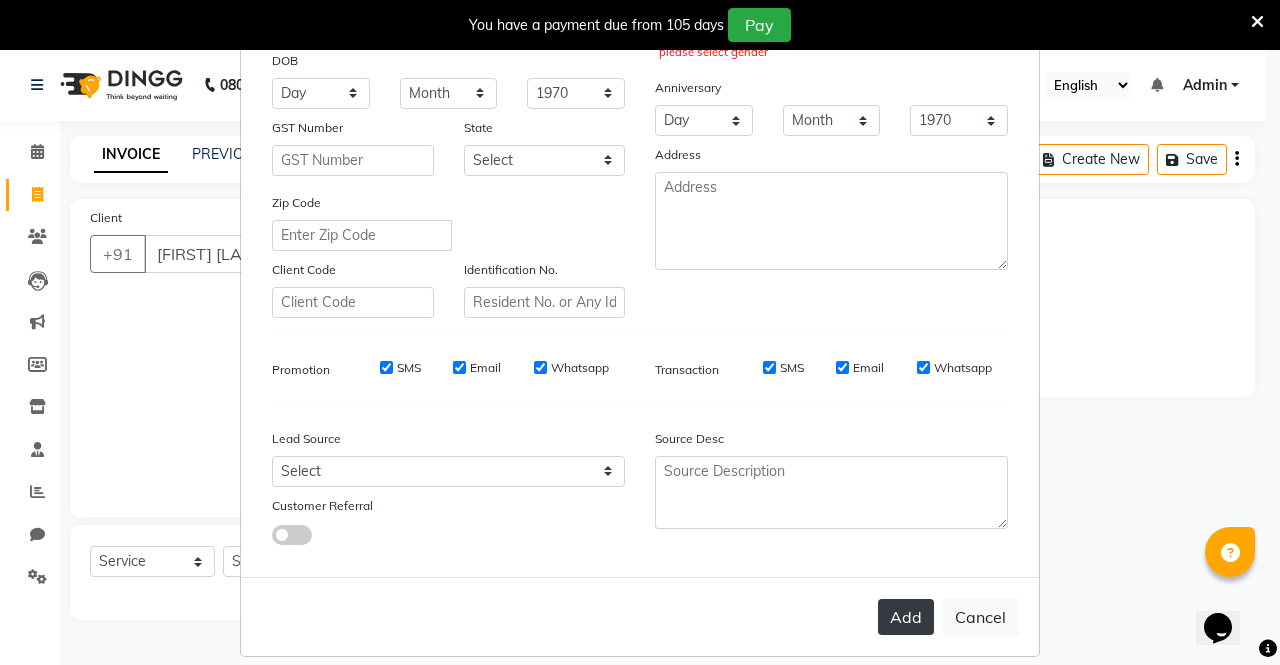 scroll, scrollTop: 254, scrollLeft: 0, axis: vertical 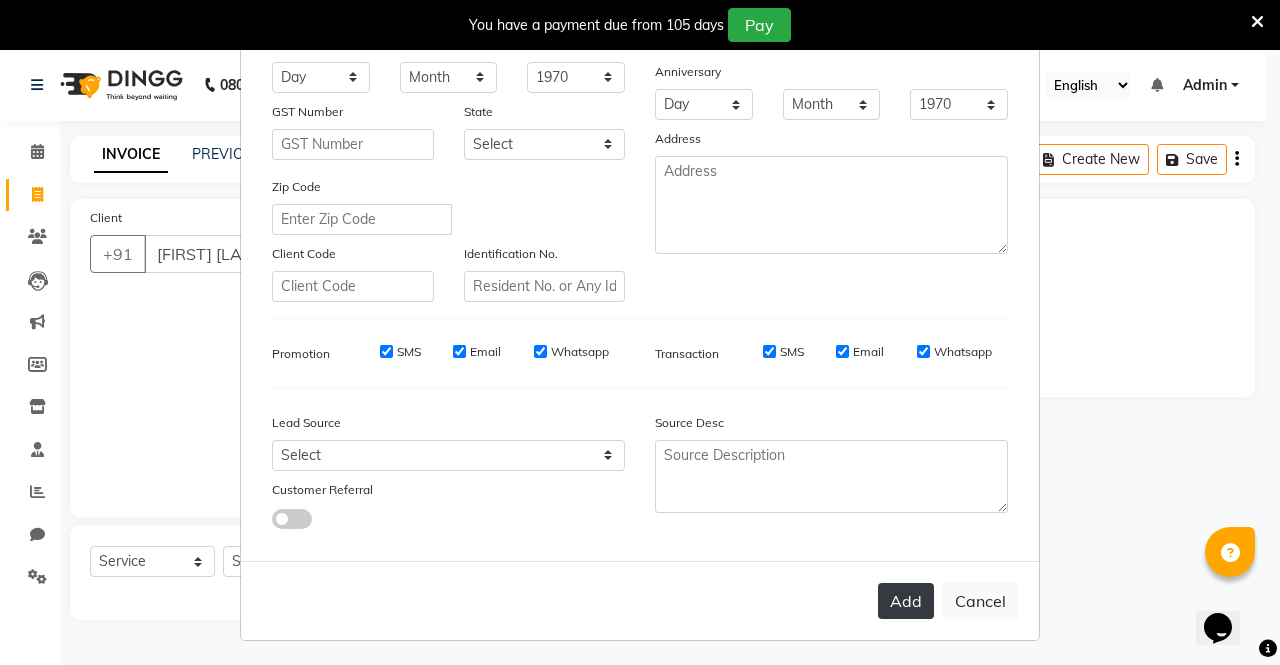 click on "Add" at bounding box center (906, 601) 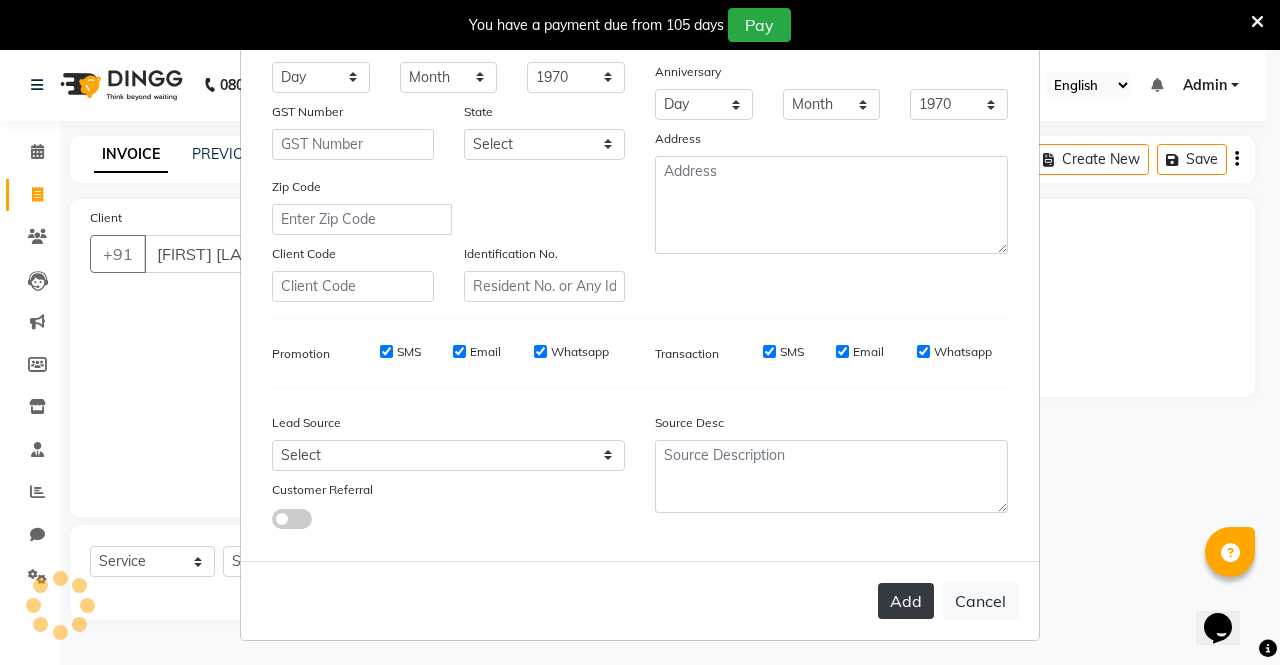 click on "Add" at bounding box center (906, 601) 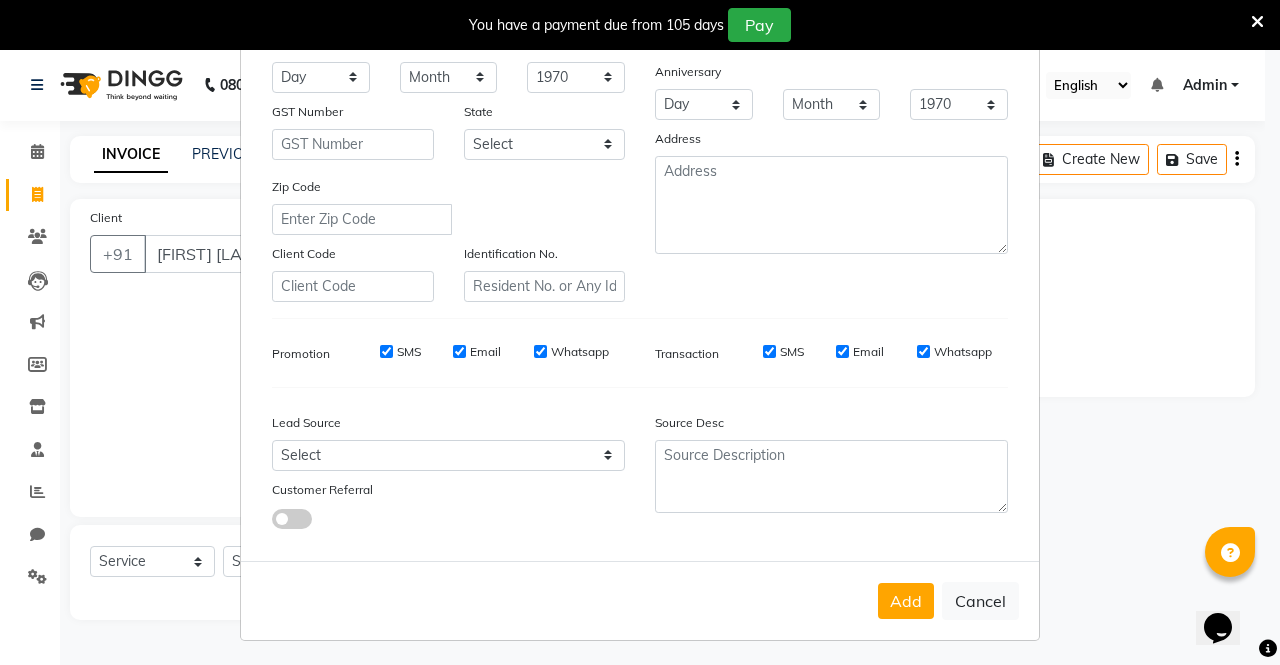 click on "You have a payment due from 105 days   Pay" at bounding box center (640, 25) 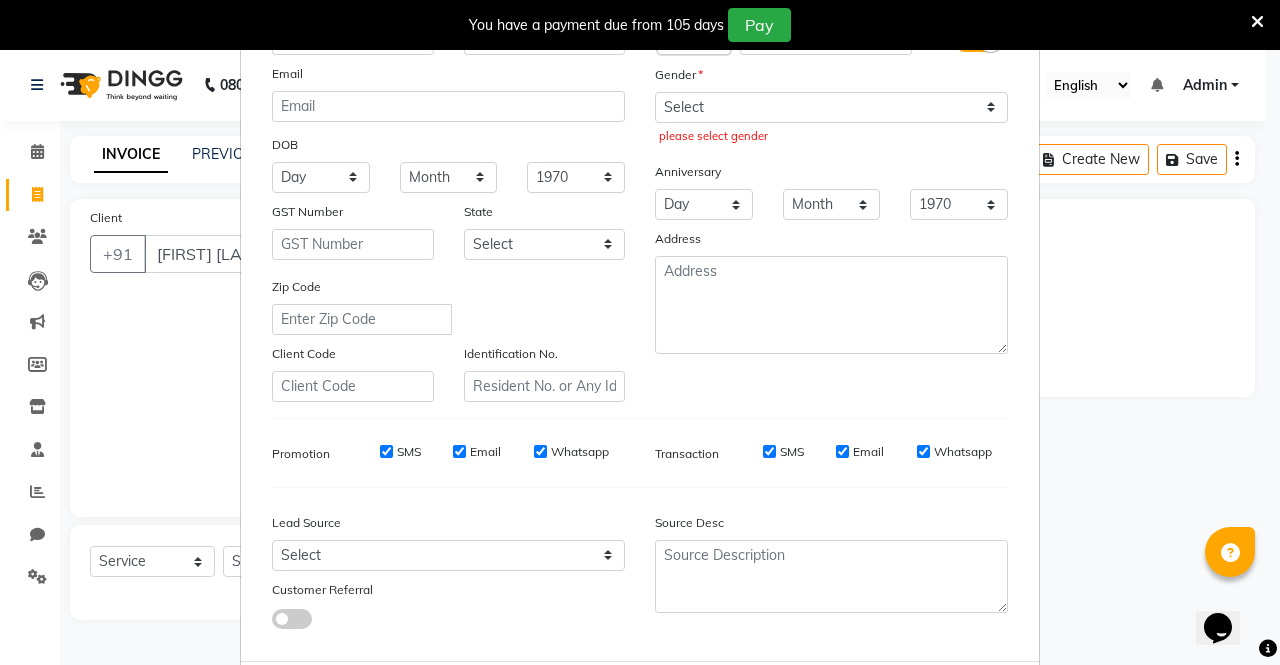 scroll, scrollTop: 82, scrollLeft: 0, axis: vertical 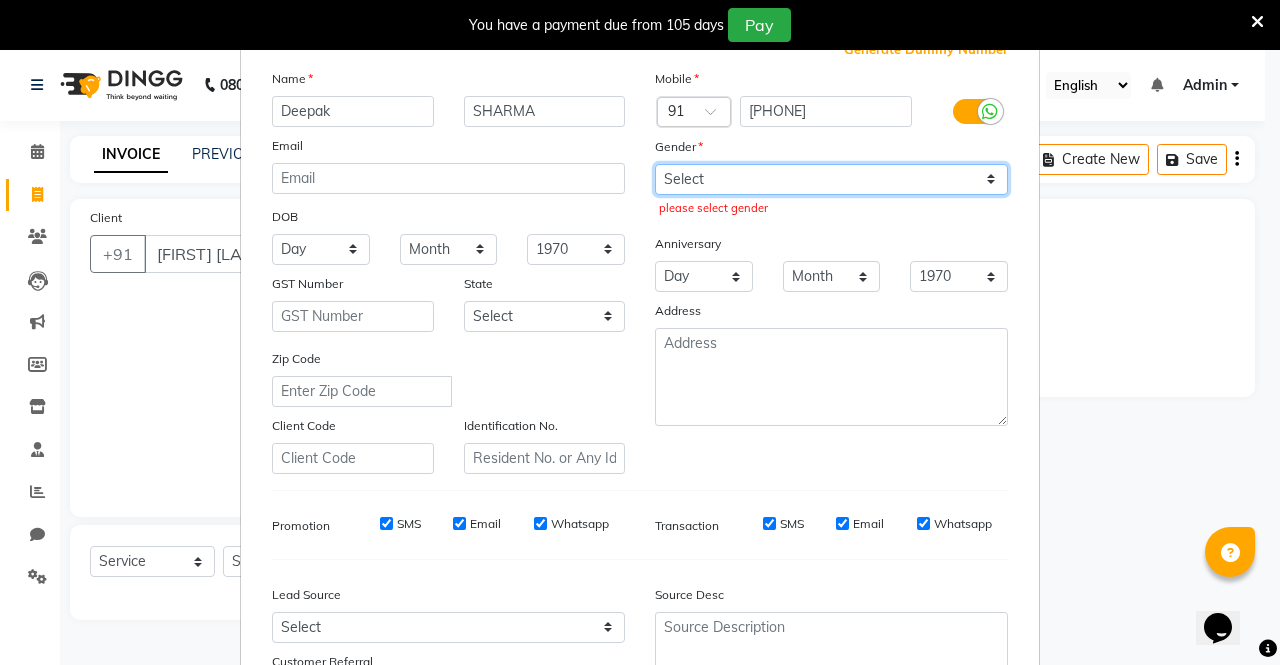 click on "Select Male Female Other Prefer Not To Say" at bounding box center [831, 179] 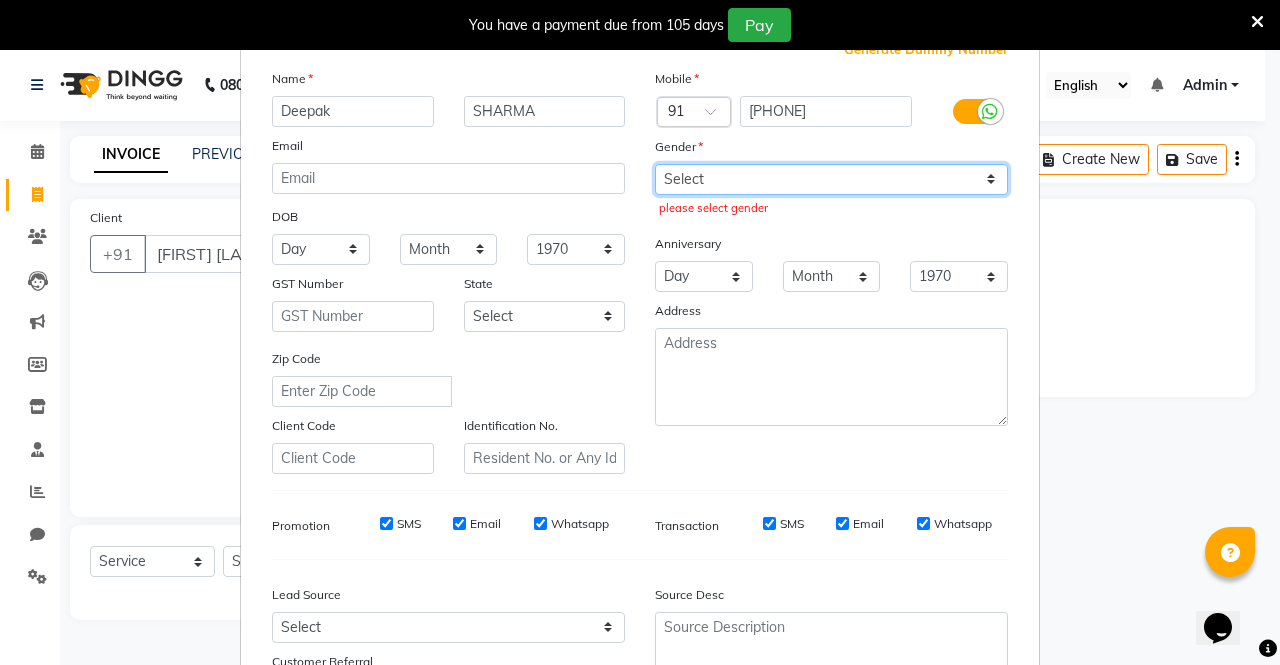 select on "male" 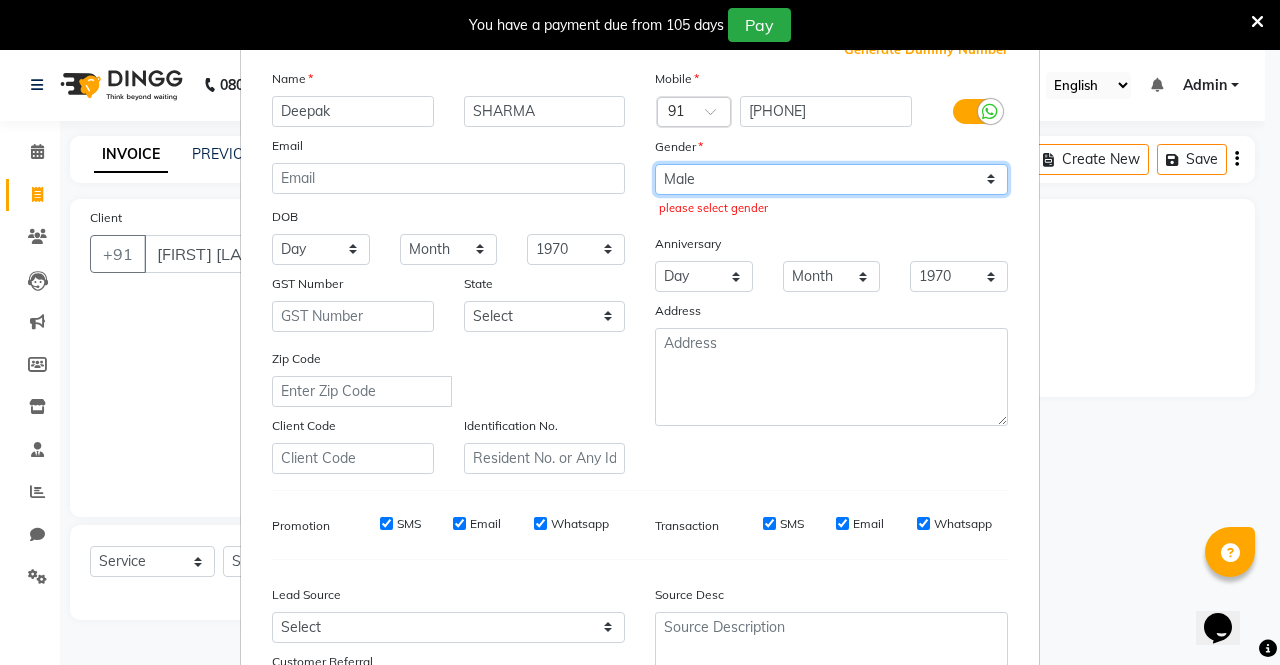click on "Select Male Female Other Prefer Not To Say" at bounding box center [831, 179] 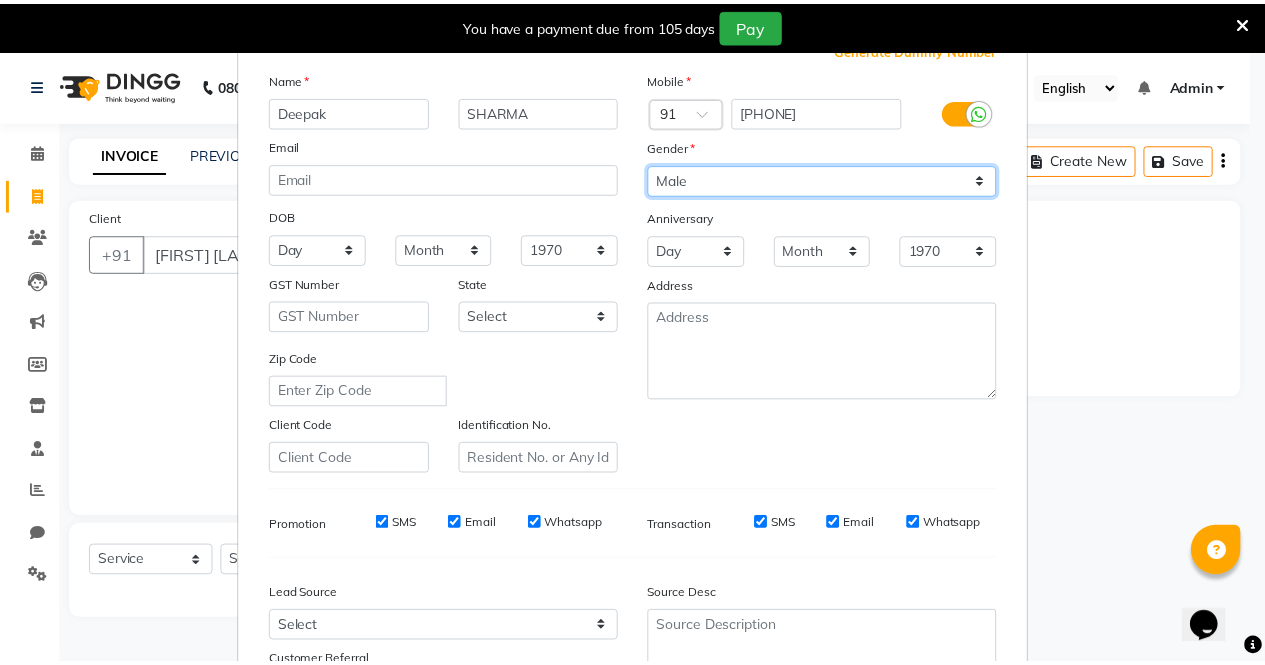 scroll, scrollTop: 254, scrollLeft: 0, axis: vertical 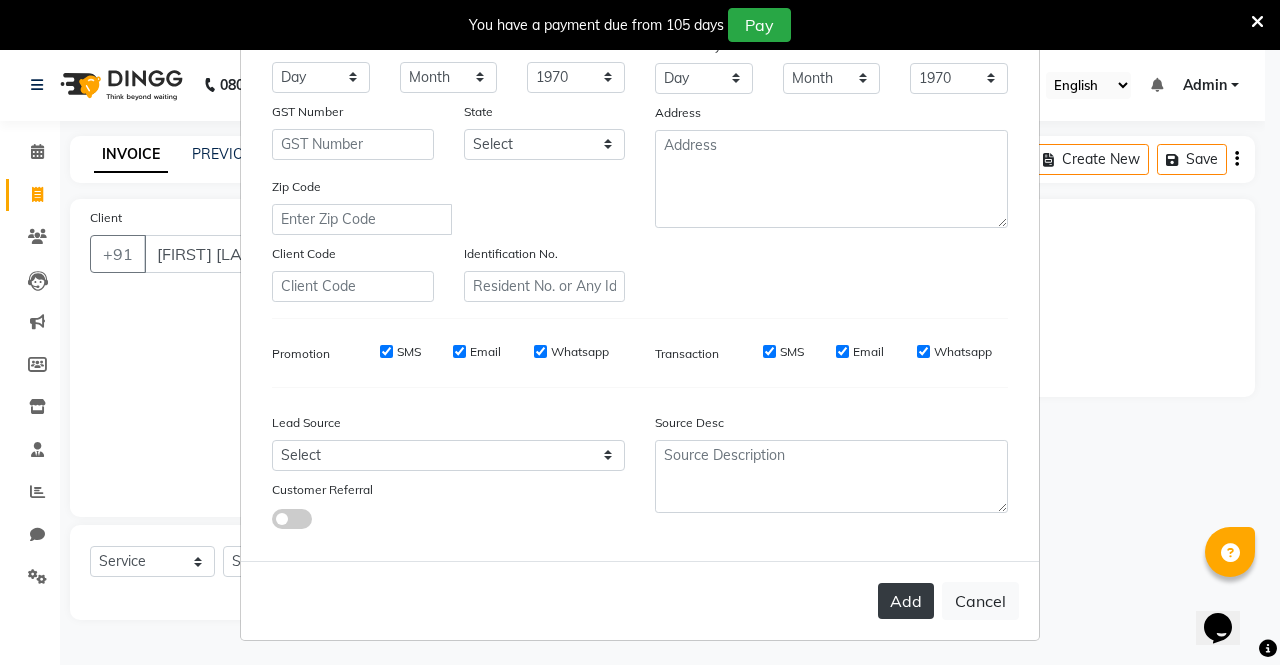 click on "Add" at bounding box center [906, 601] 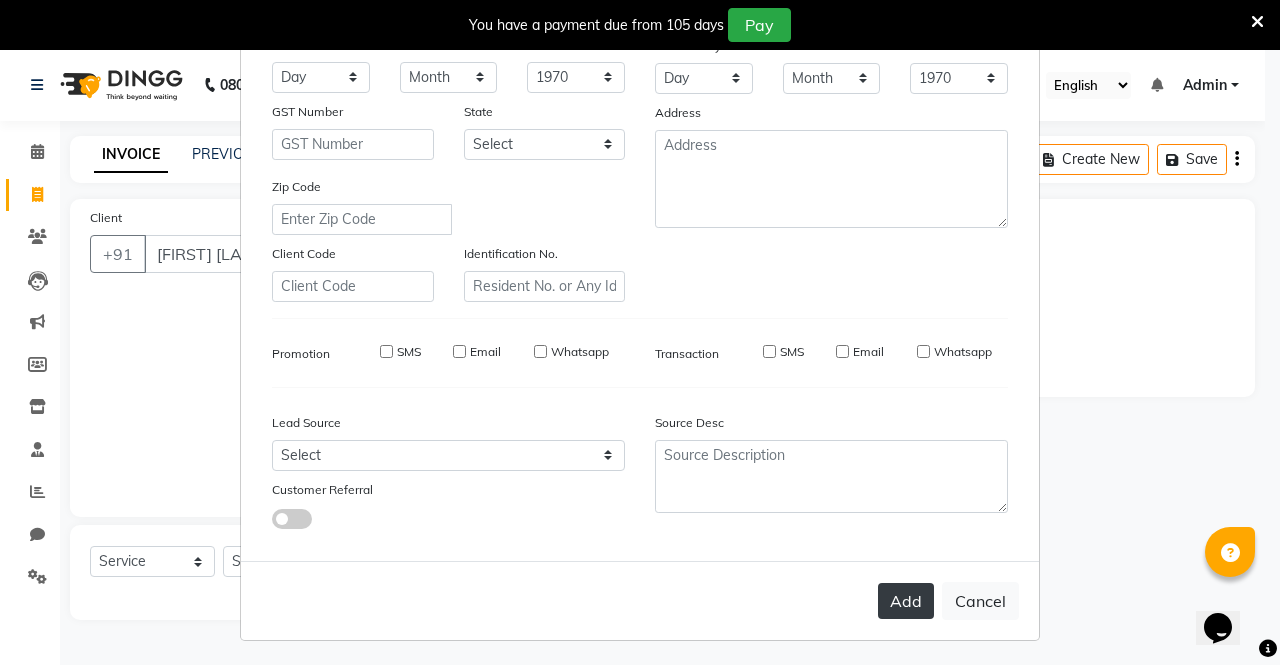 type on "[PHONE]" 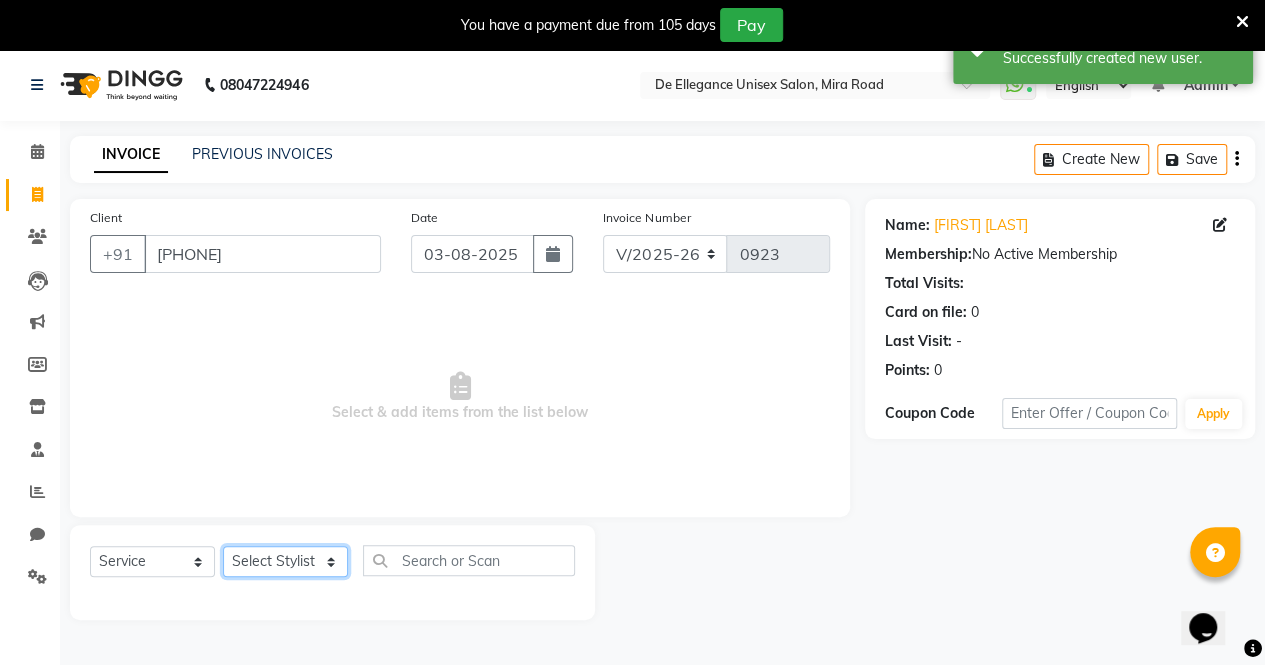 click on "Select Stylist [FIRST] [FIRST] [FIRST] [FIRST] [FIRST]" 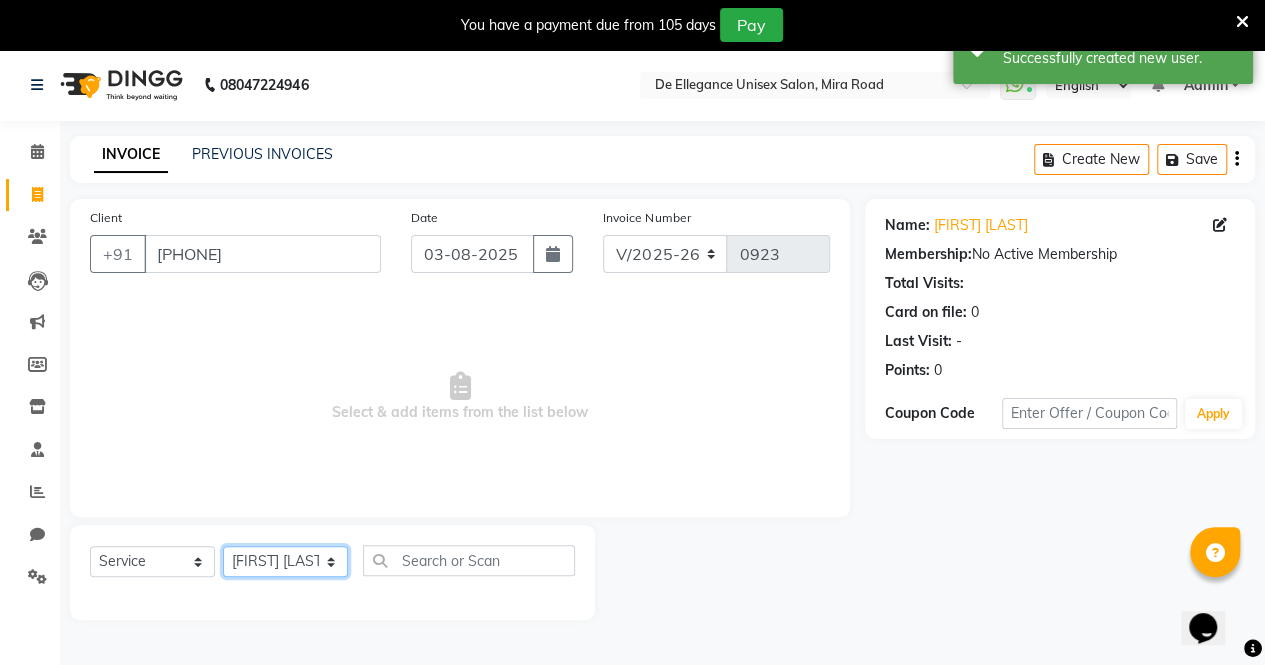 click on "Select Stylist [FIRST] [FIRST] [FIRST] [FIRST] [FIRST]" 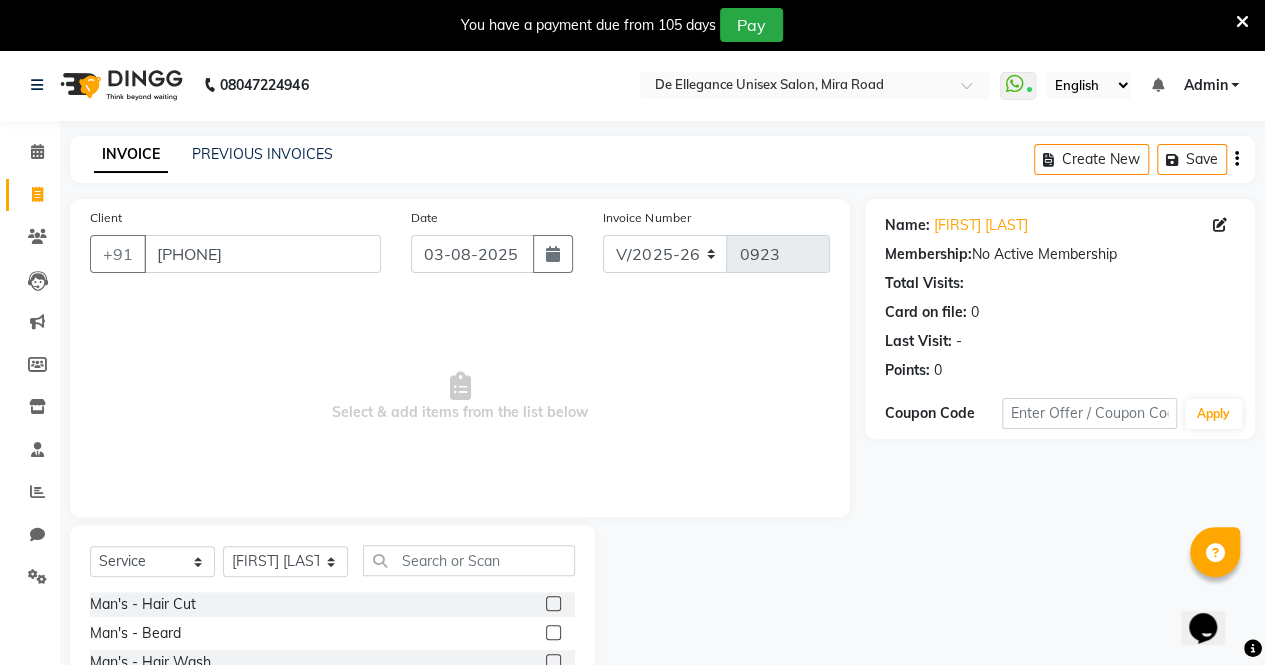 click 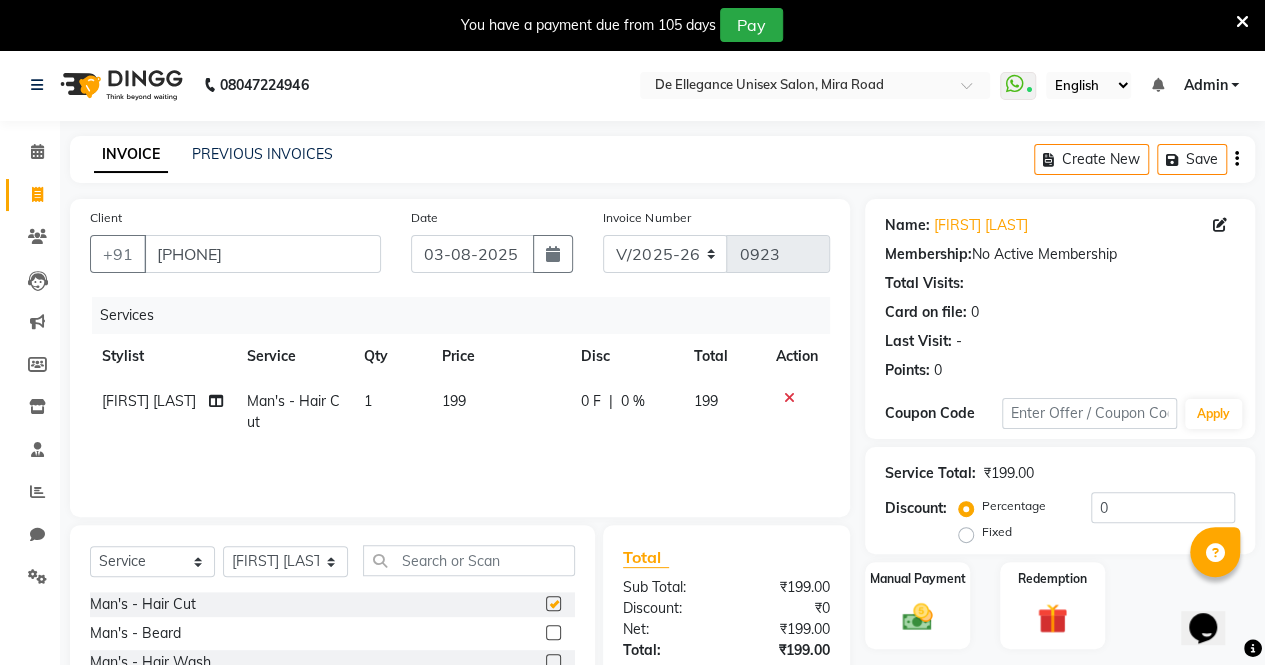 checkbox on "false" 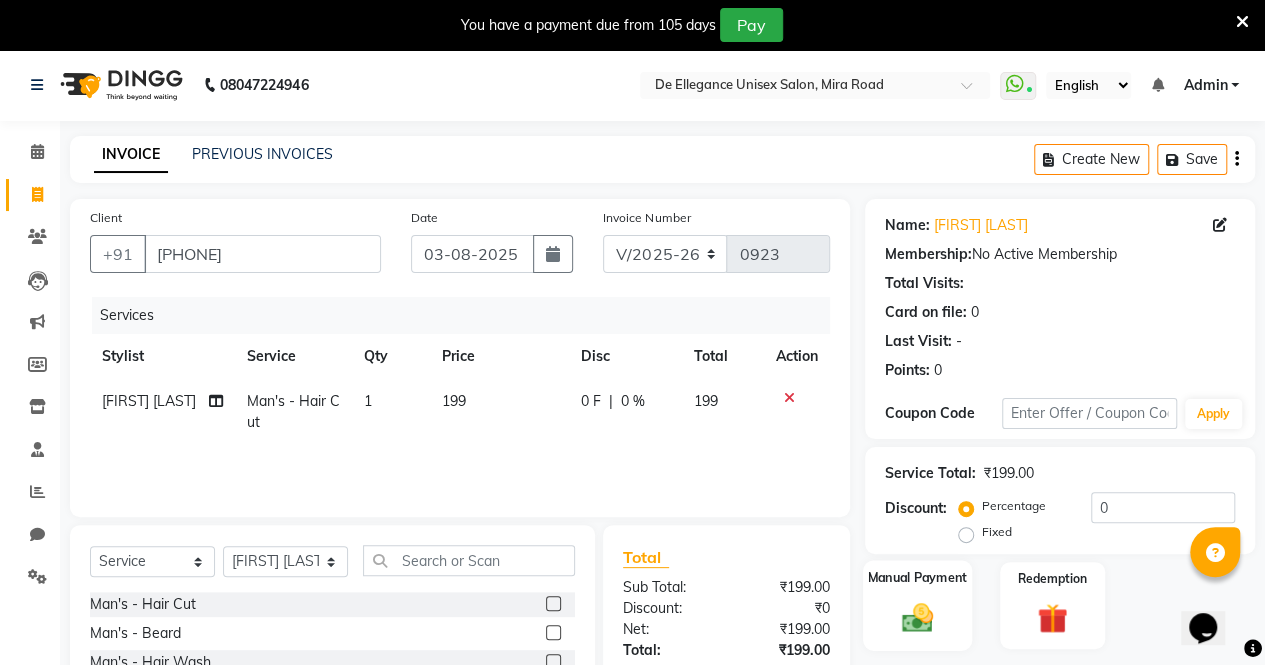 click on "Manual Payment" 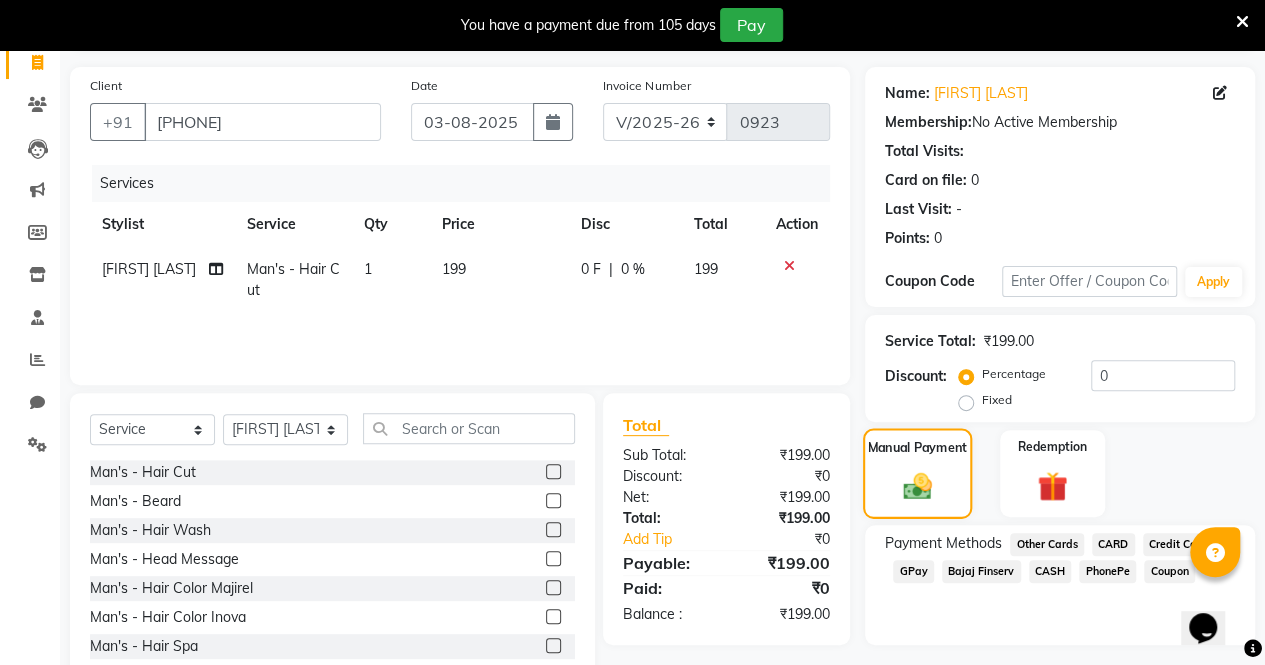 scroll, scrollTop: 184, scrollLeft: 0, axis: vertical 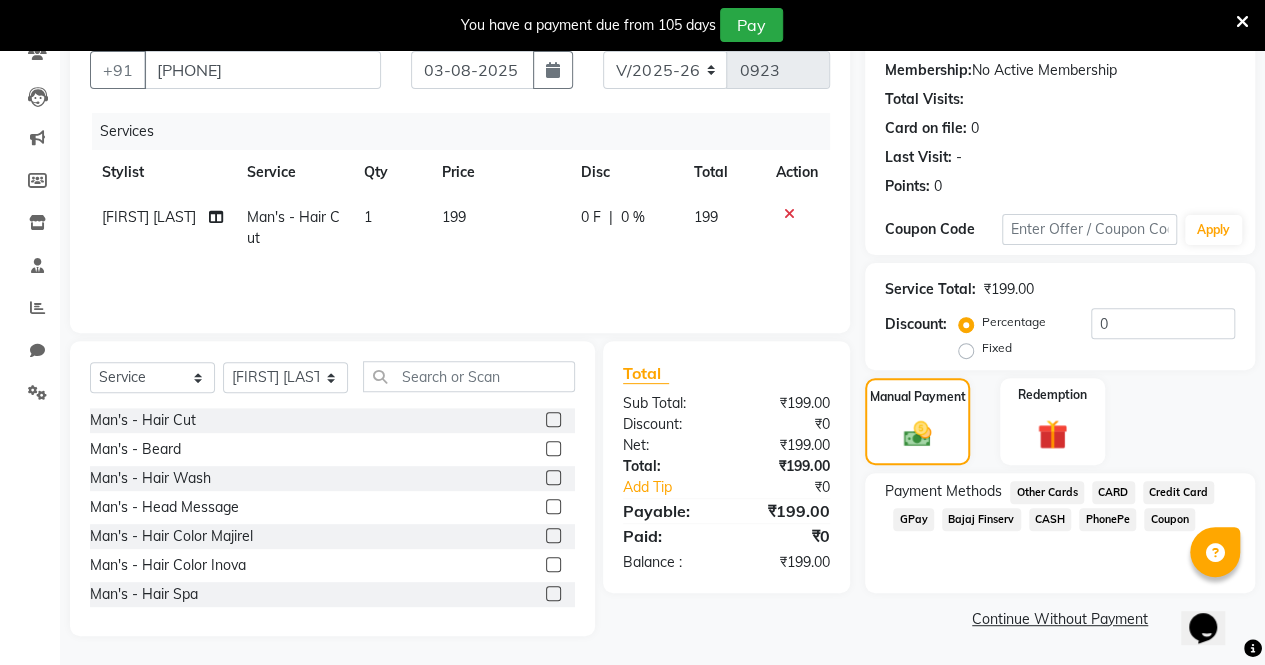 click on "GPay" 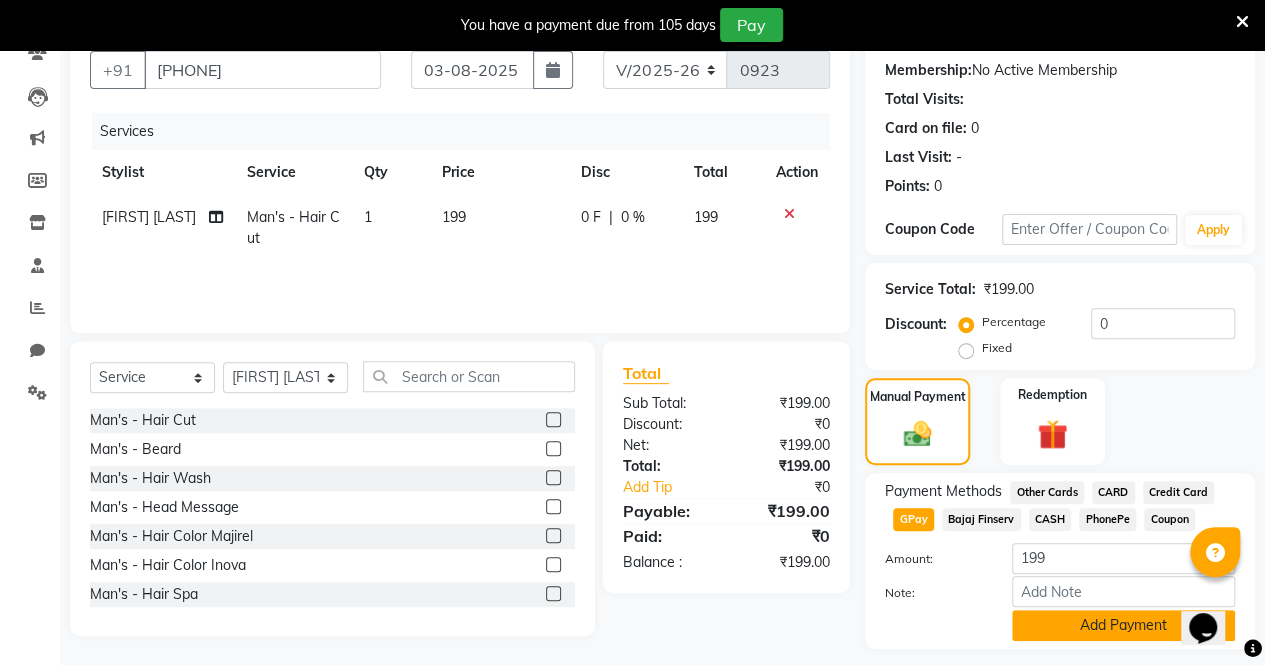 click on "Add Payment" 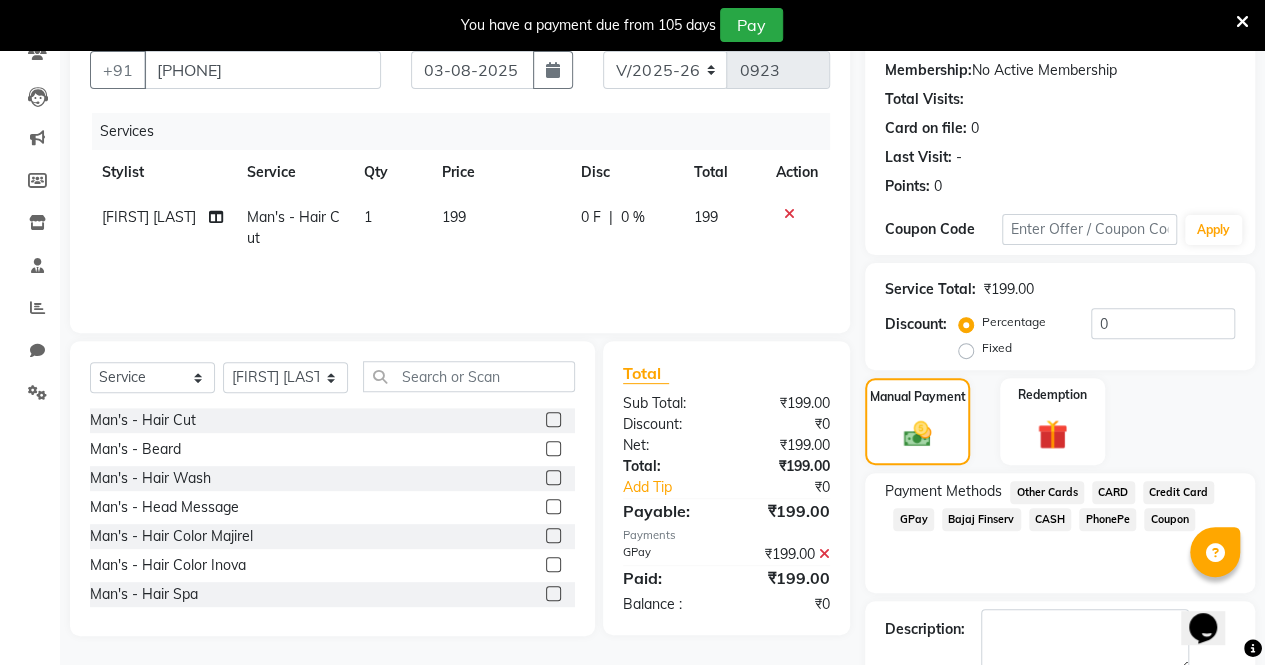 scroll, scrollTop: 294, scrollLeft: 0, axis: vertical 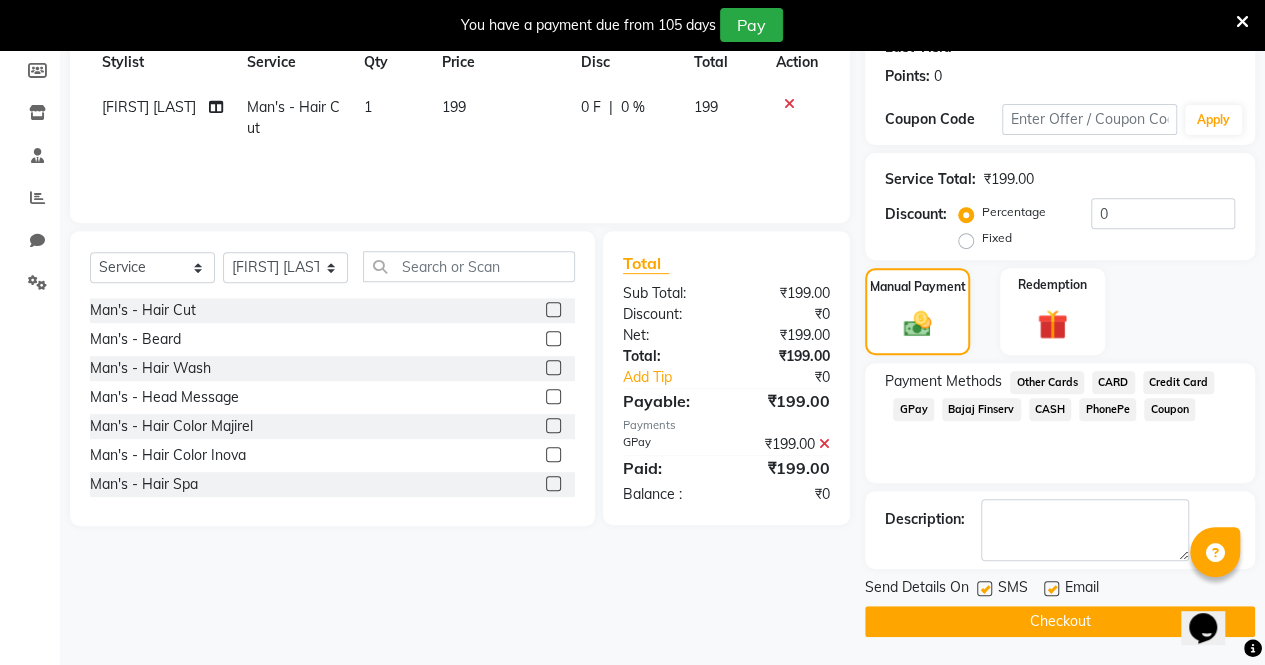 click 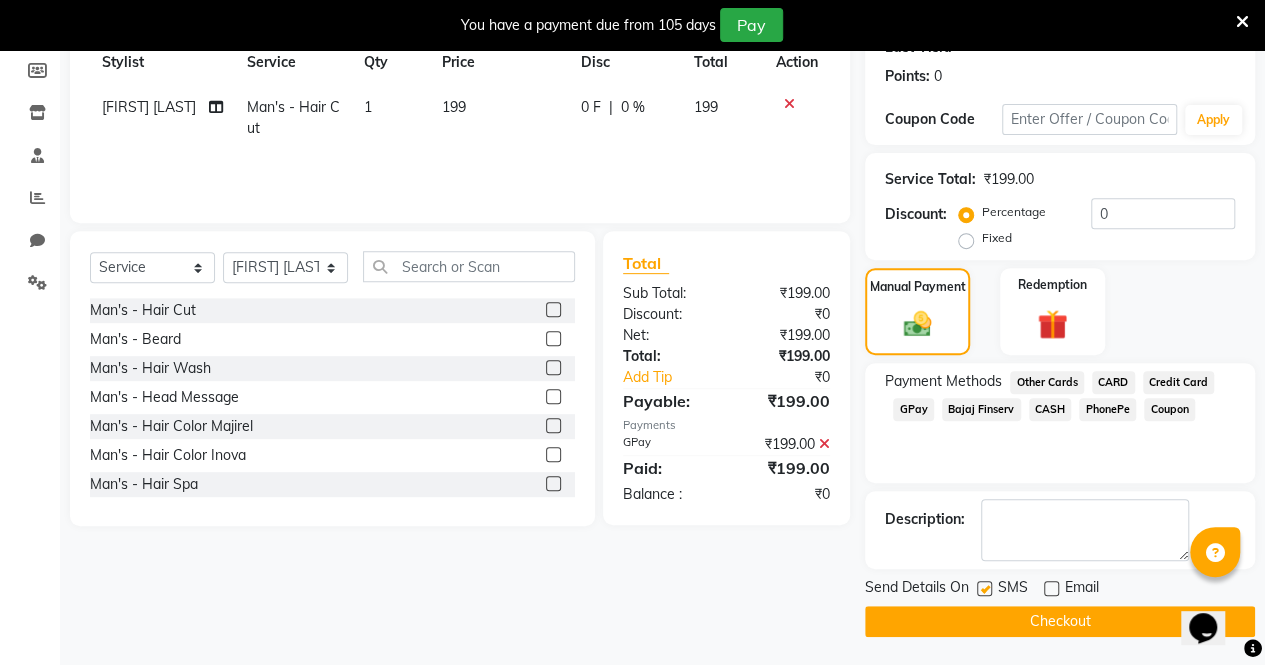 click 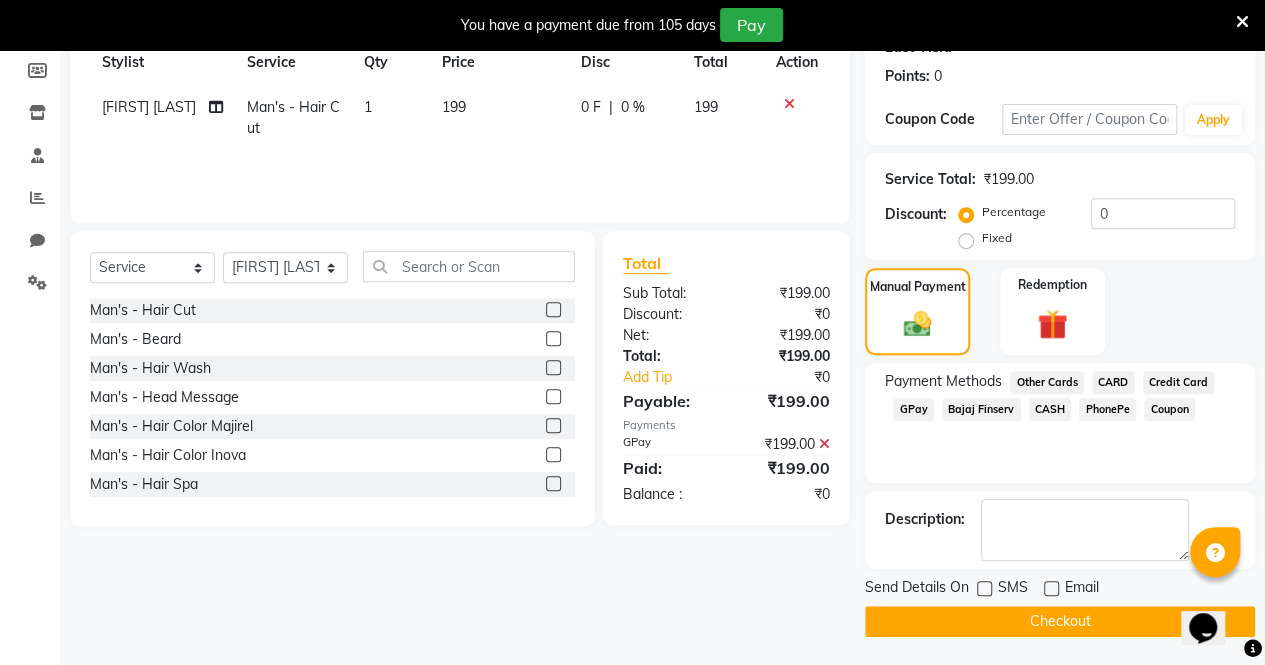 click on "Checkout" 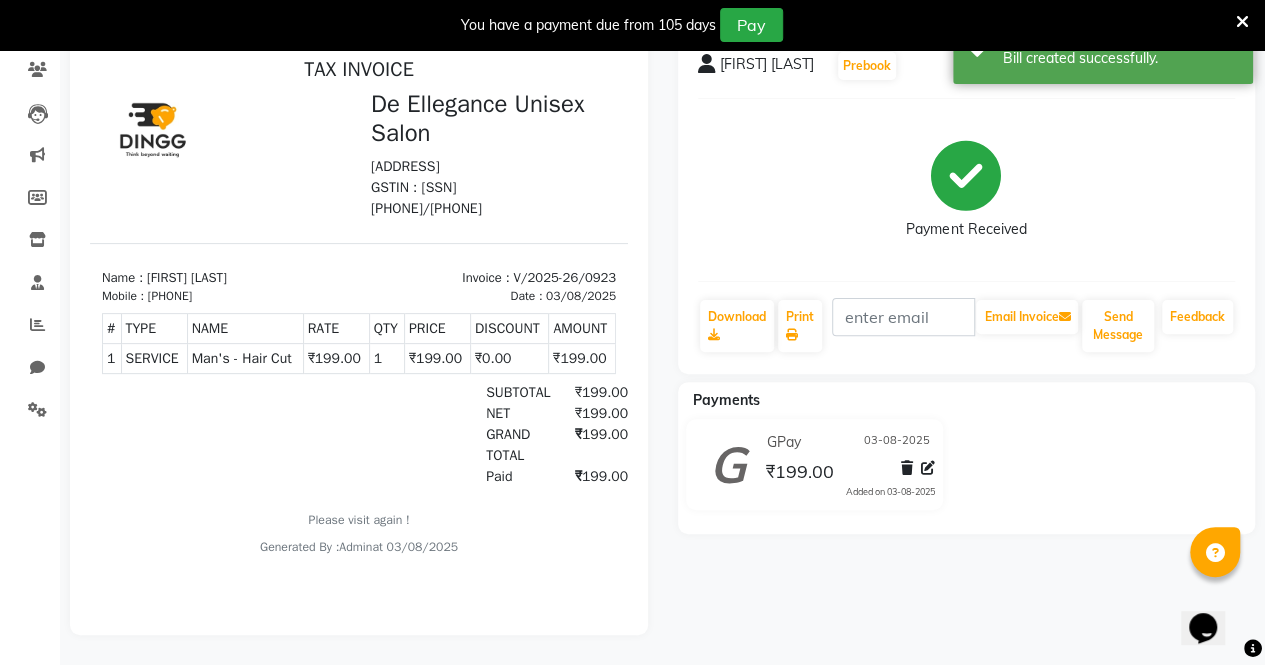 scroll, scrollTop: 0, scrollLeft: 0, axis: both 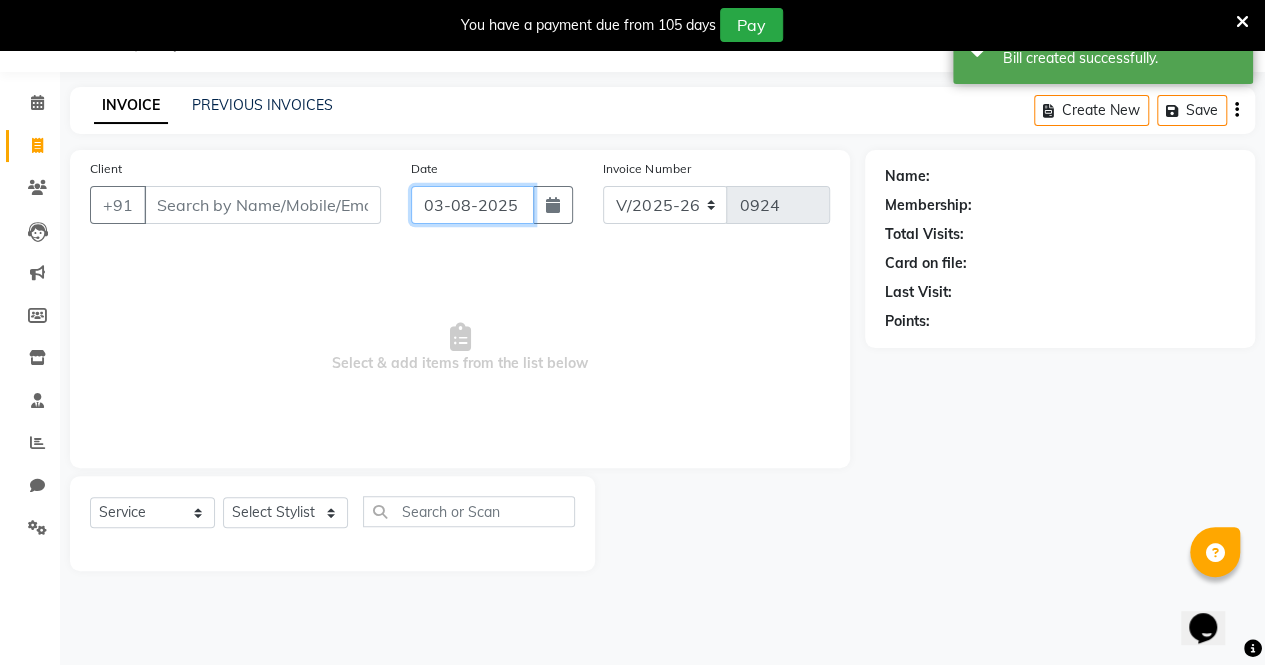 click on "03-08-2025" 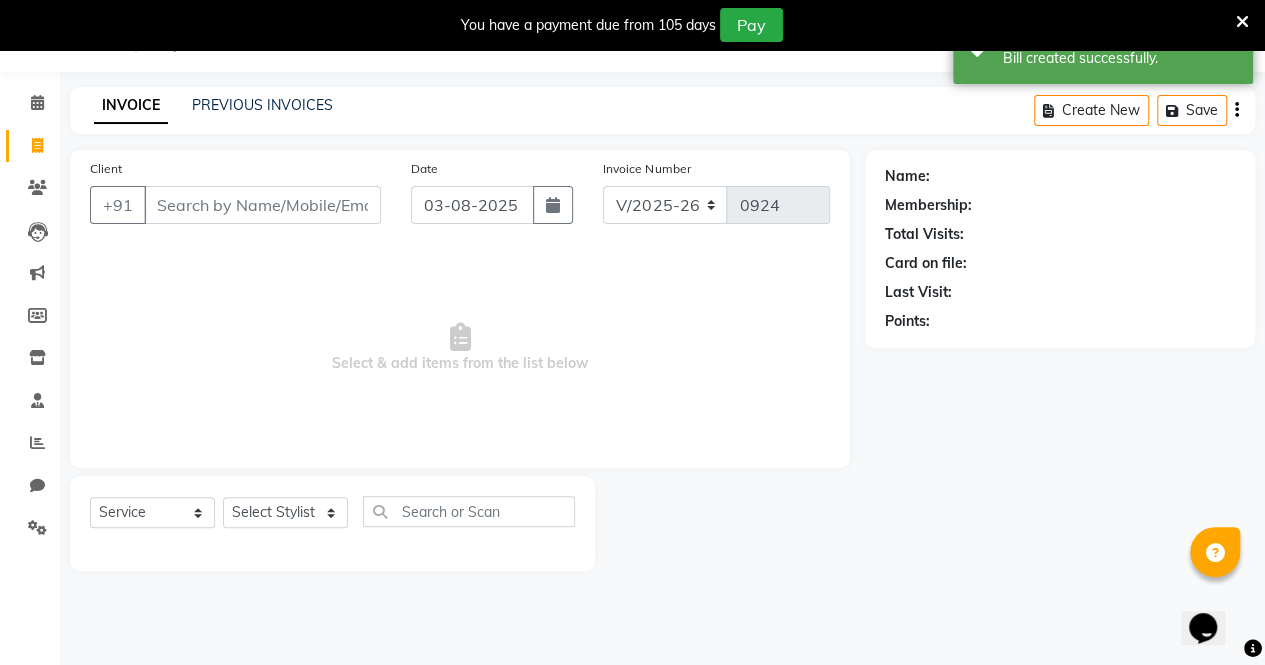 select on "8" 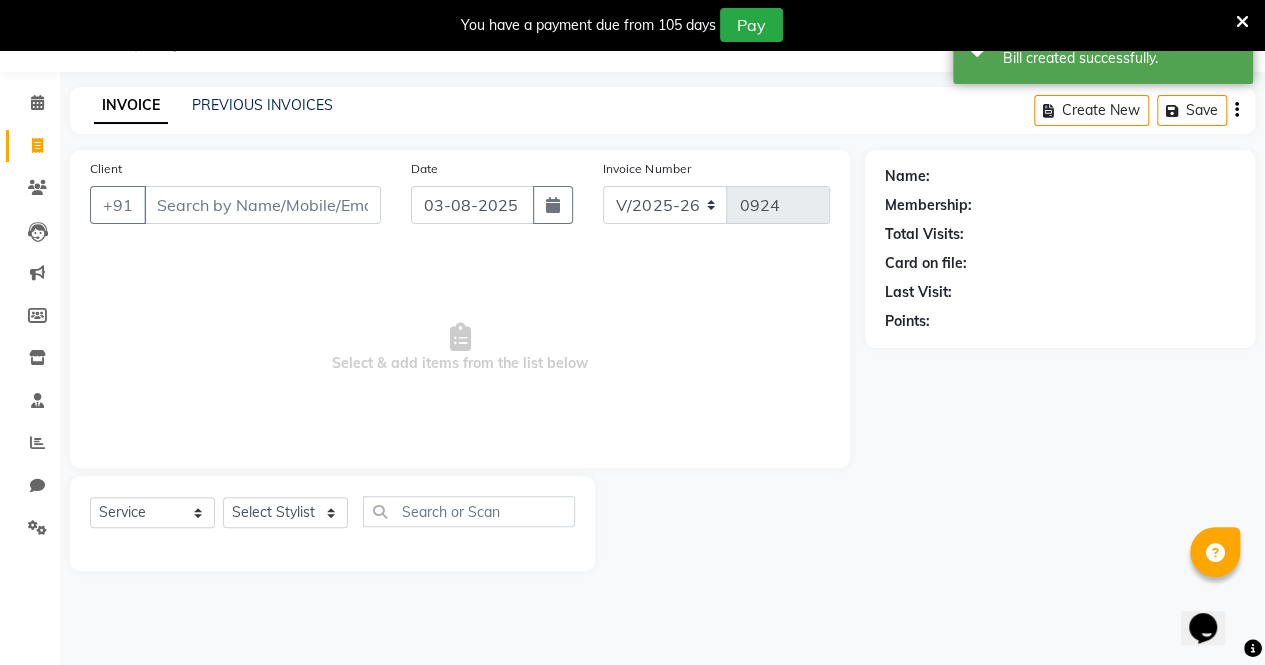 select on "2025" 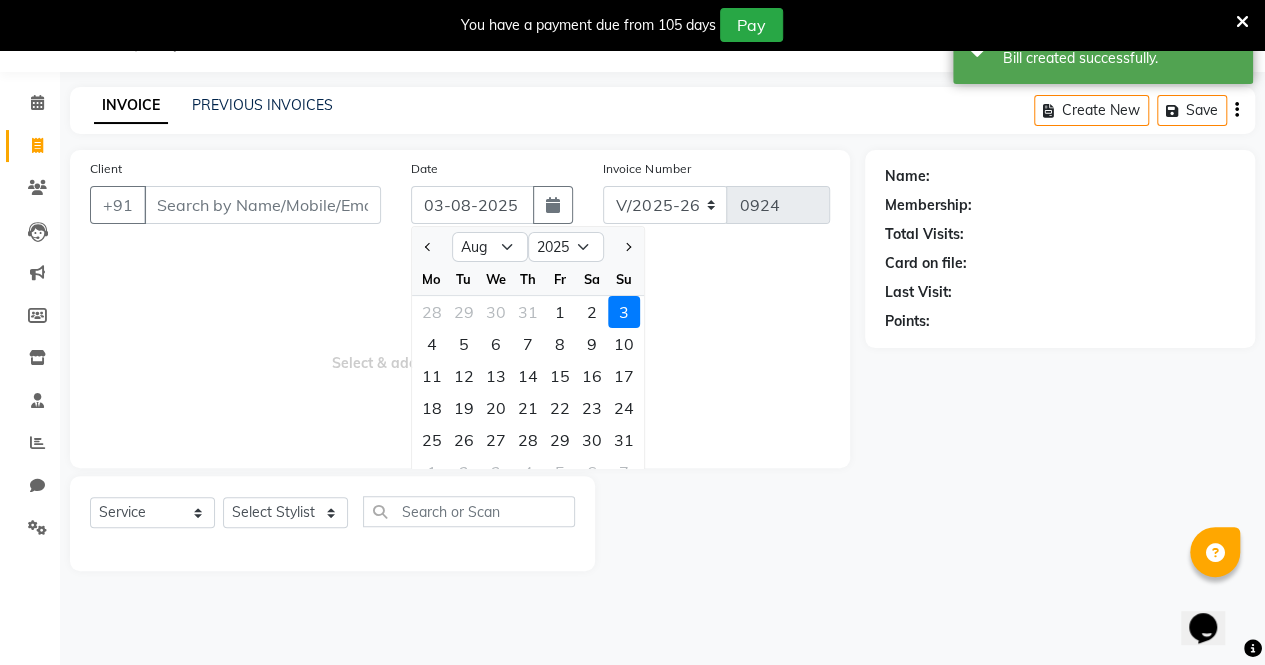 click on "Select & add items from the list below" at bounding box center [460, 348] 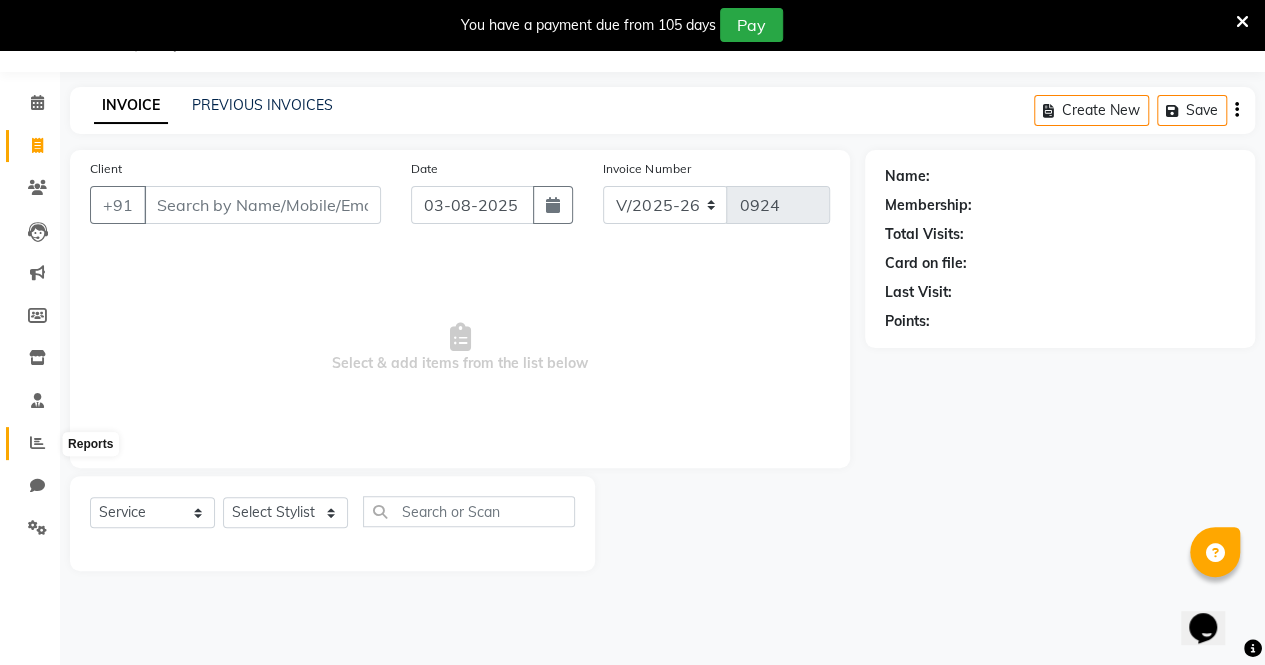 click 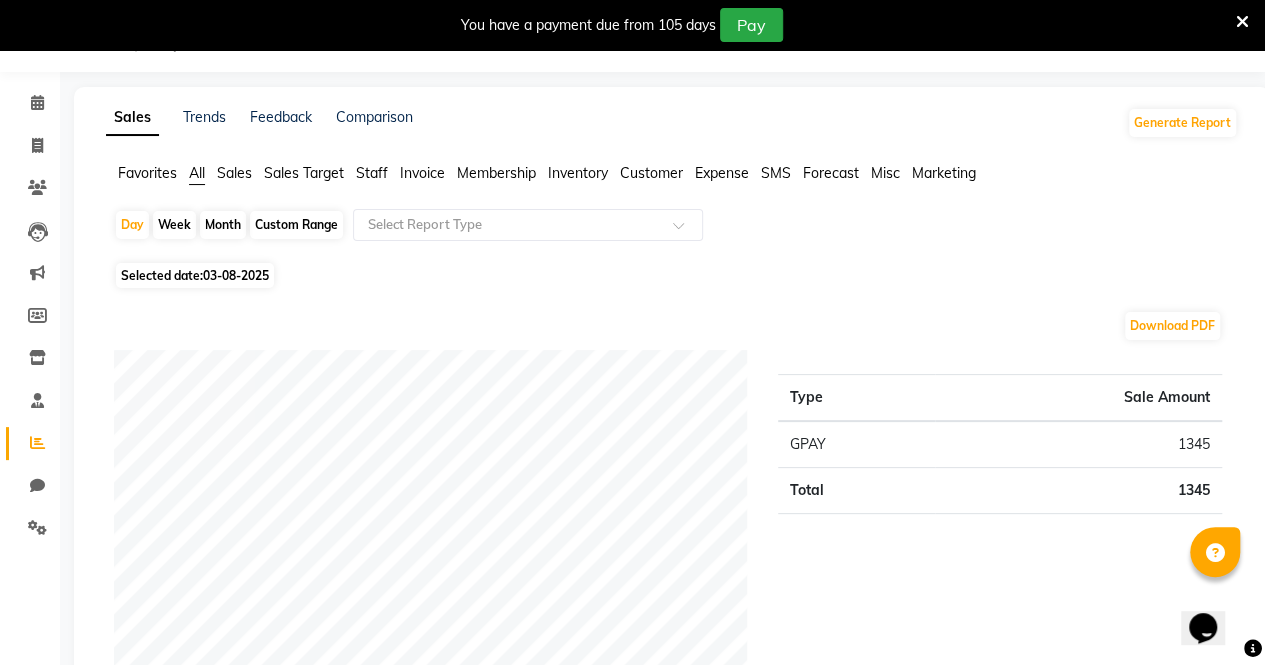 click on "Month" 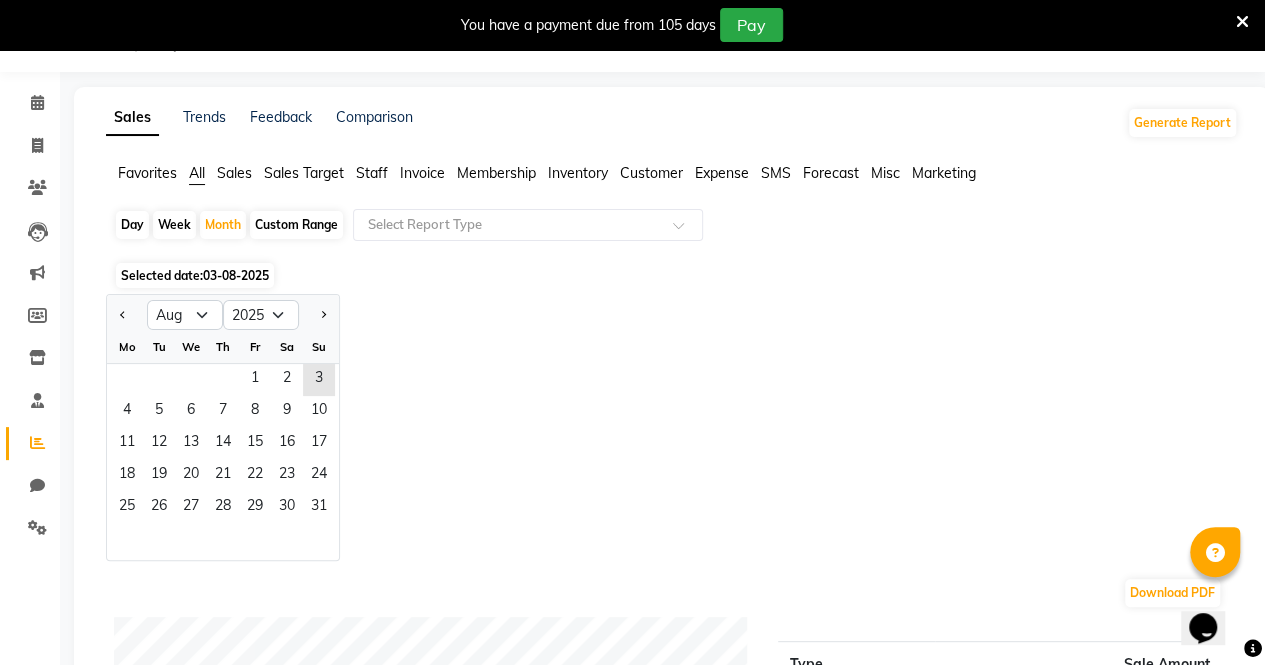 click on "Day" 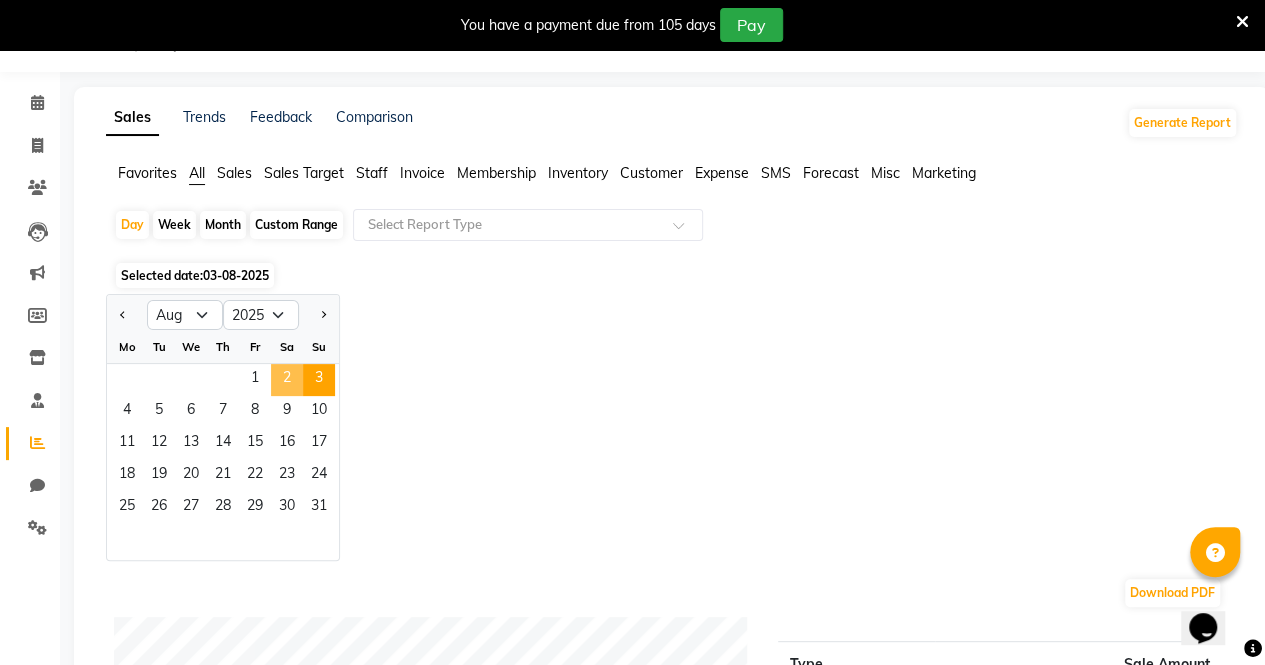 click on "2" 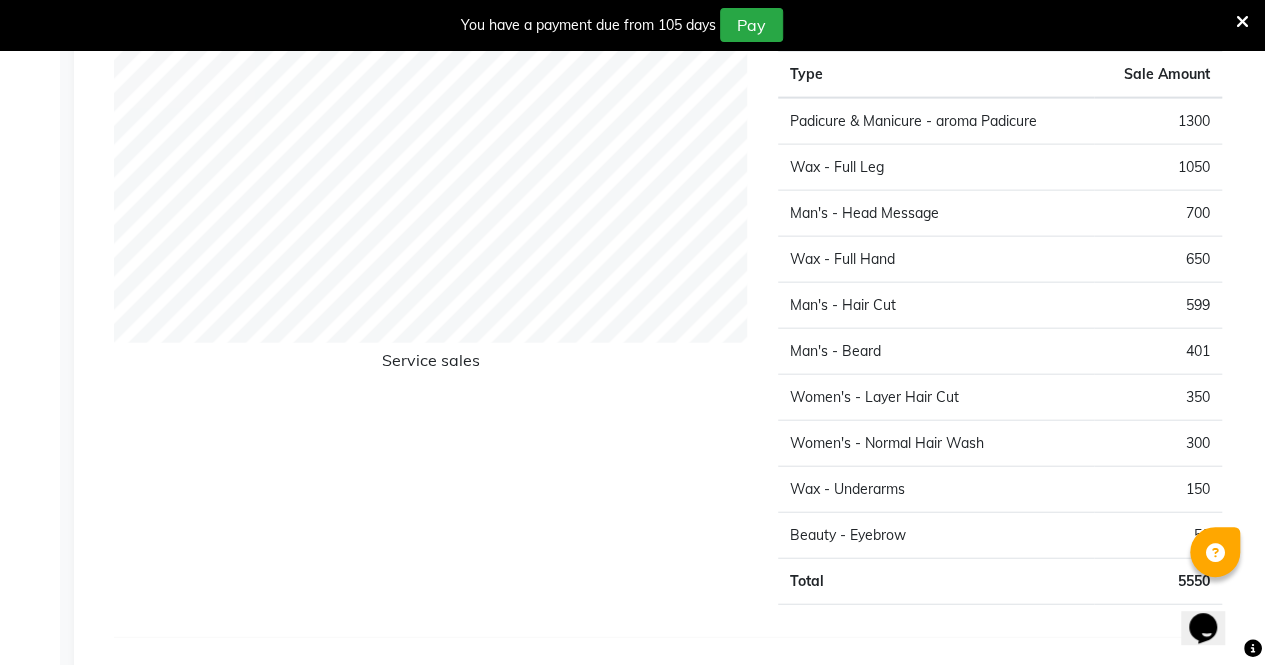 scroll, scrollTop: 2222, scrollLeft: 0, axis: vertical 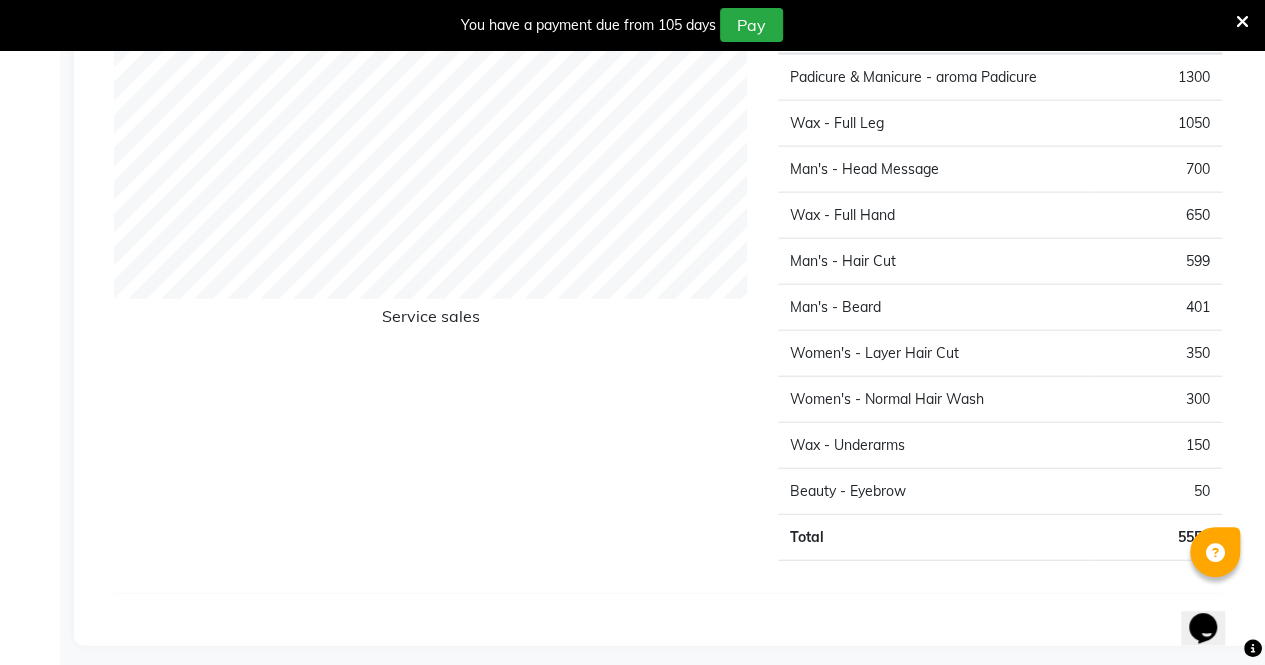 select on "7945" 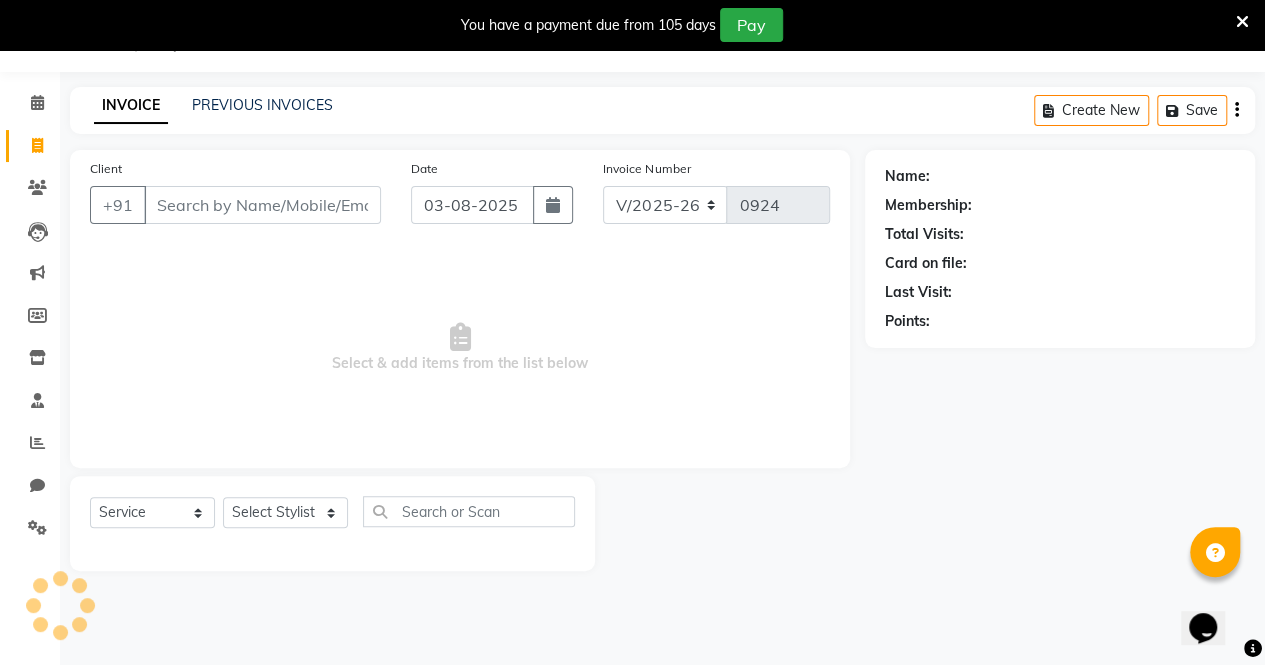scroll, scrollTop: 49, scrollLeft: 0, axis: vertical 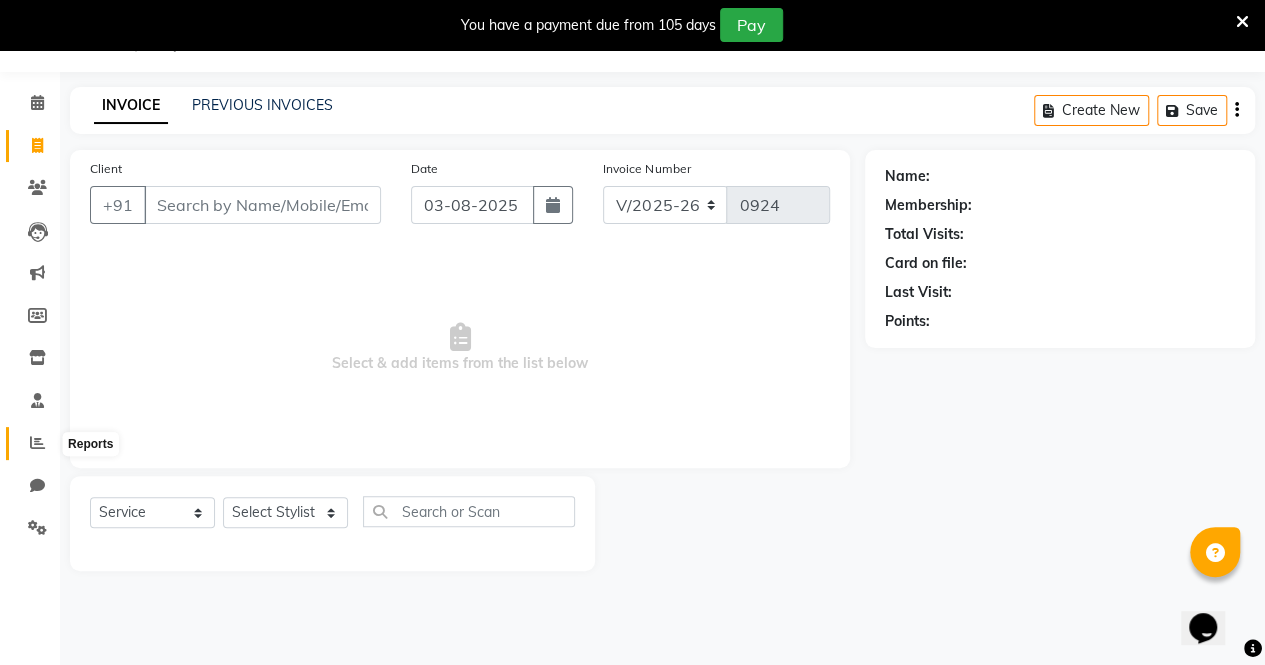 click 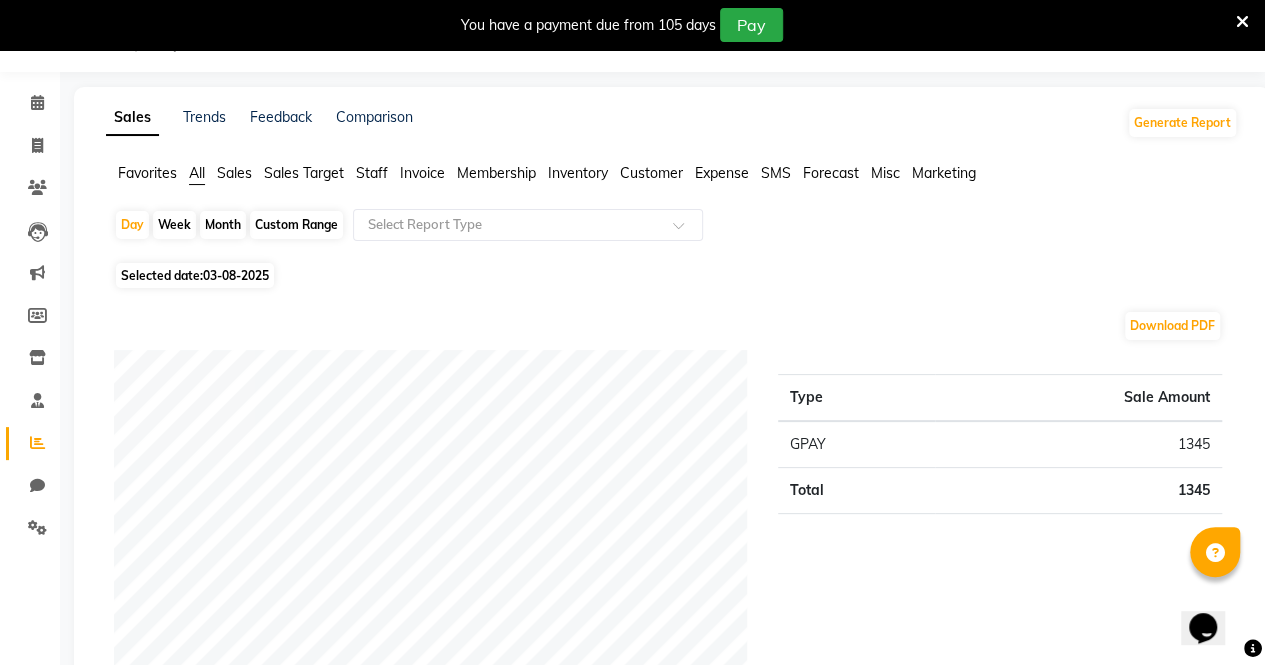 select on "7945" 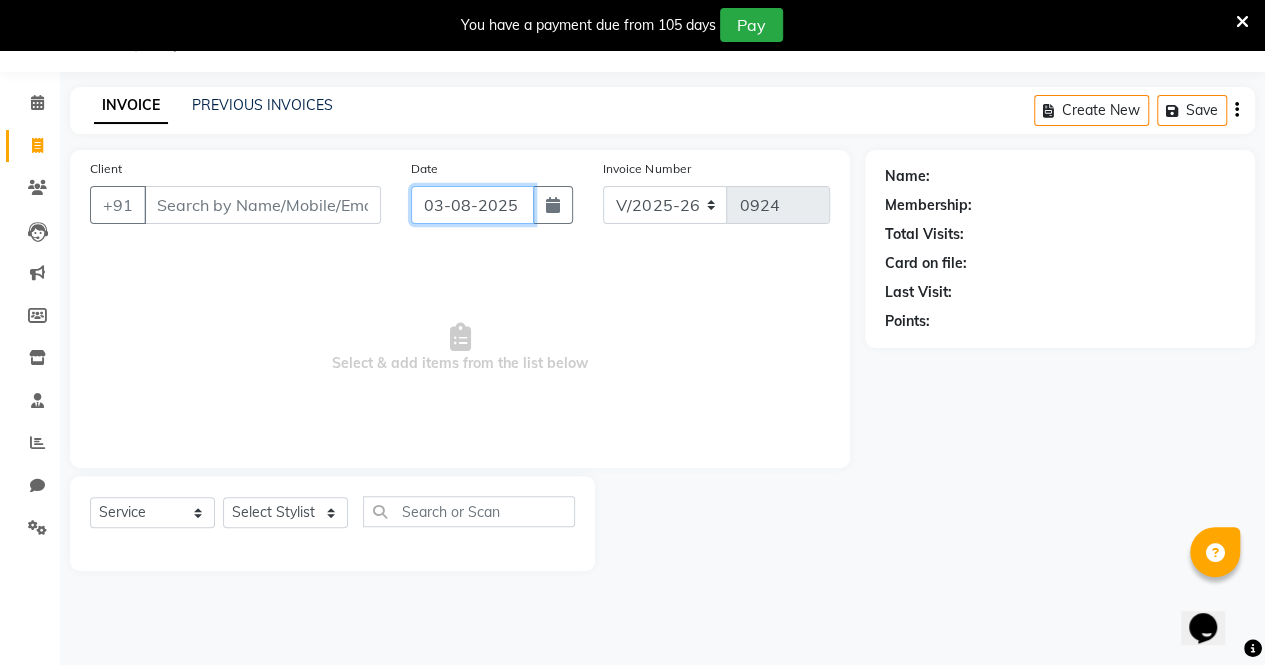 click on "03-08-2025" 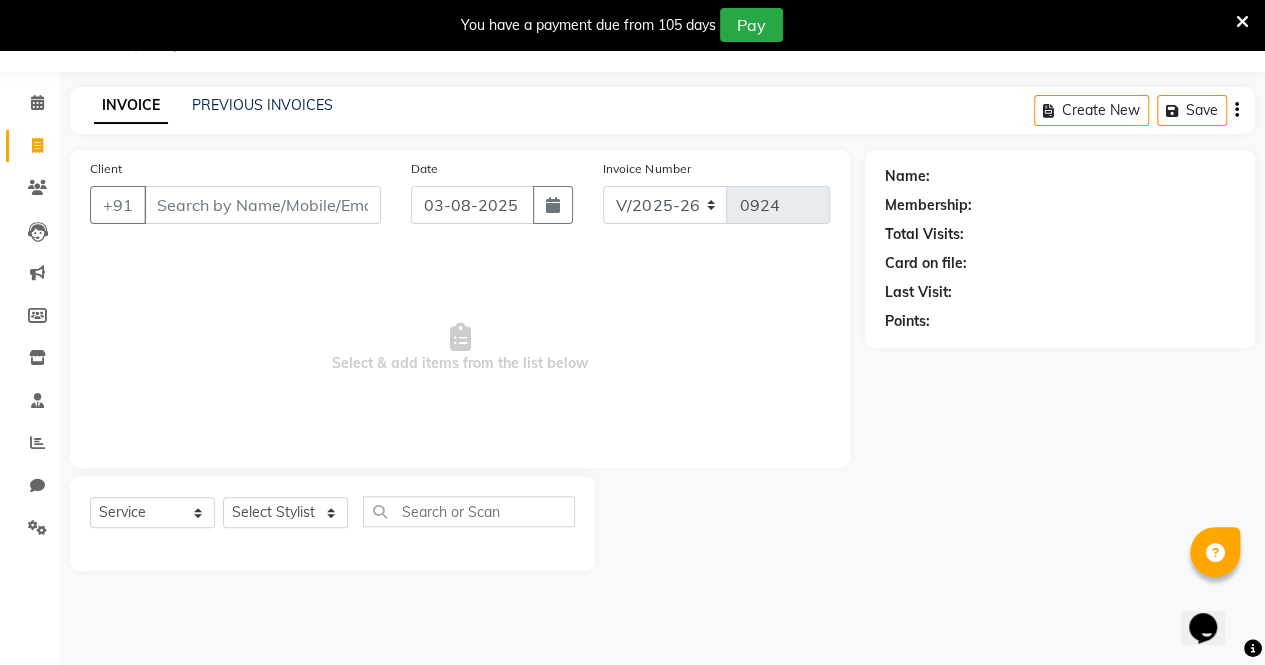 select on "8" 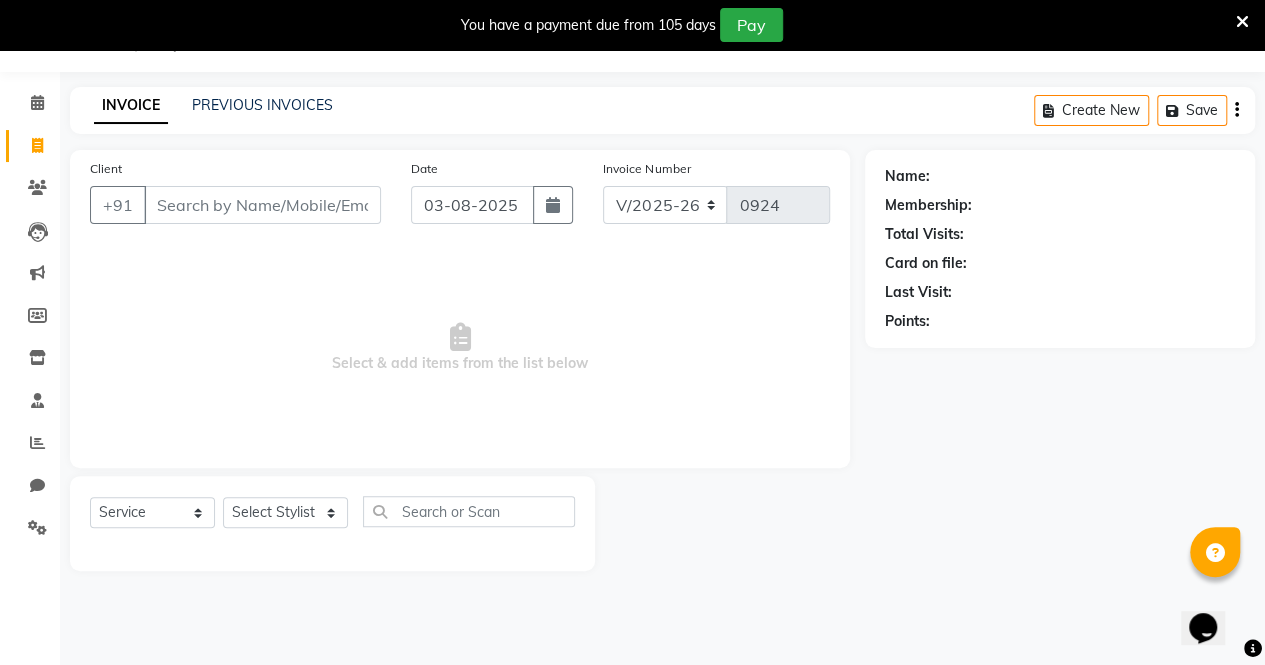 select on "2025" 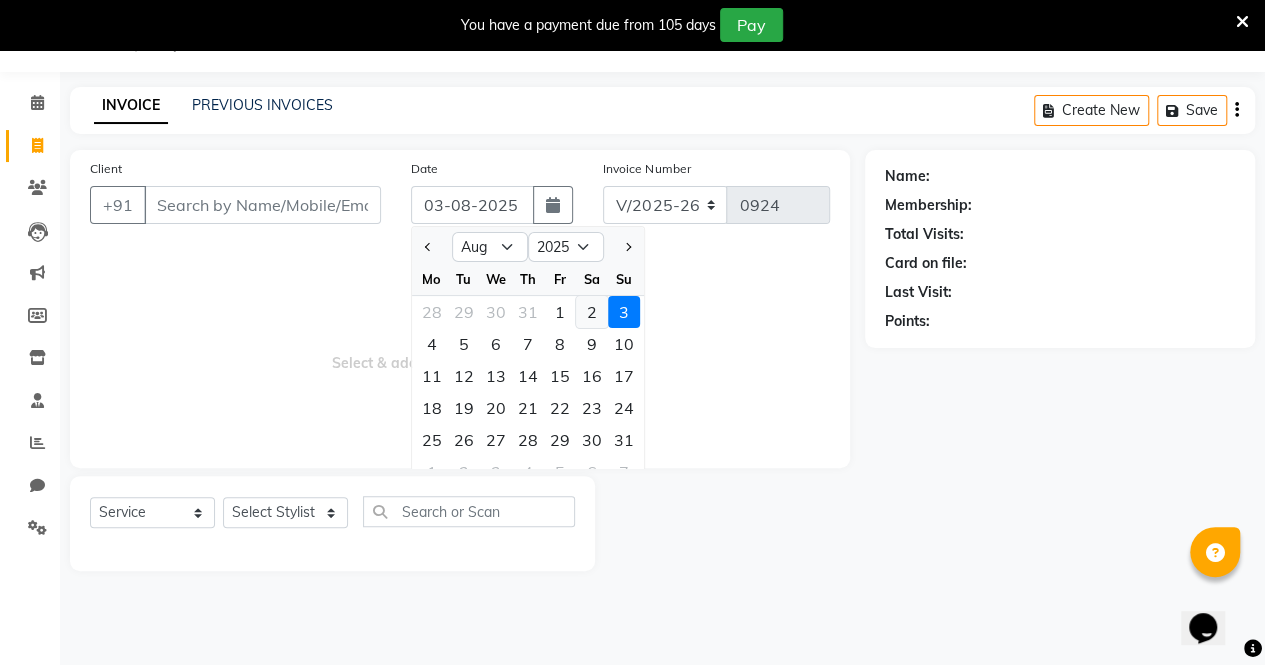 click on "2" 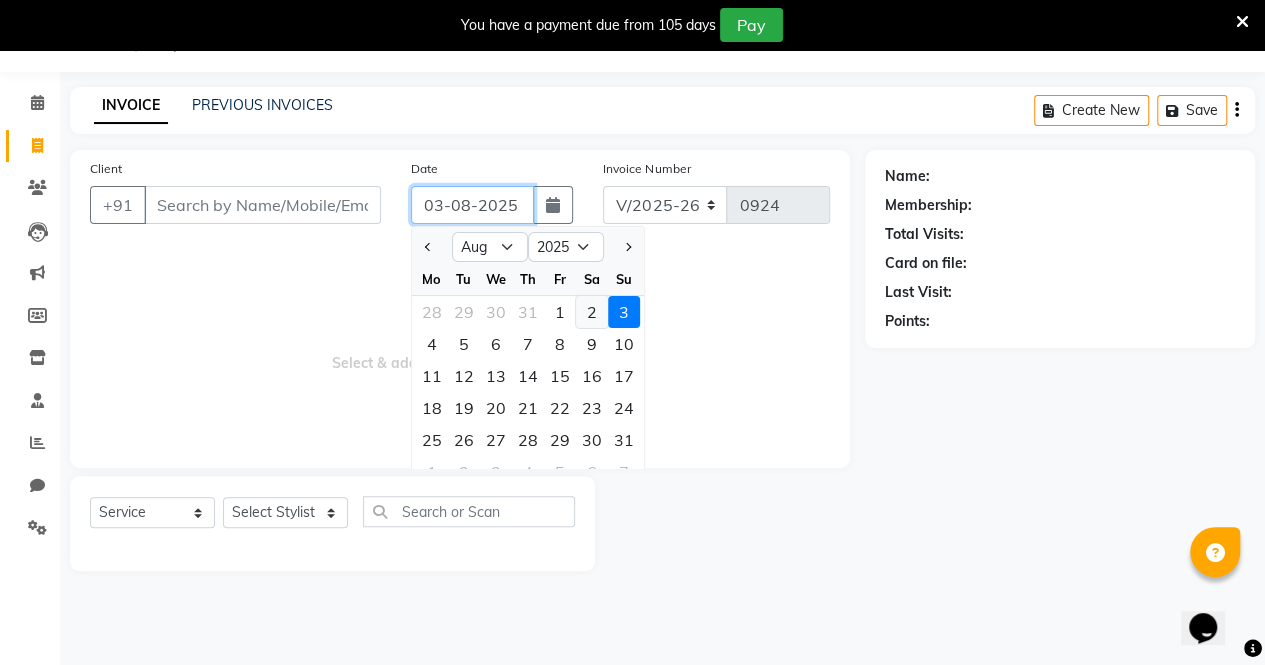 type on "02-08-2025" 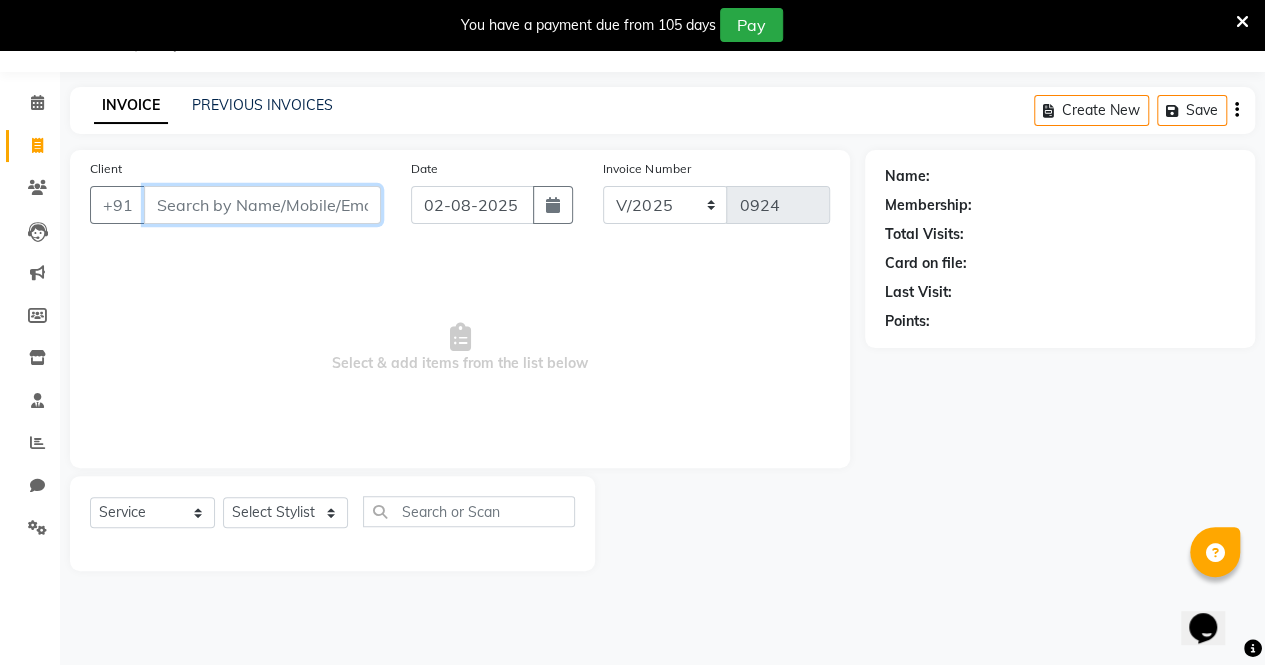 click on "Client" at bounding box center [262, 205] 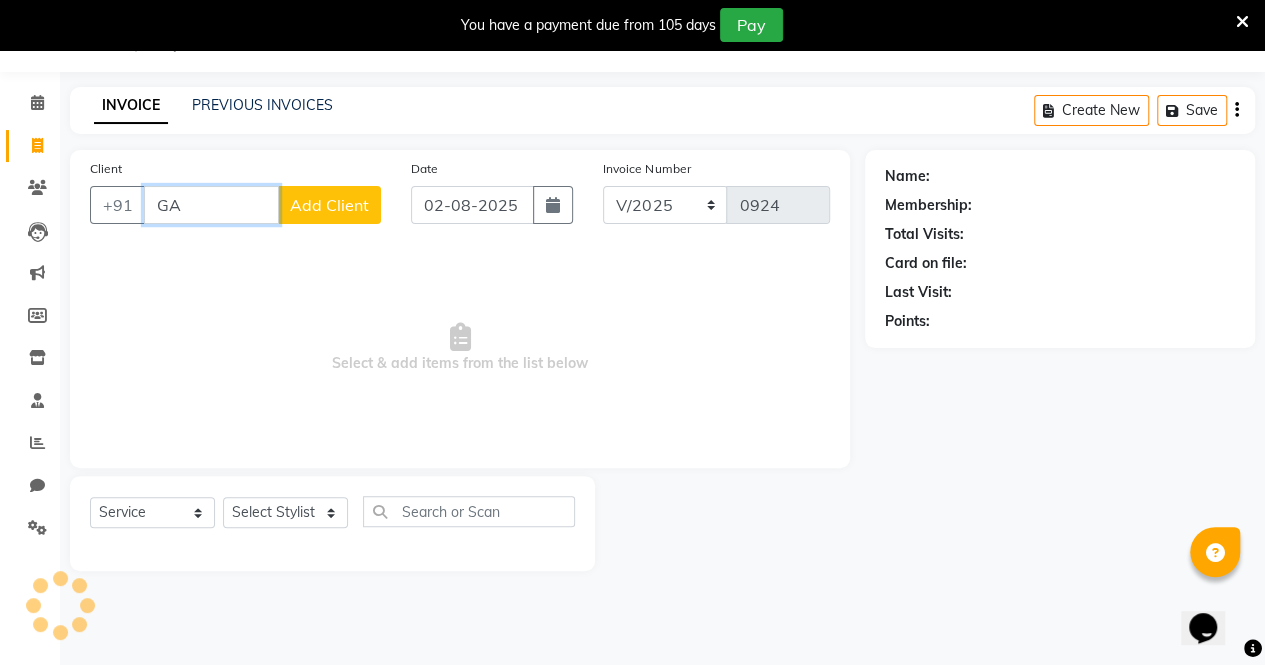 type on "G" 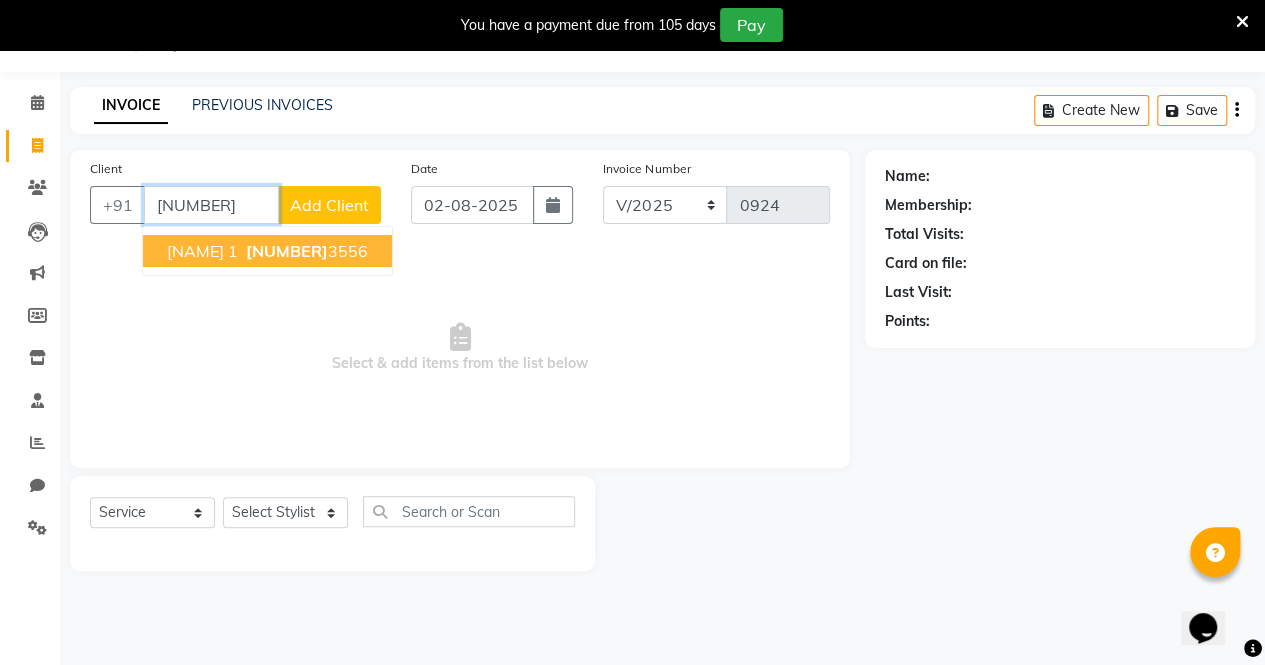 click on "[NAME] 1 [NUMBER]" at bounding box center (267, 251) 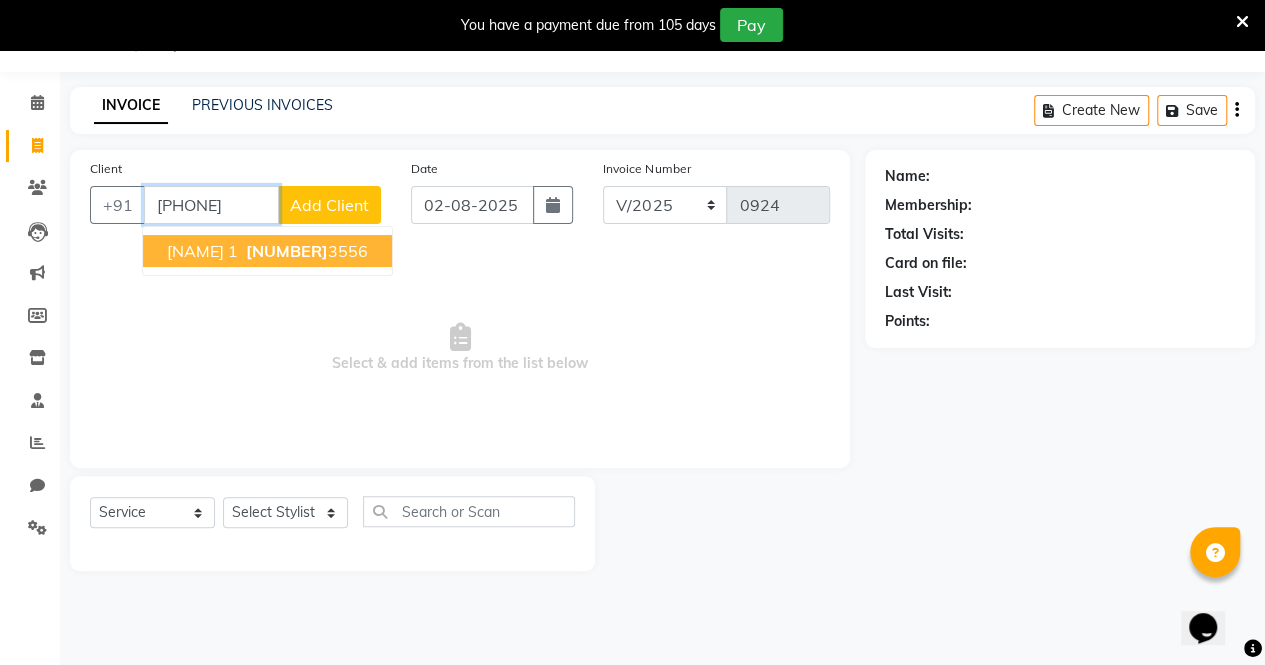 type on "[PHONE]" 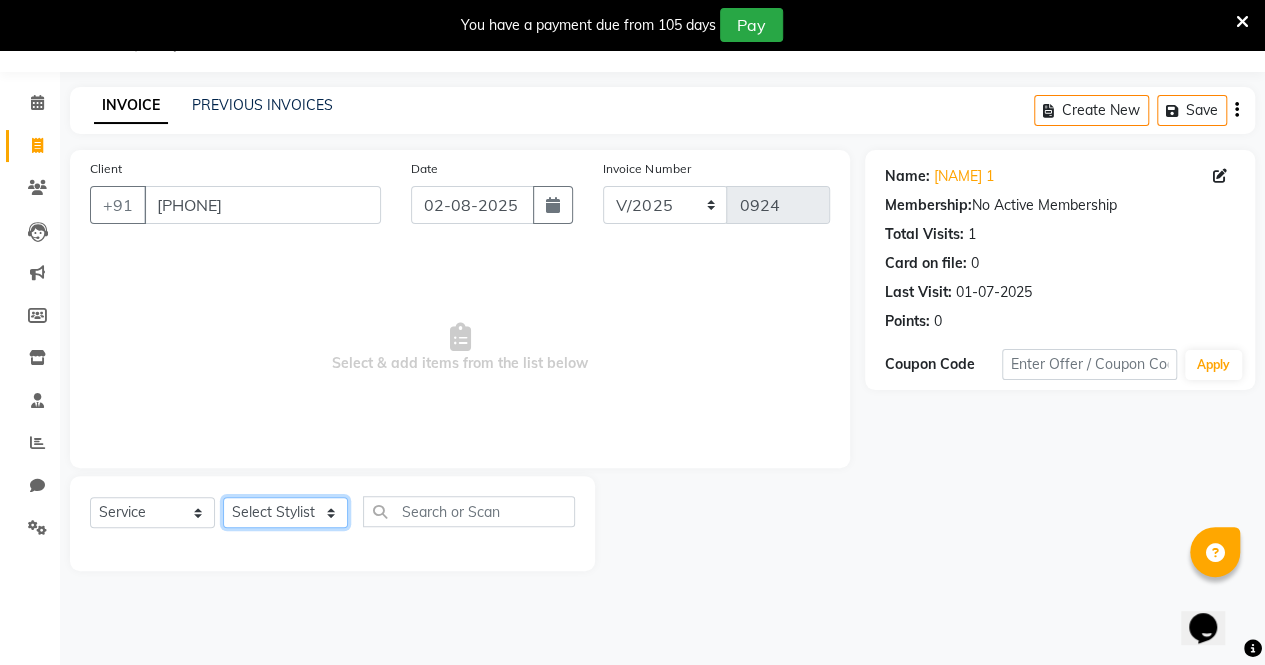click on "Select Stylist [FIRST] [FIRST] [FIRST] [FIRST] [FIRST]" 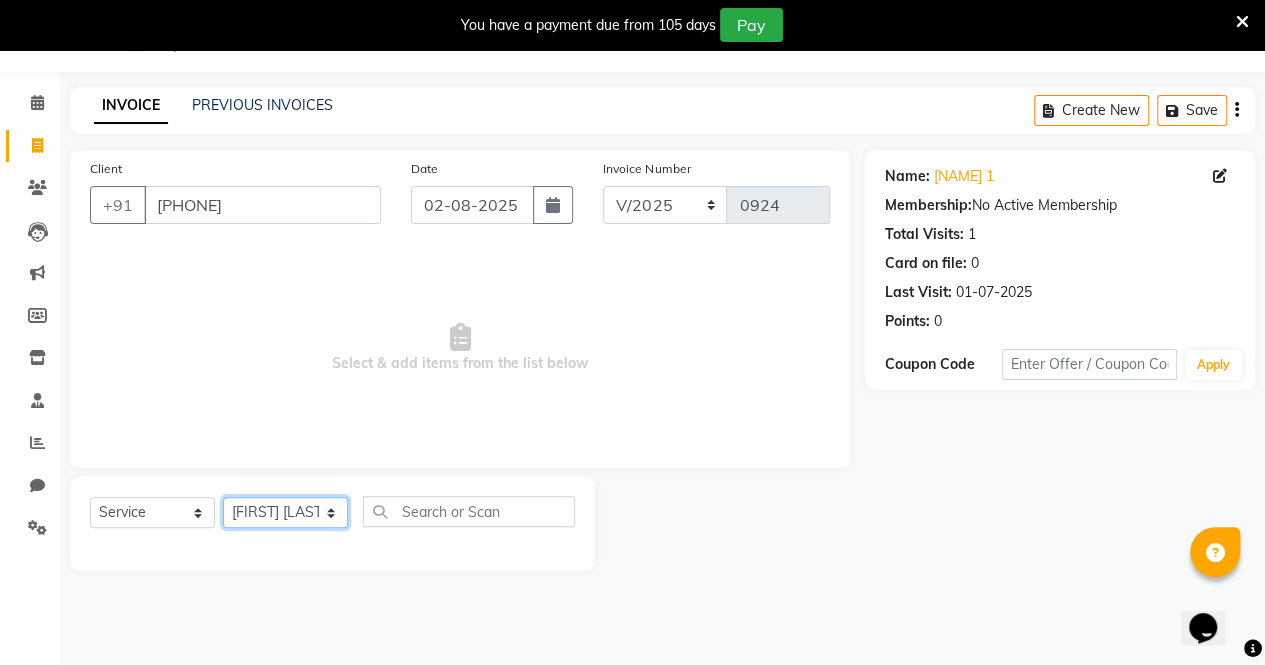 click on "Select Stylist [FIRST] [FIRST] [FIRST] [FIRST] [FIRST]" 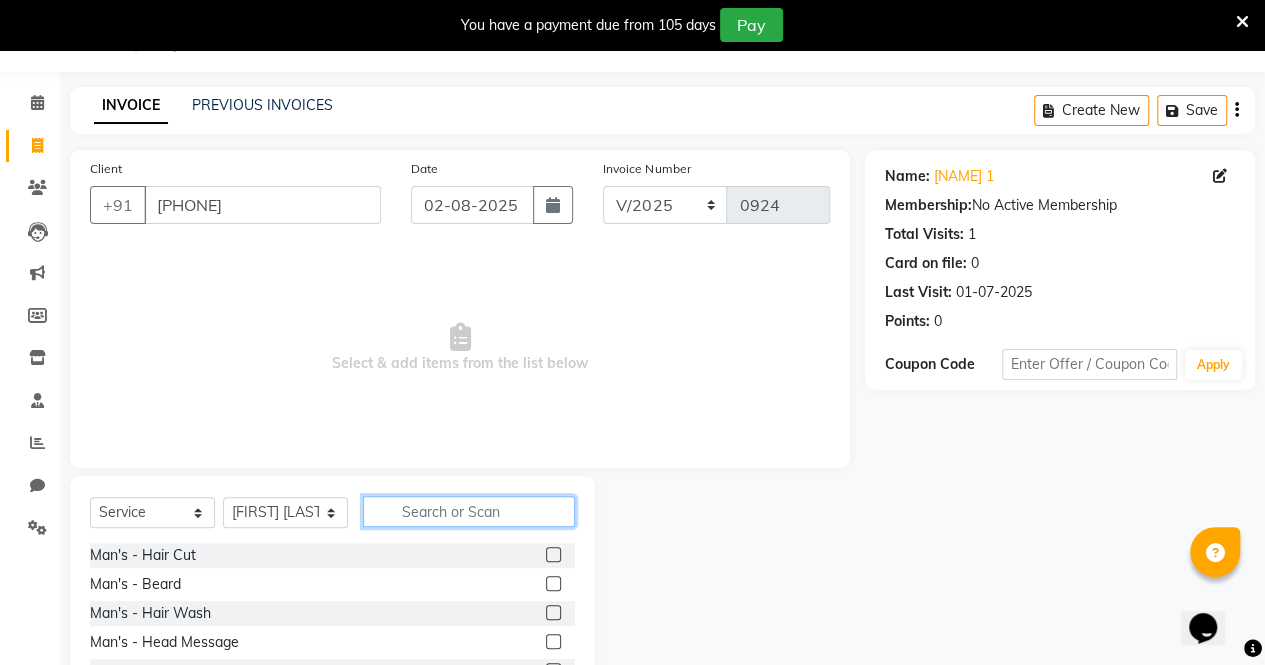 click 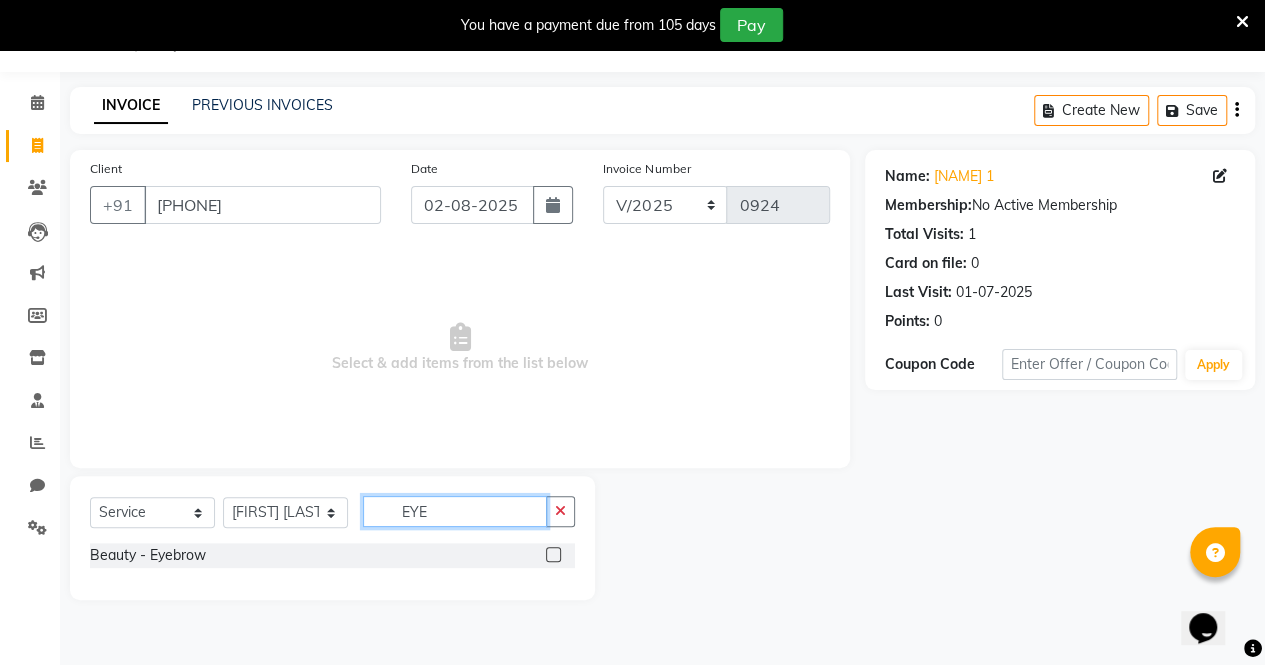type on "EYE" 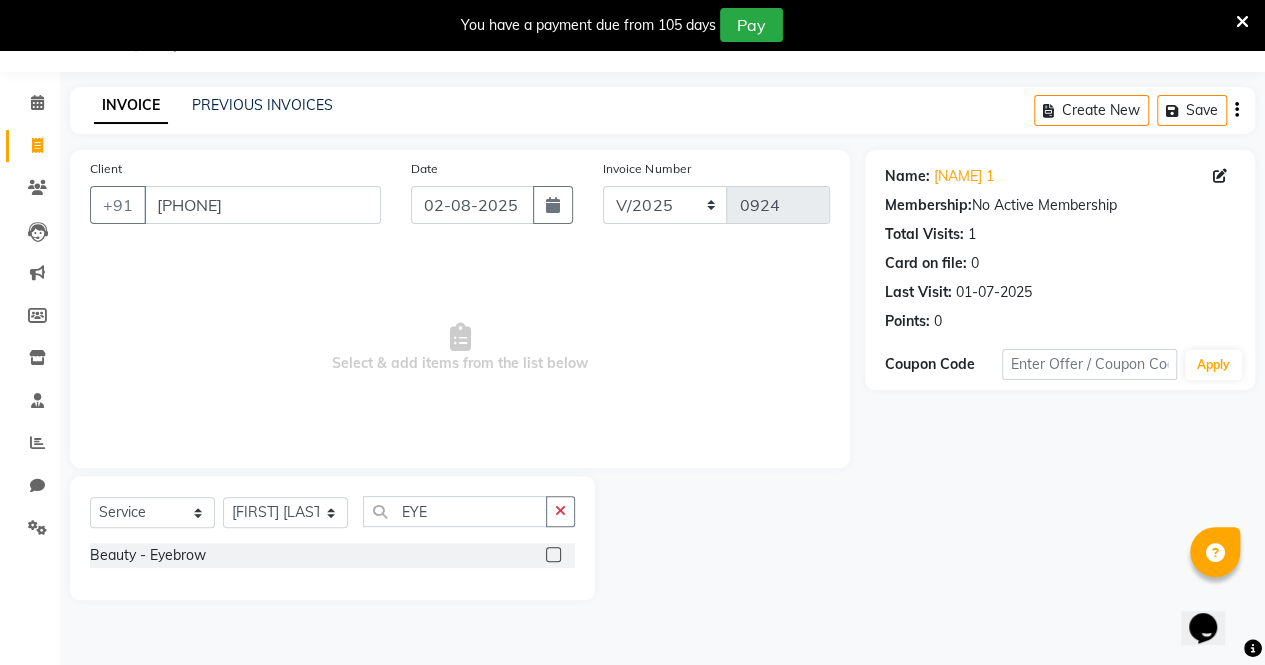 click 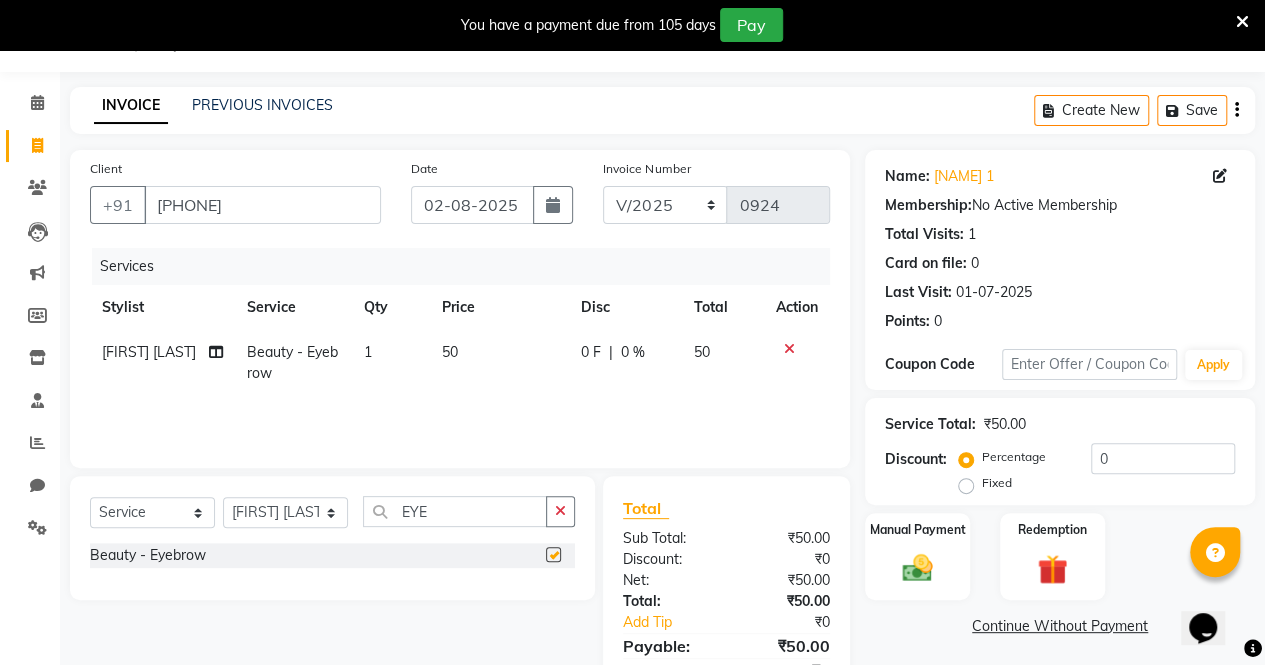 checkbox on "false" 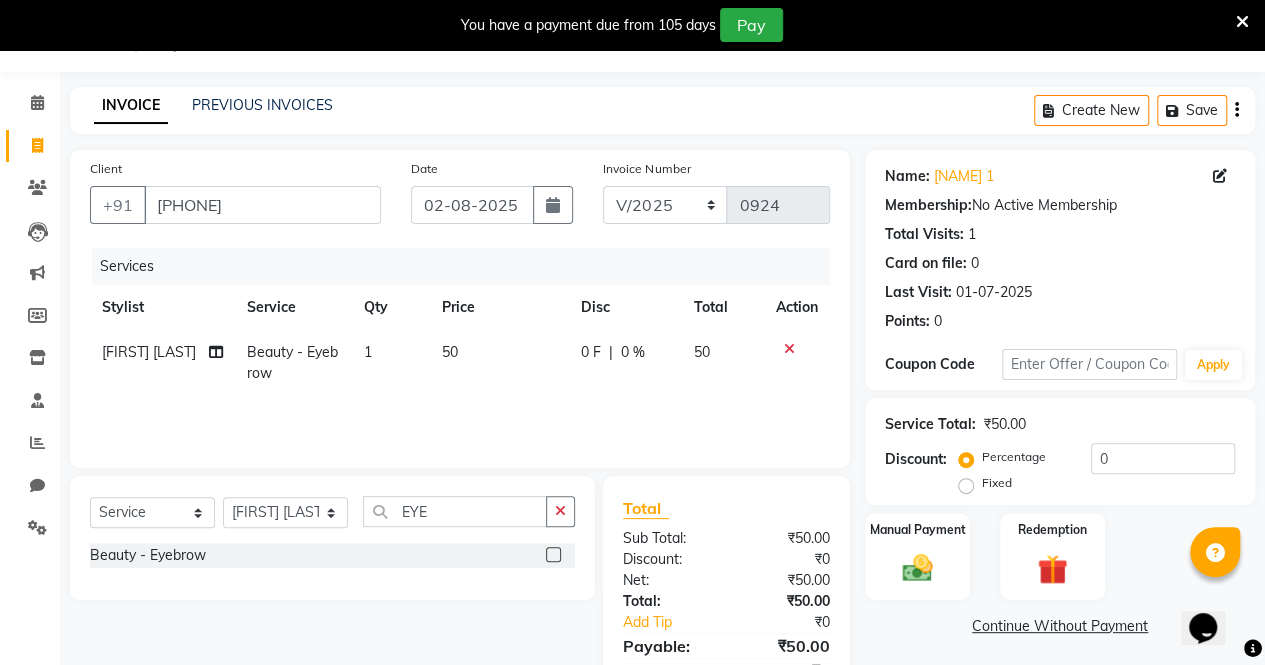 scroll, scrollTop: 0, scrollLeft: 0, axis: both 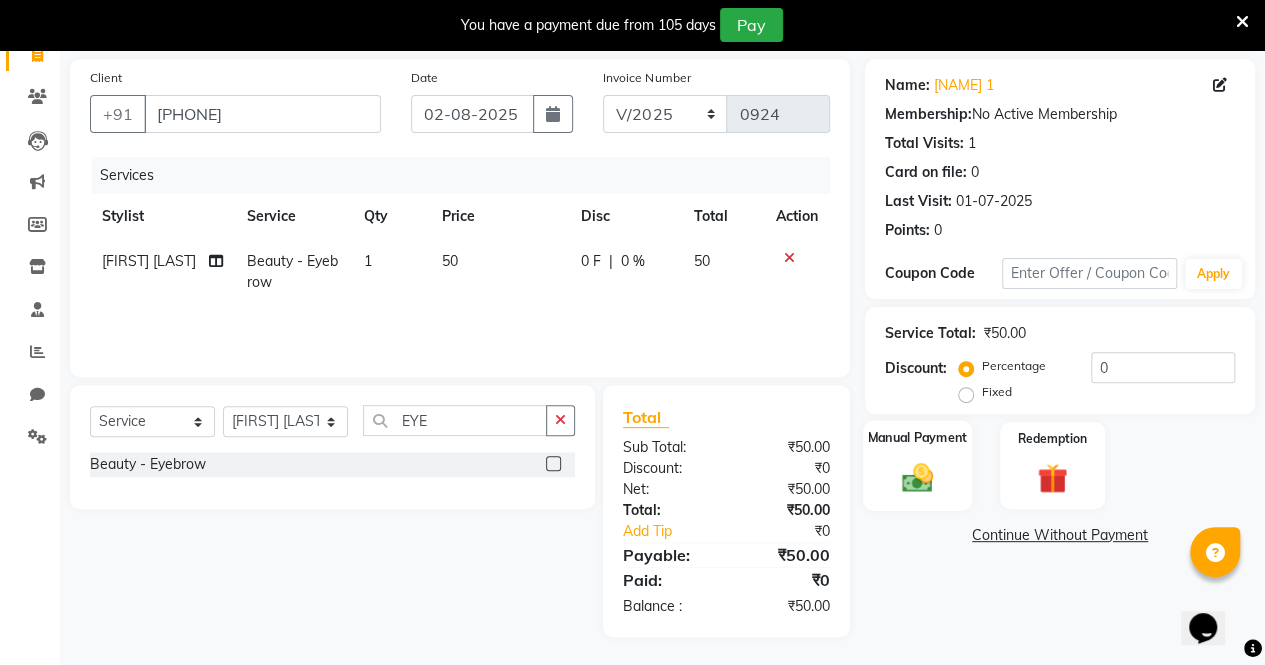 click 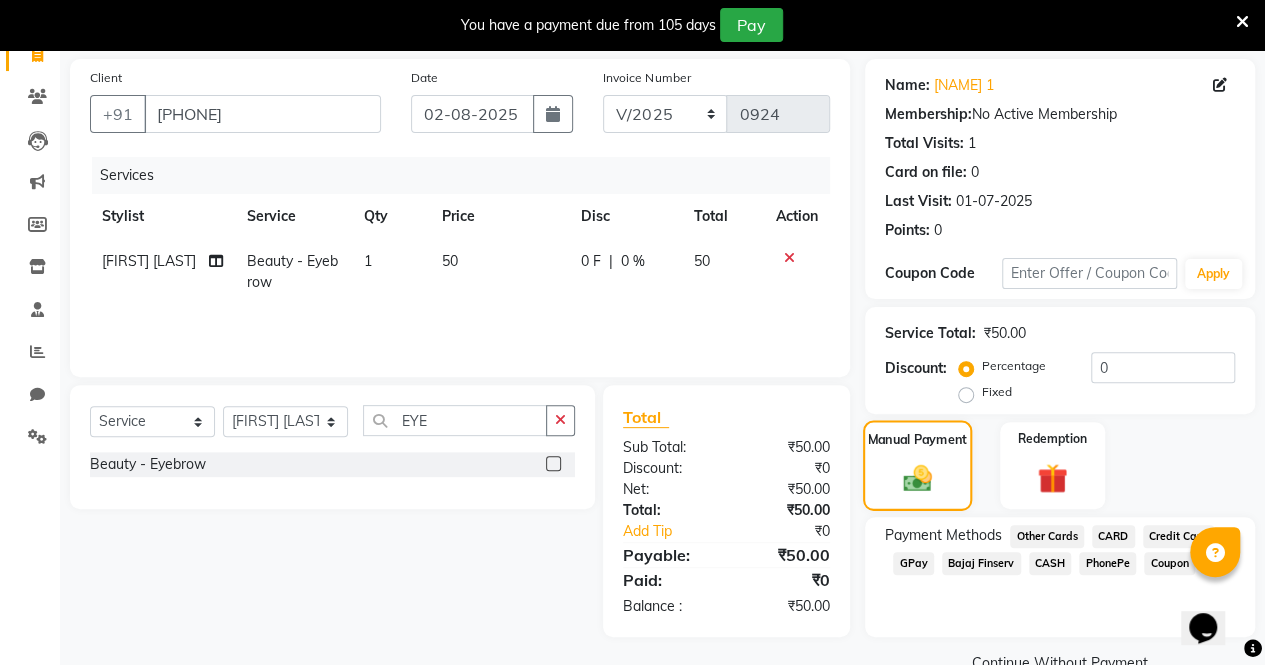 scroll, scrollTop: 182, scrollLeft: 0, axis: vertical 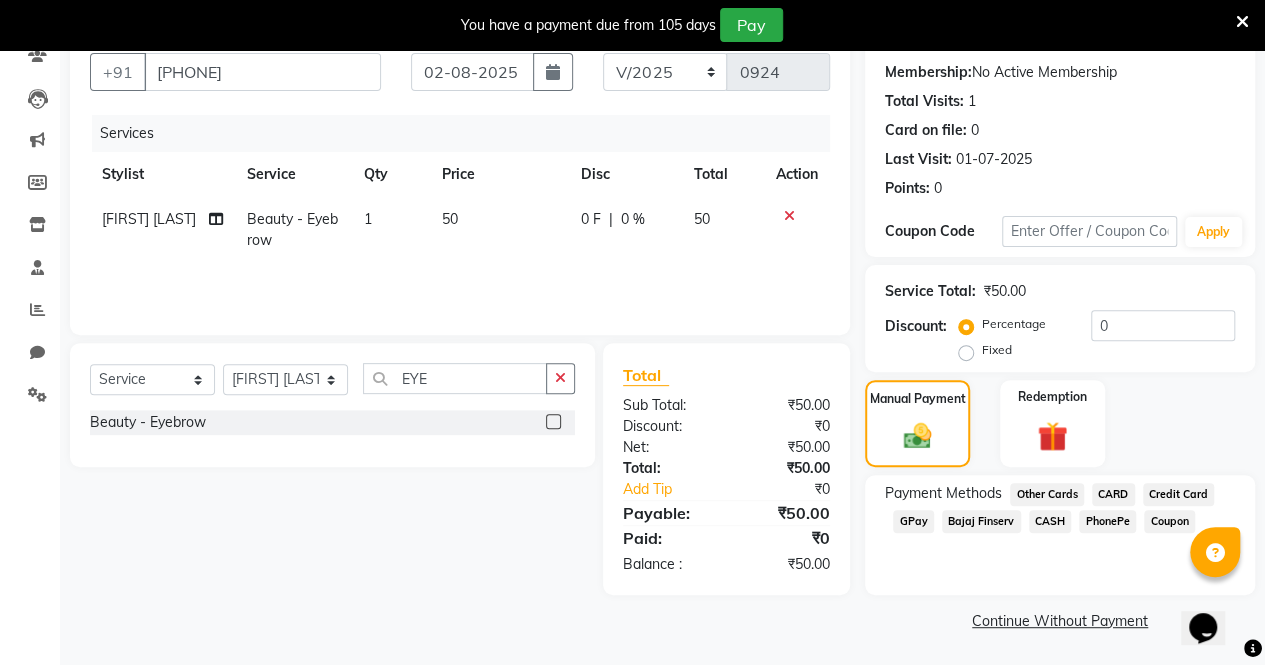 click on "GPay" 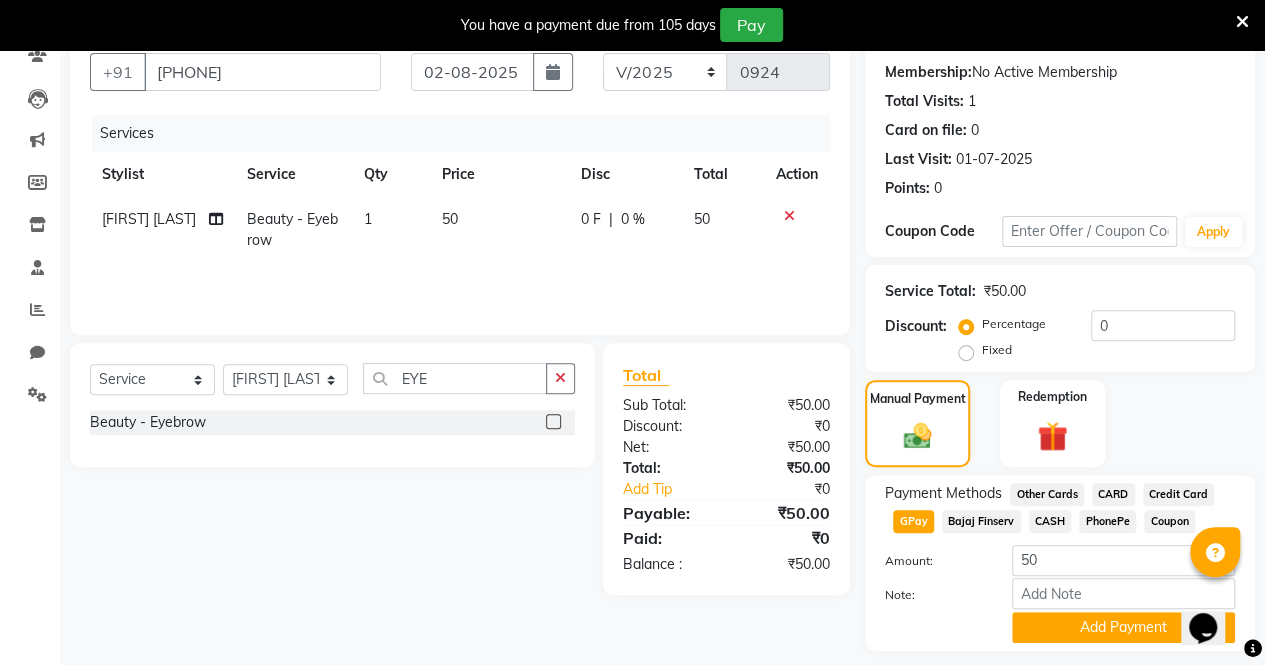 scroll, scrollTop: 238, scrollLeft: 0, axis: vertical 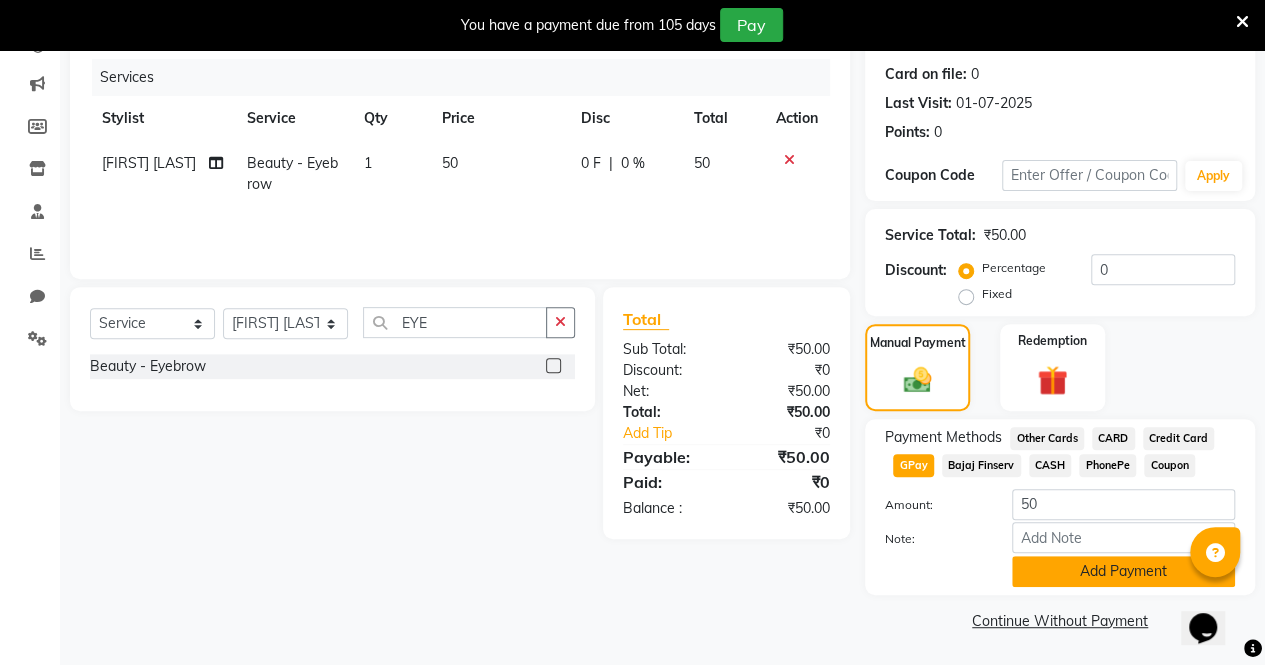 click on "Add Payment" 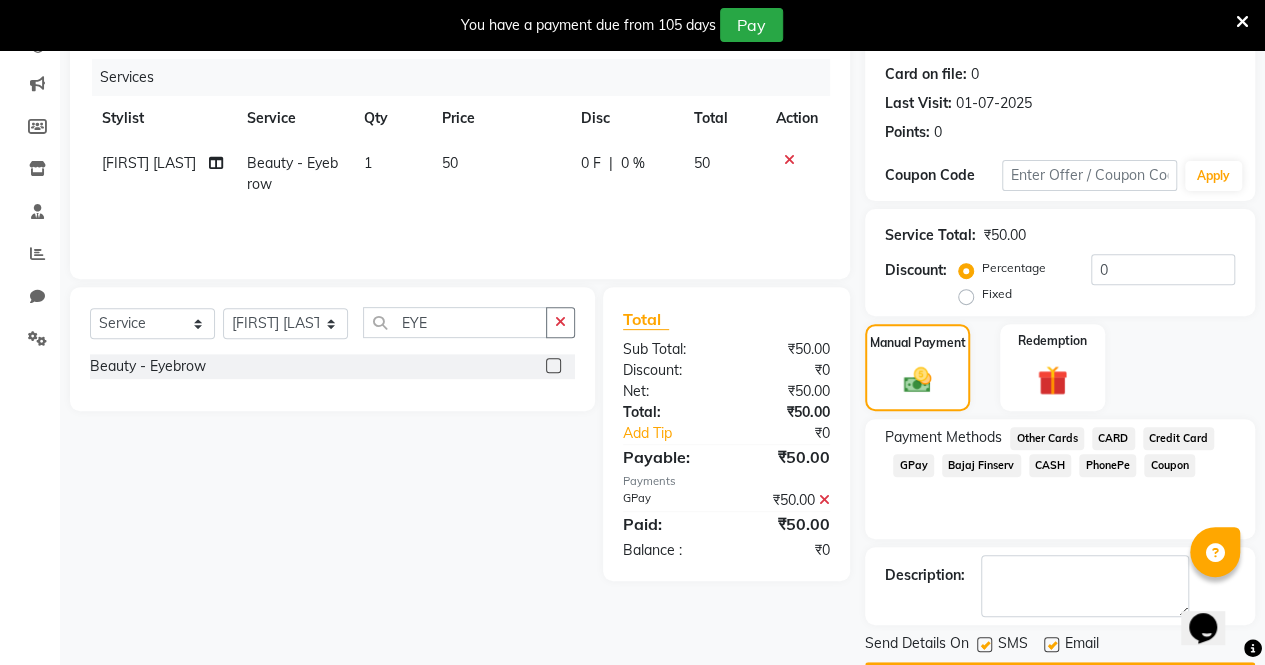 scroll, scrollTop: 294, scrollLeft: 0, axis: vertical 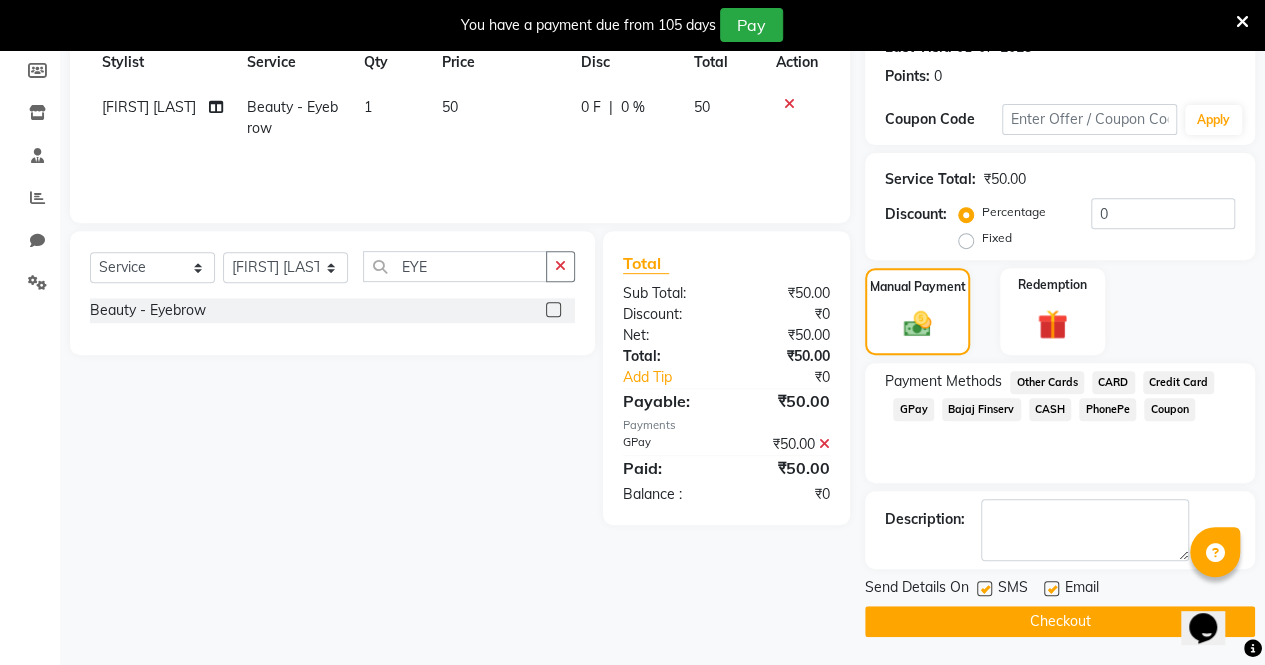 click 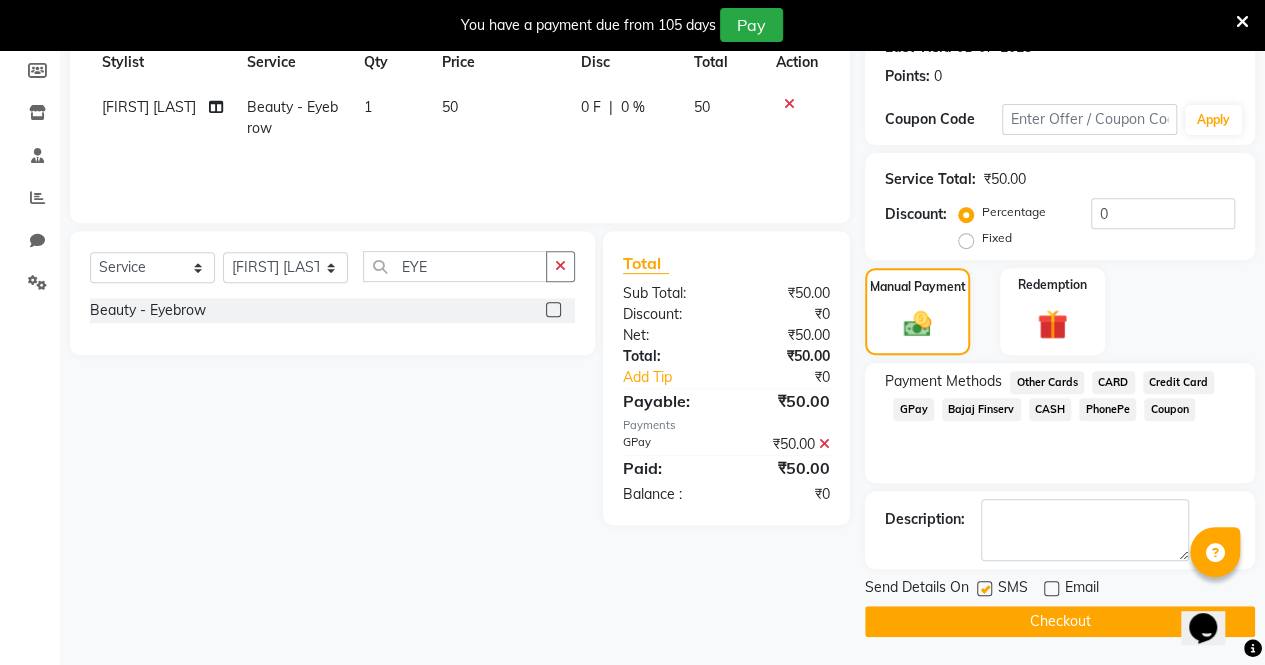 click 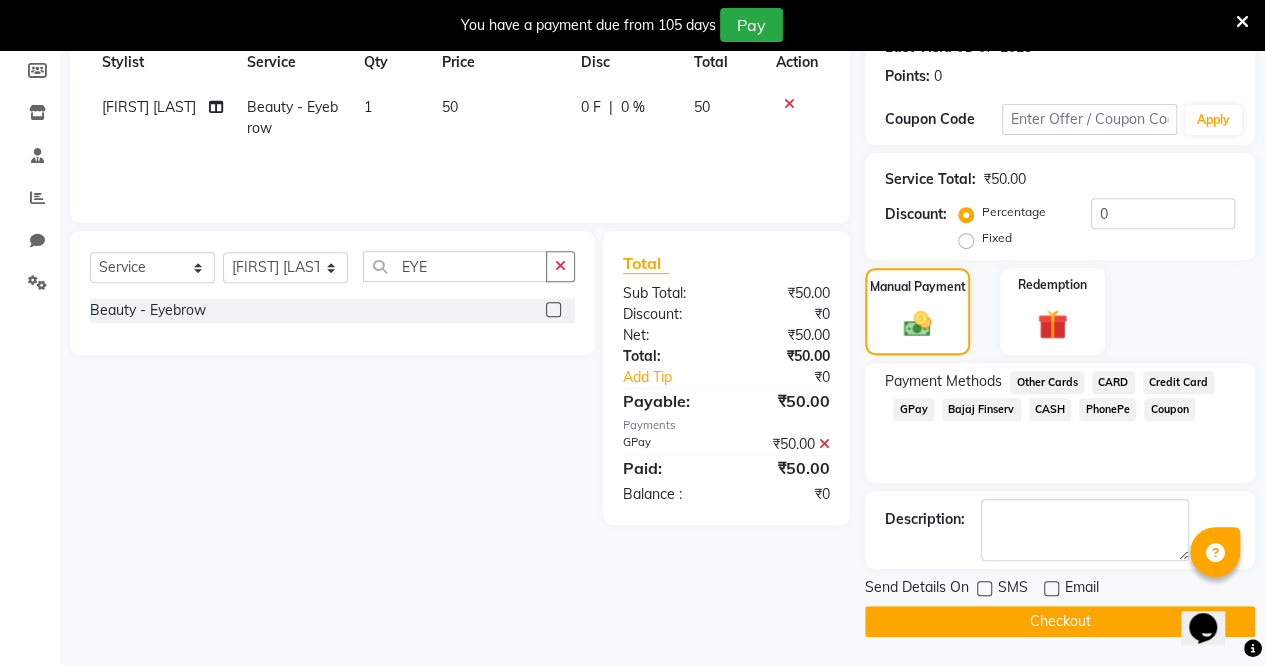 click on "Checkout" 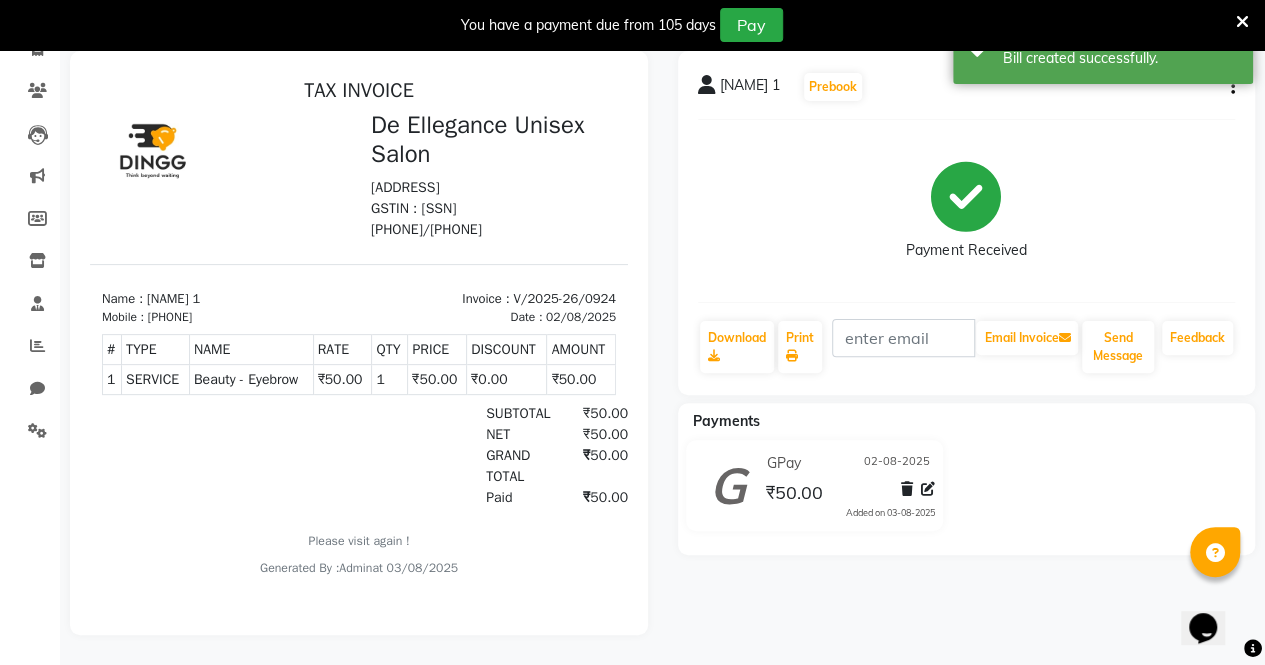 scroll, scrollTop: 0, scrollLeft: 0, axis: both 